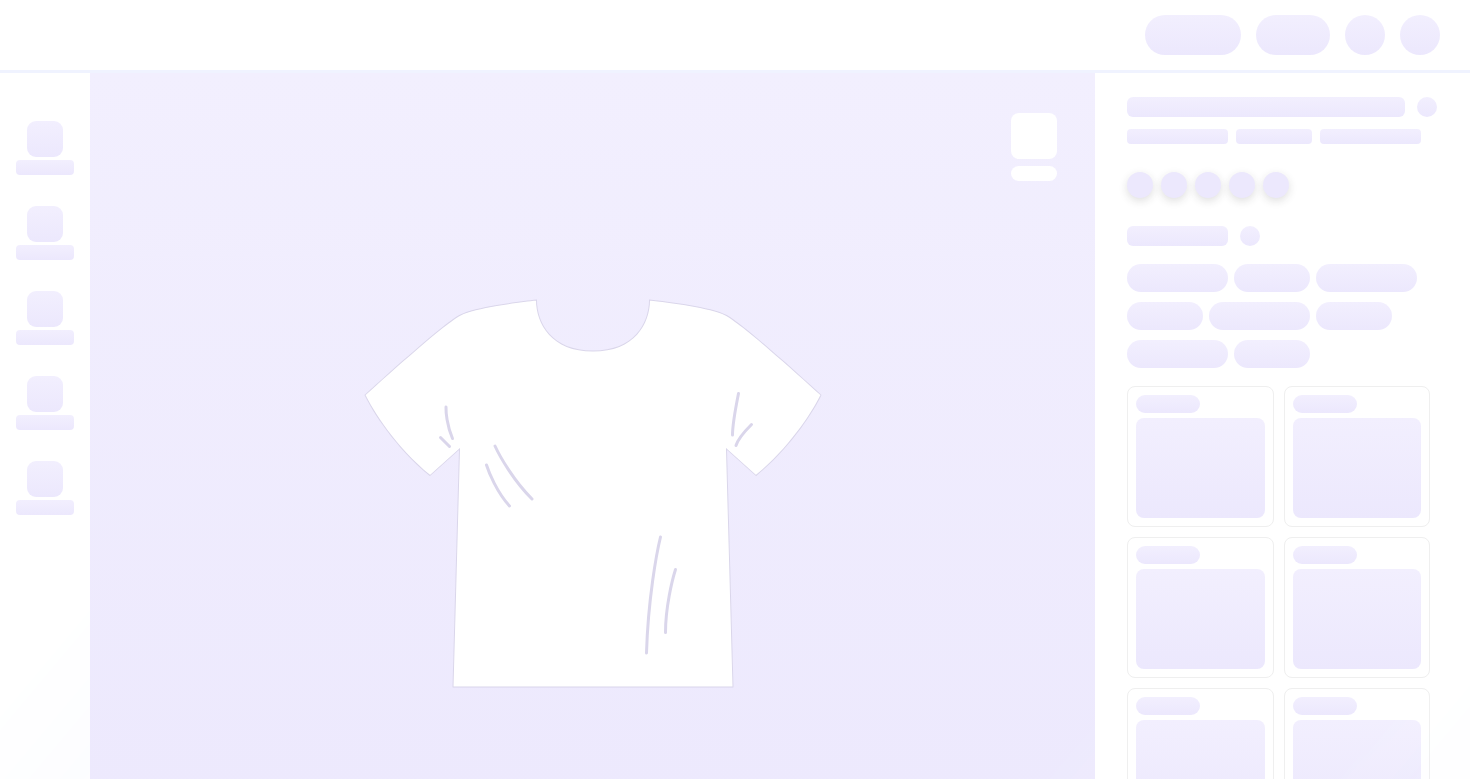 scroll, scrollTop: 0, scrollLeft: 0, axis: both 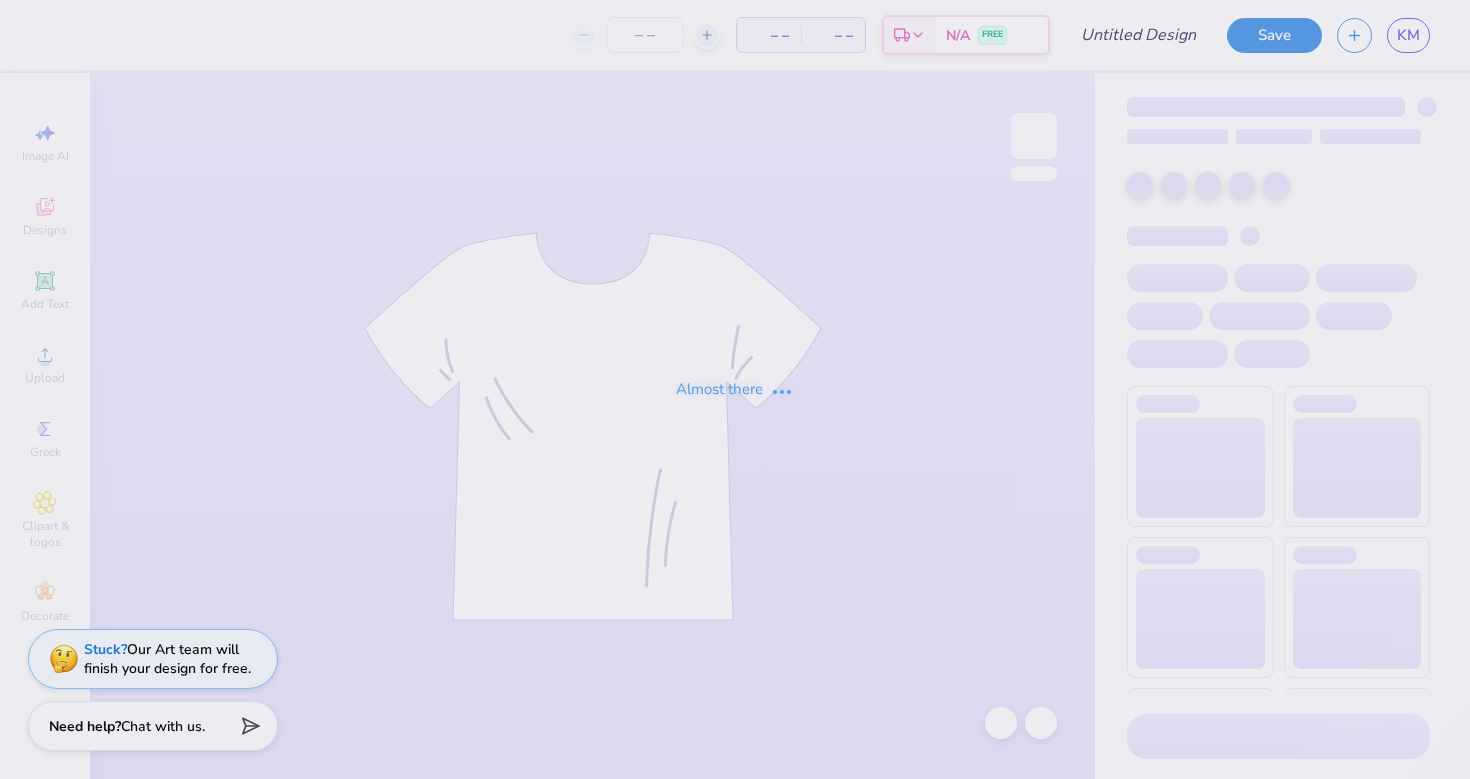 type on "i luv" 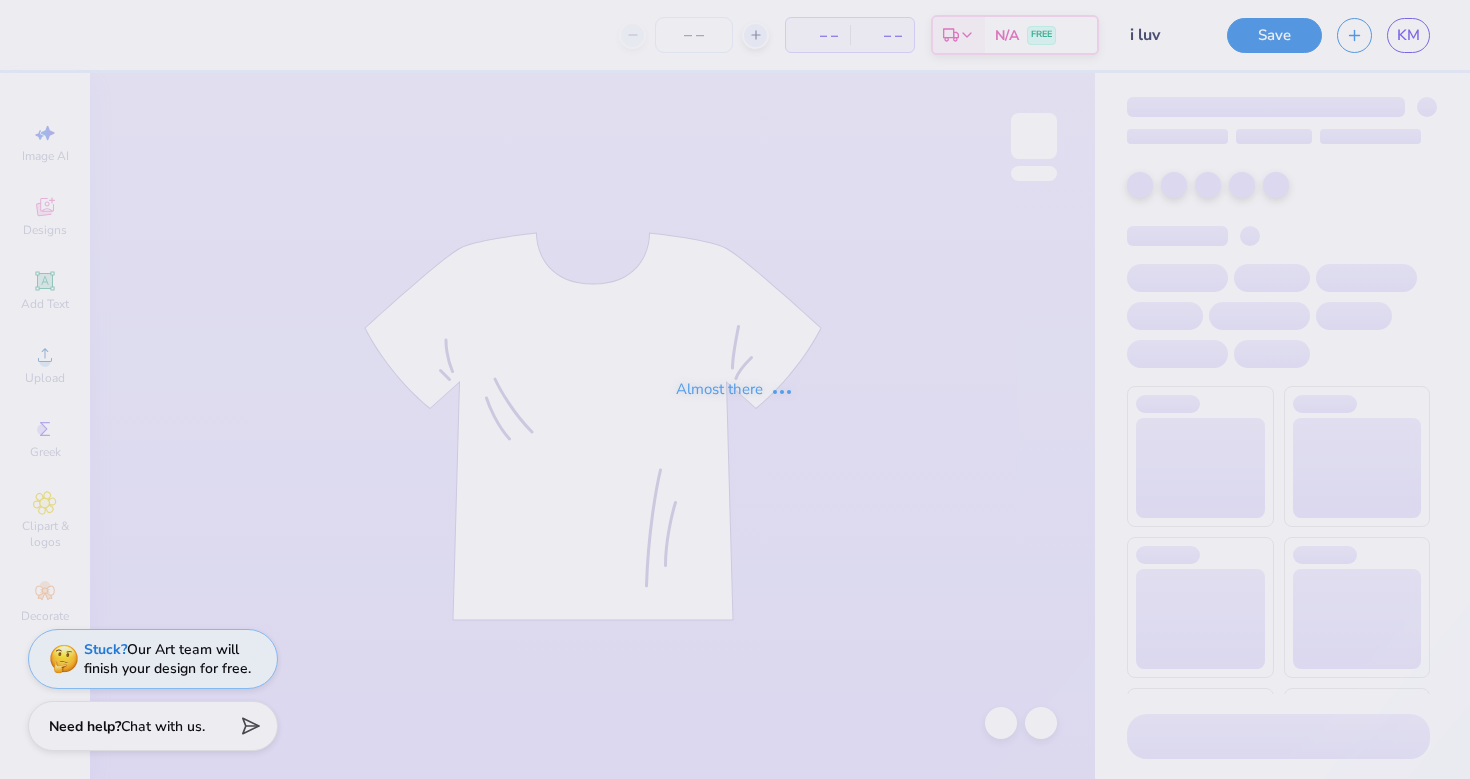 type on "36" 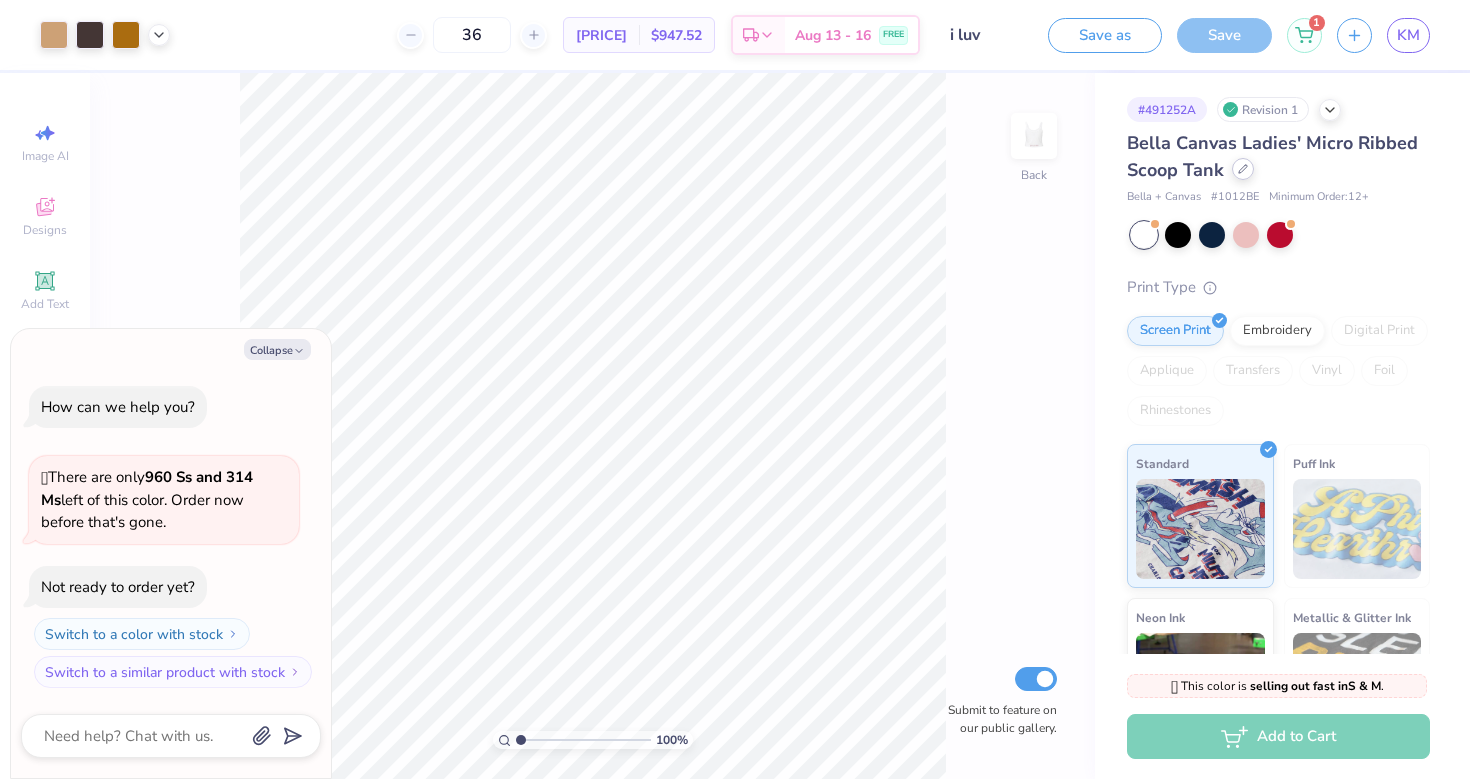 click 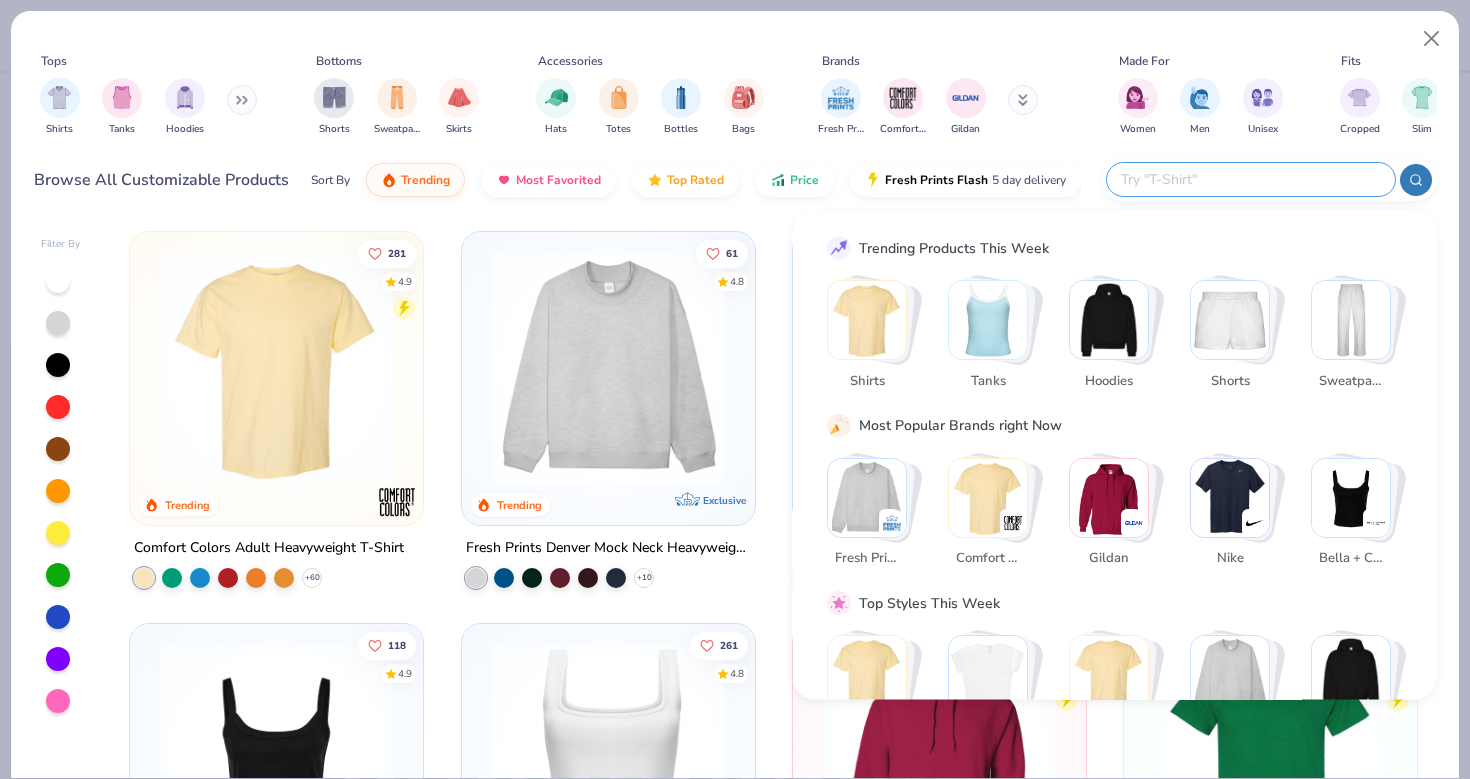 click at bounding box center (1250, 179) 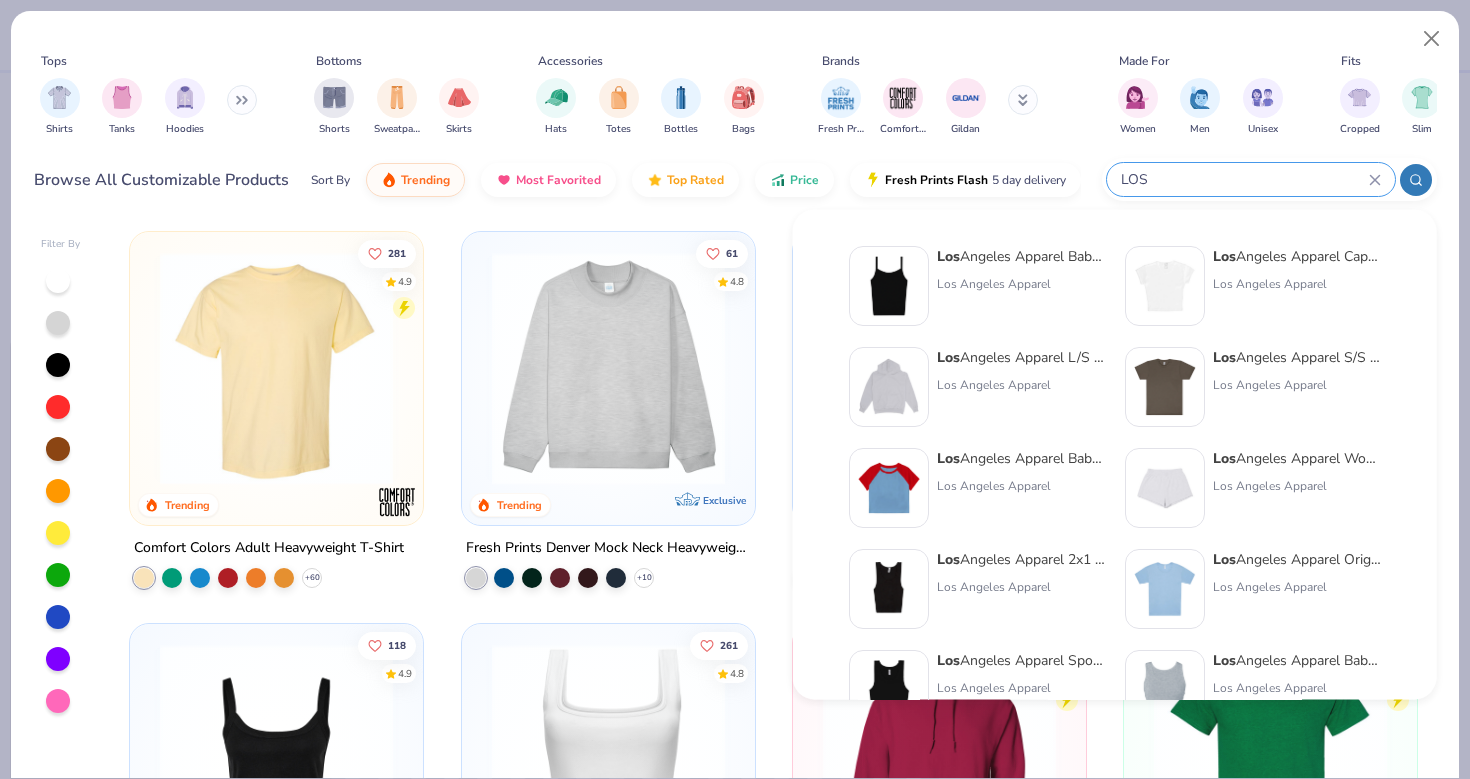 type on "LOS" 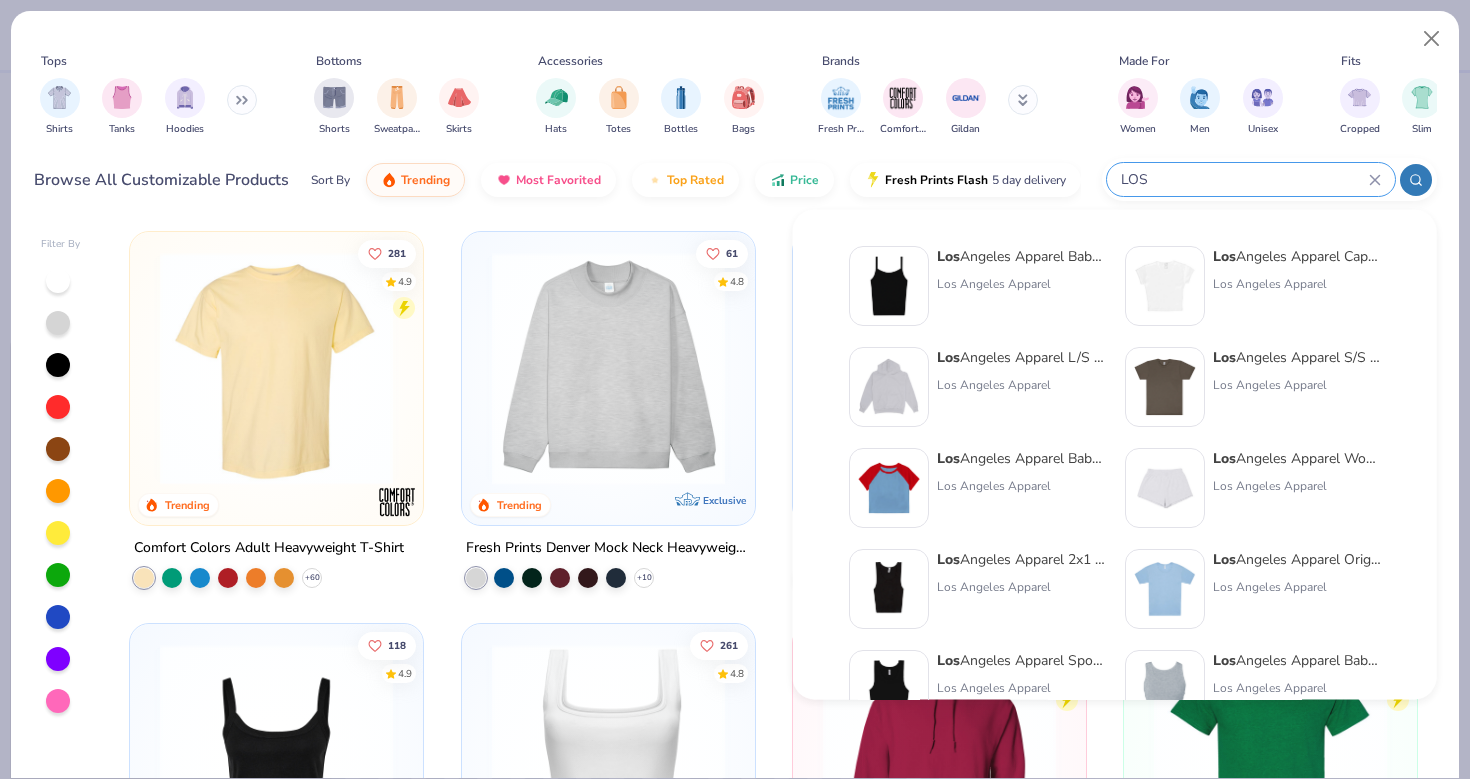 click on "[BRAND_NAME] [PRODUCT_NAME]" at bounding box center (1021, 256) 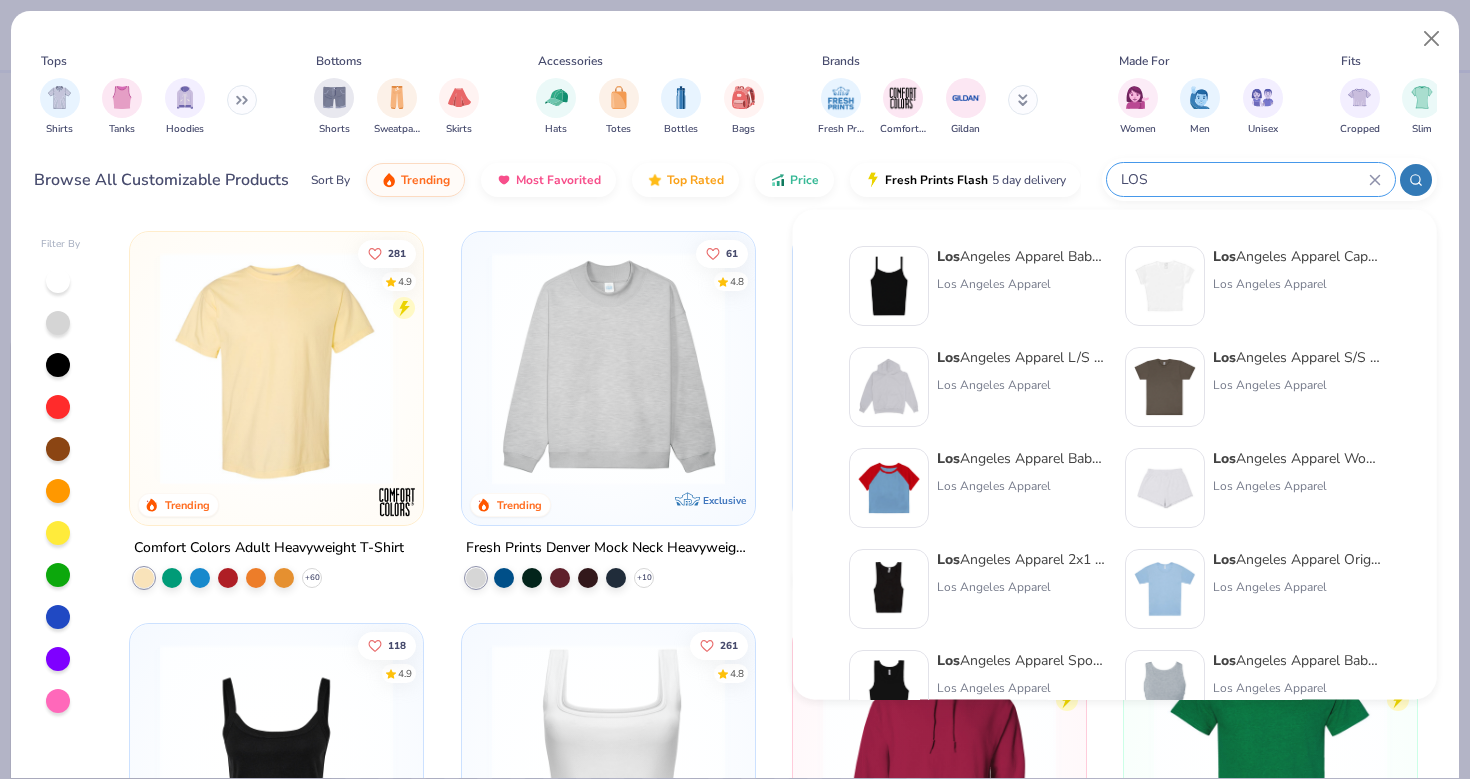 type 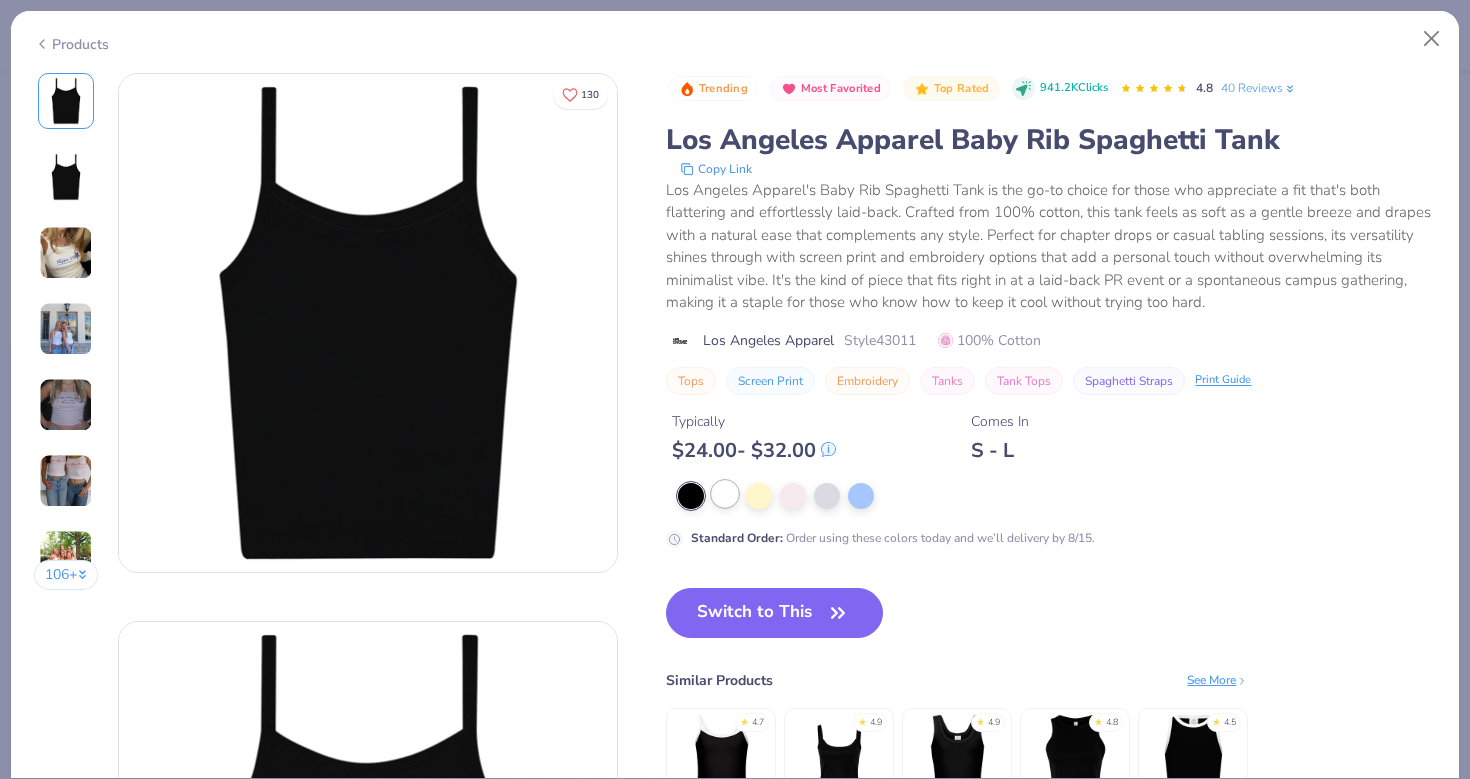 click at bounding box center [725, 494] 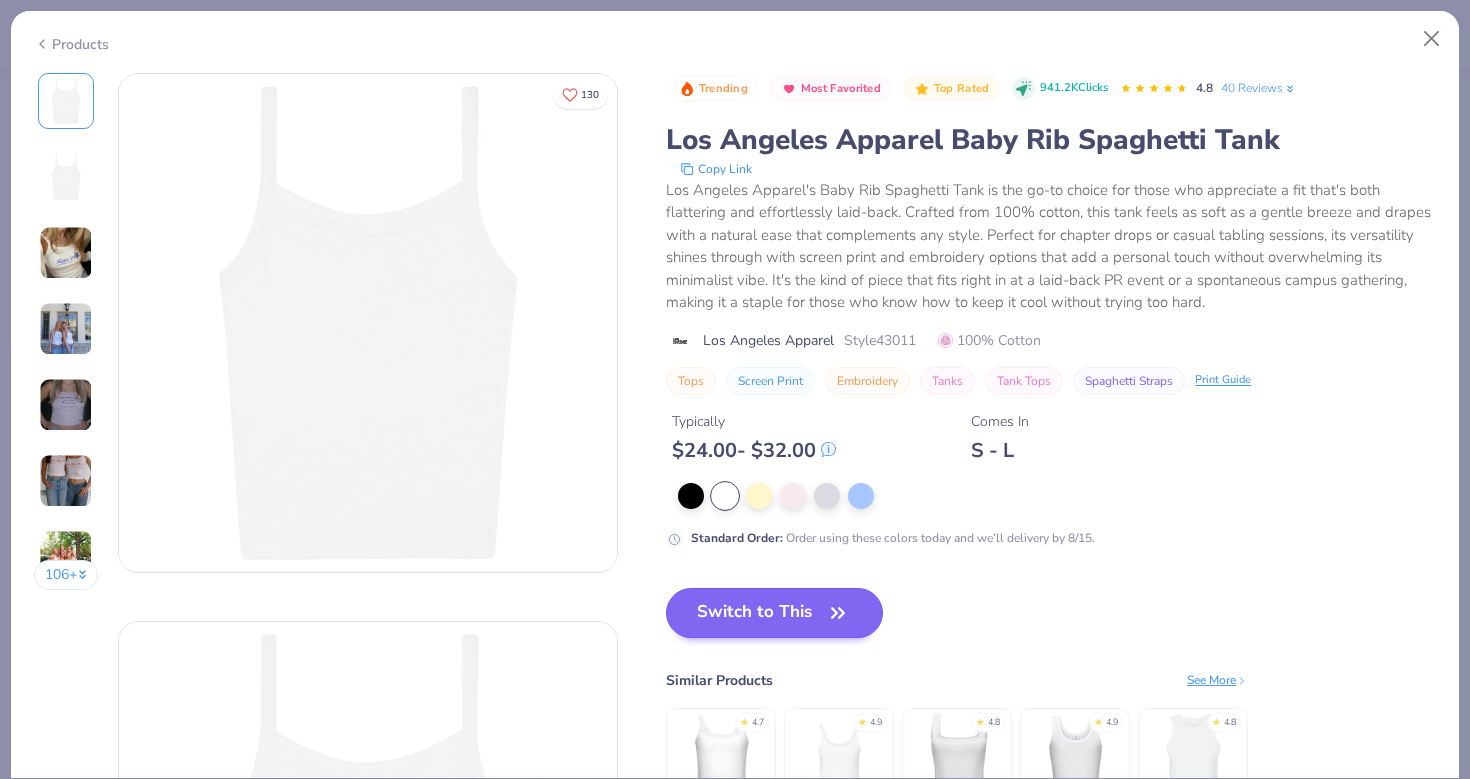 click on "Switch to This" at bounding box center (774, 613) 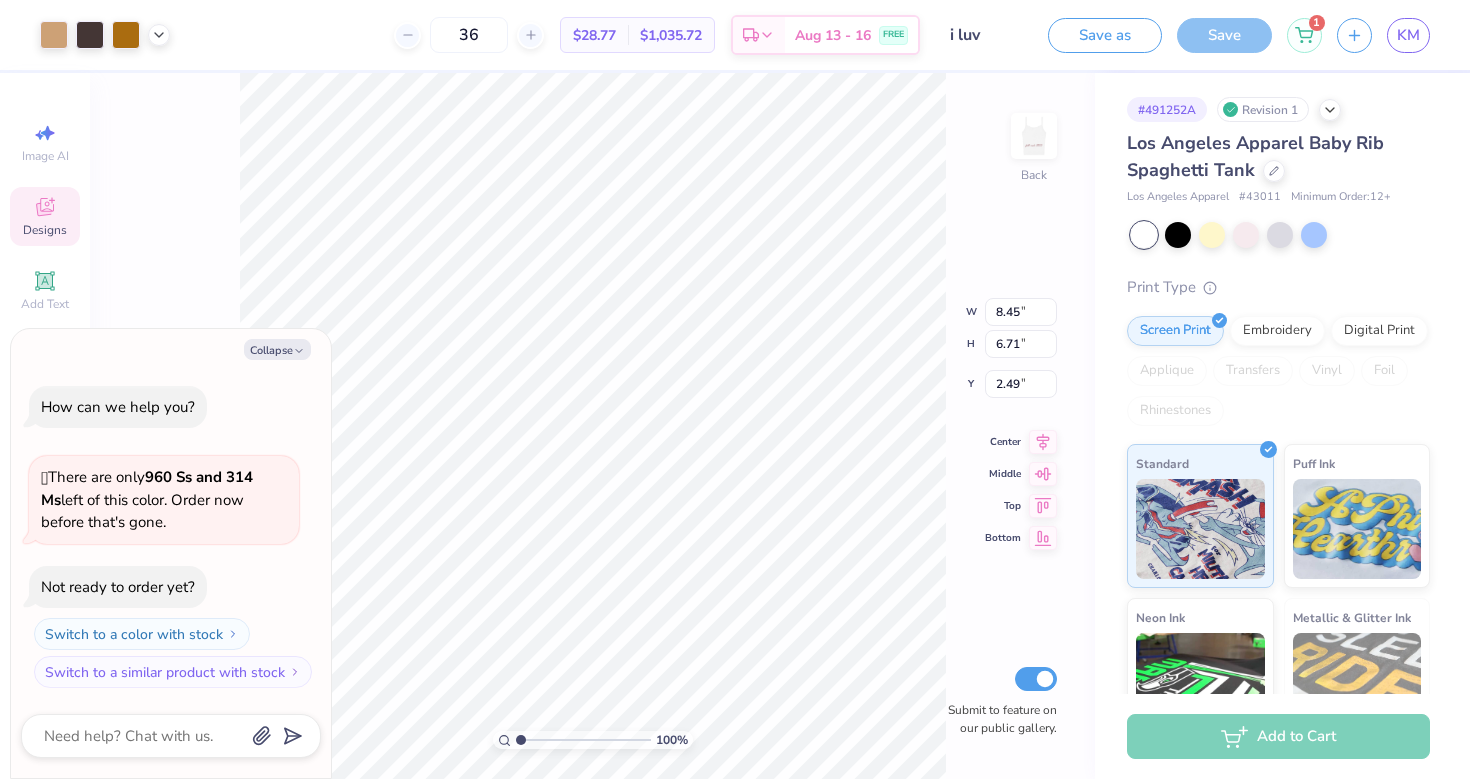 type on "x" 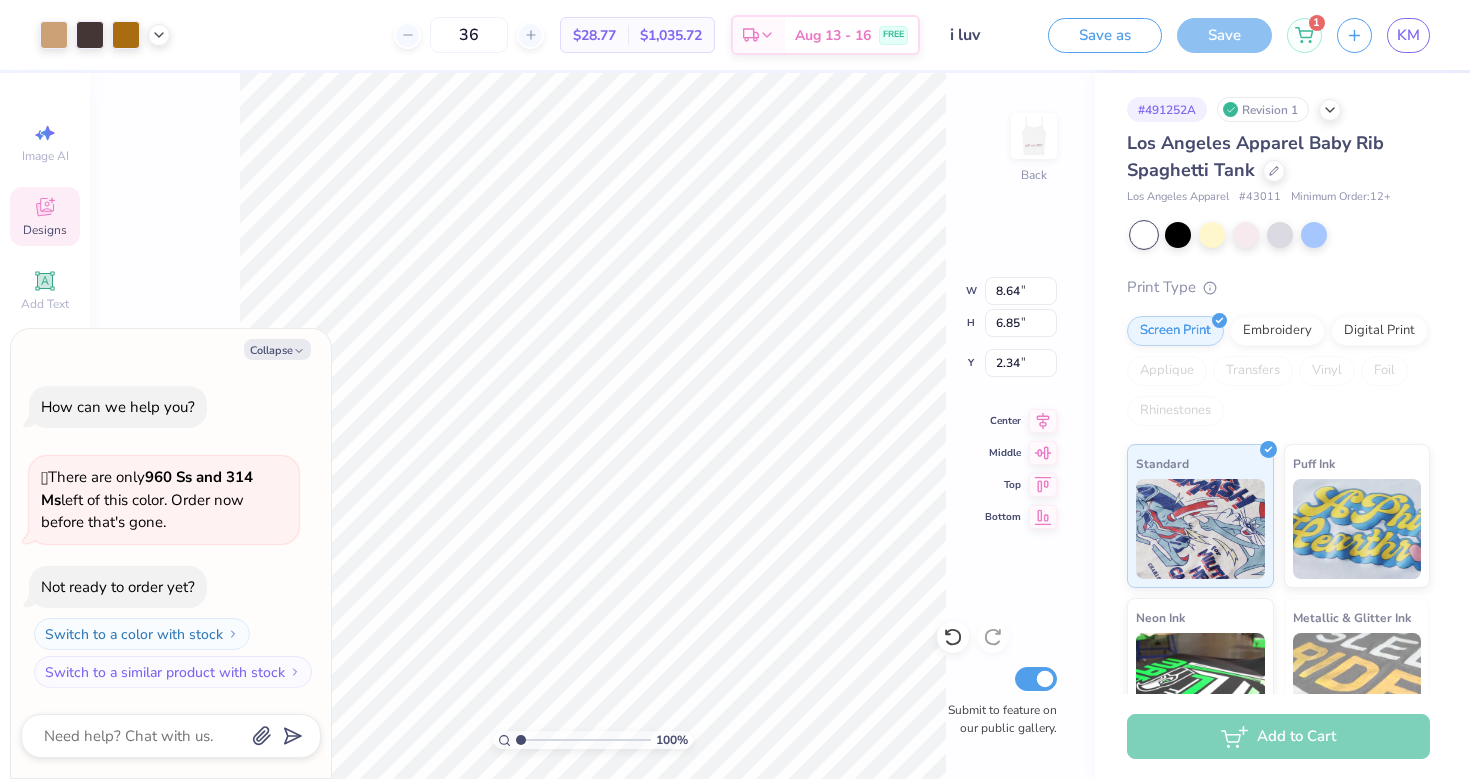 type on "x" 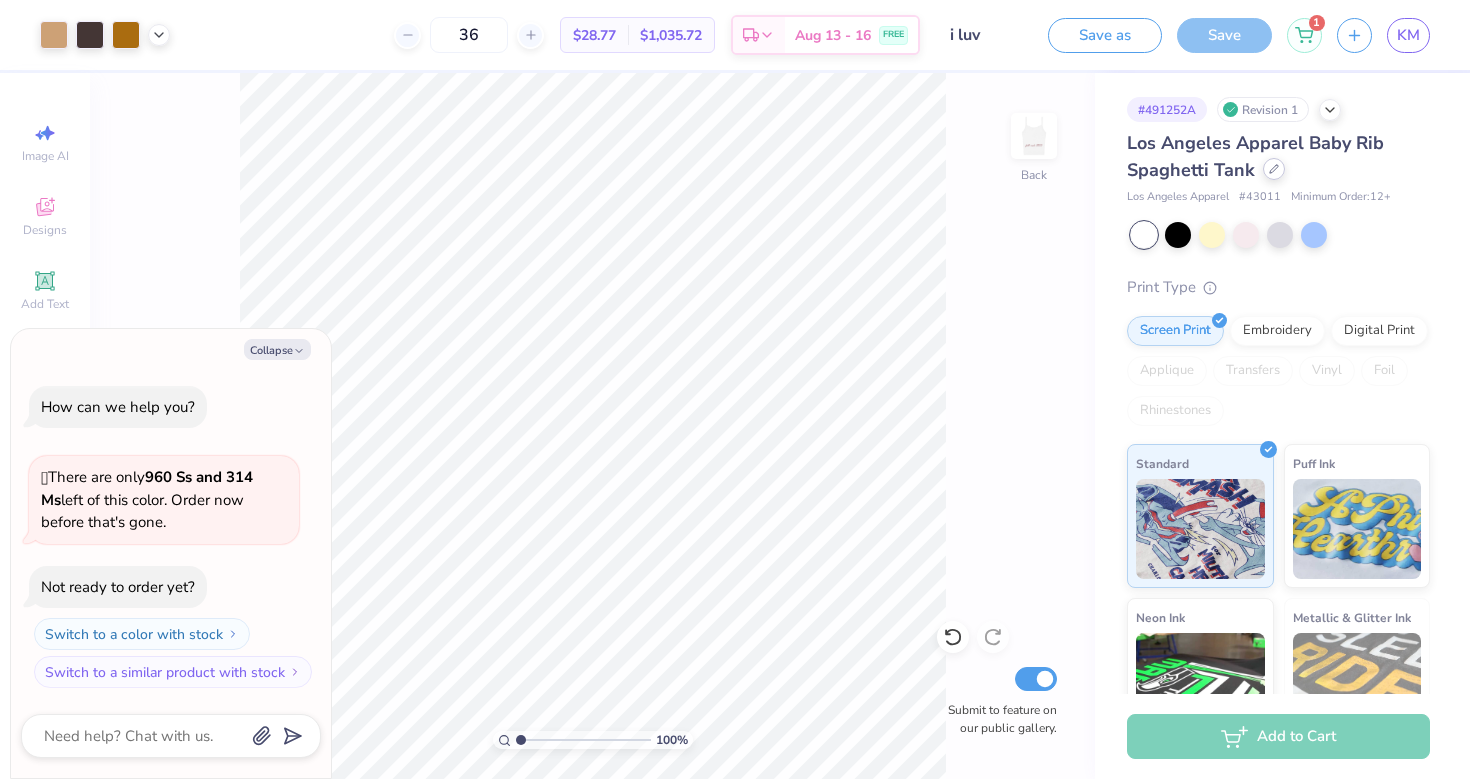 click at bounding box center [1274, 169] 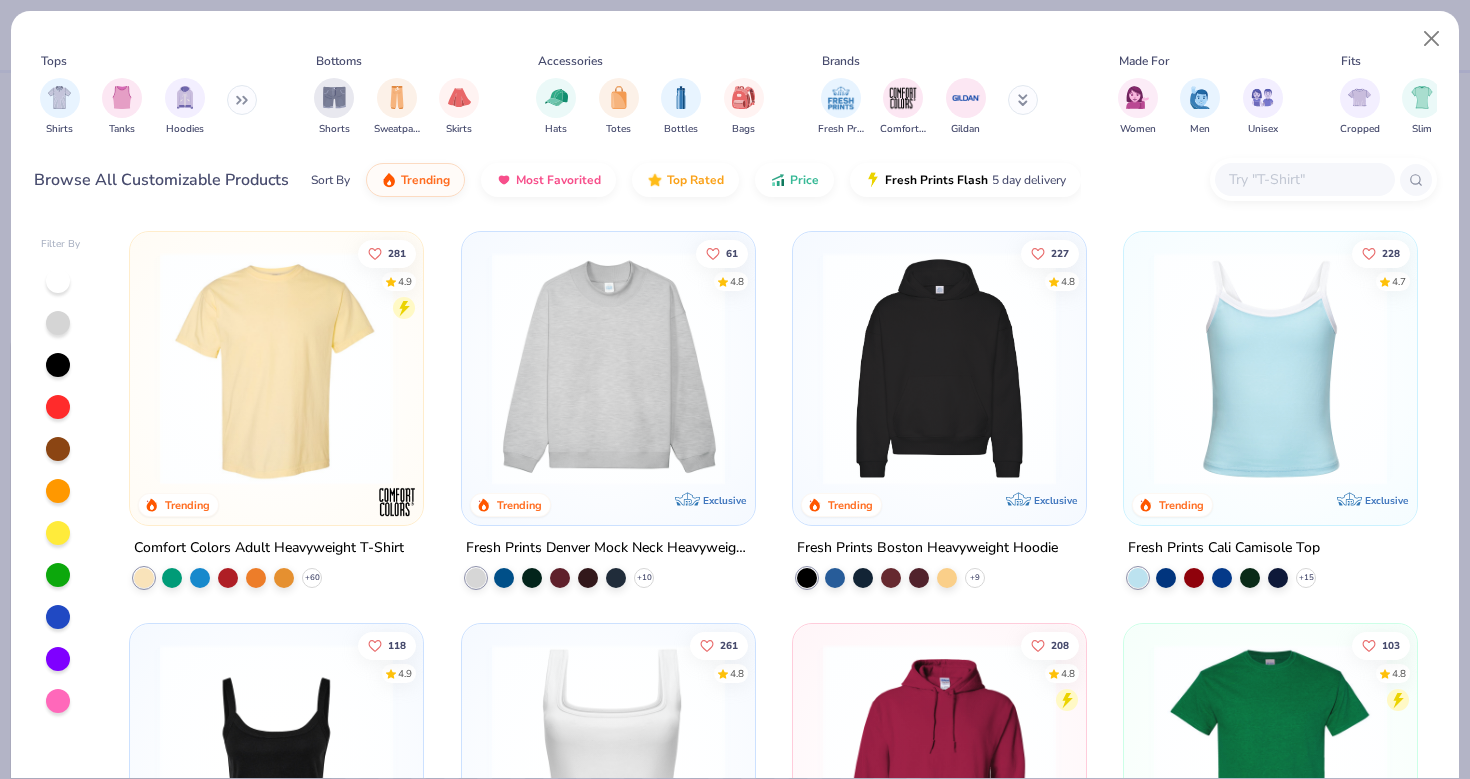 click on "Shirts Tanks Hoodies" at bounding box center (149, 107) 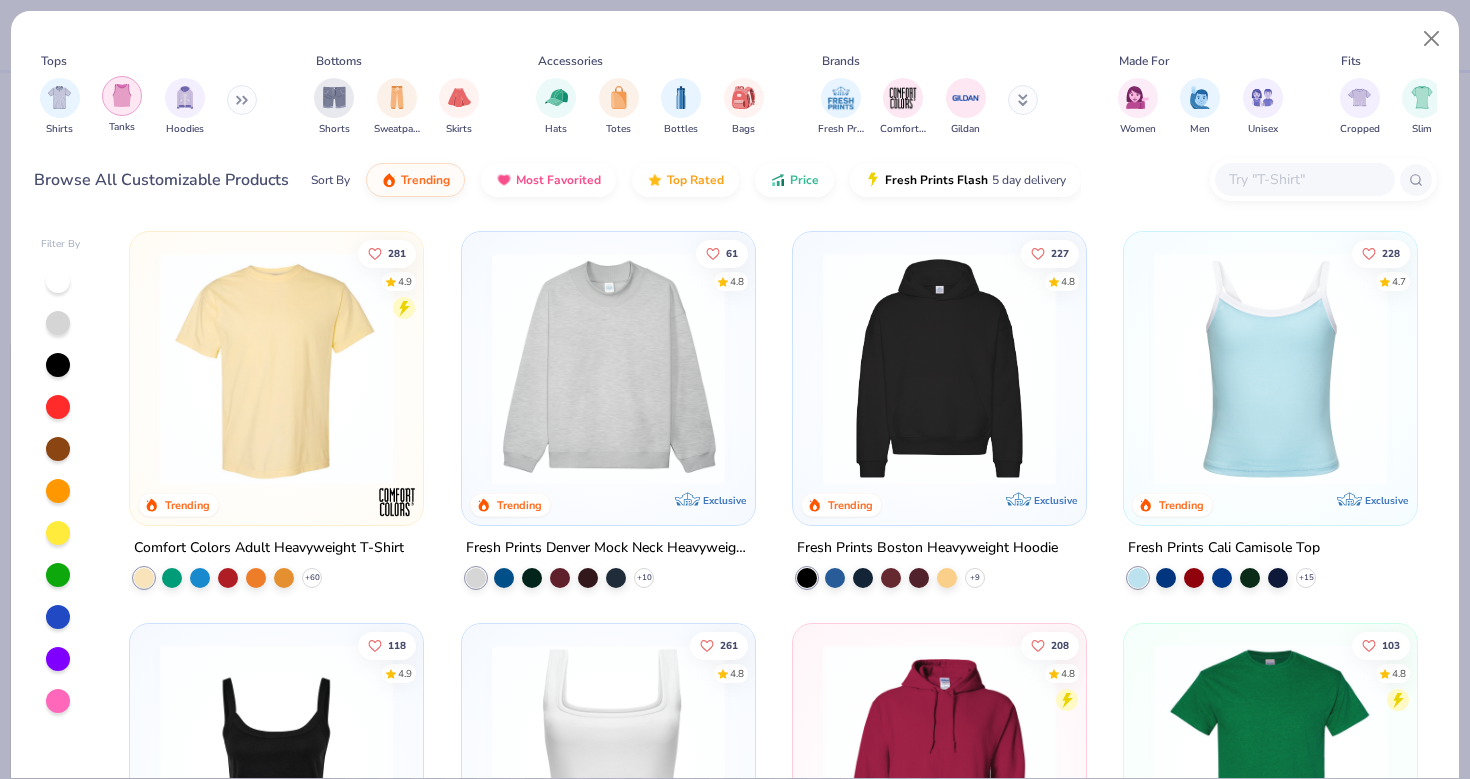 click at bounding box center (122, 95) 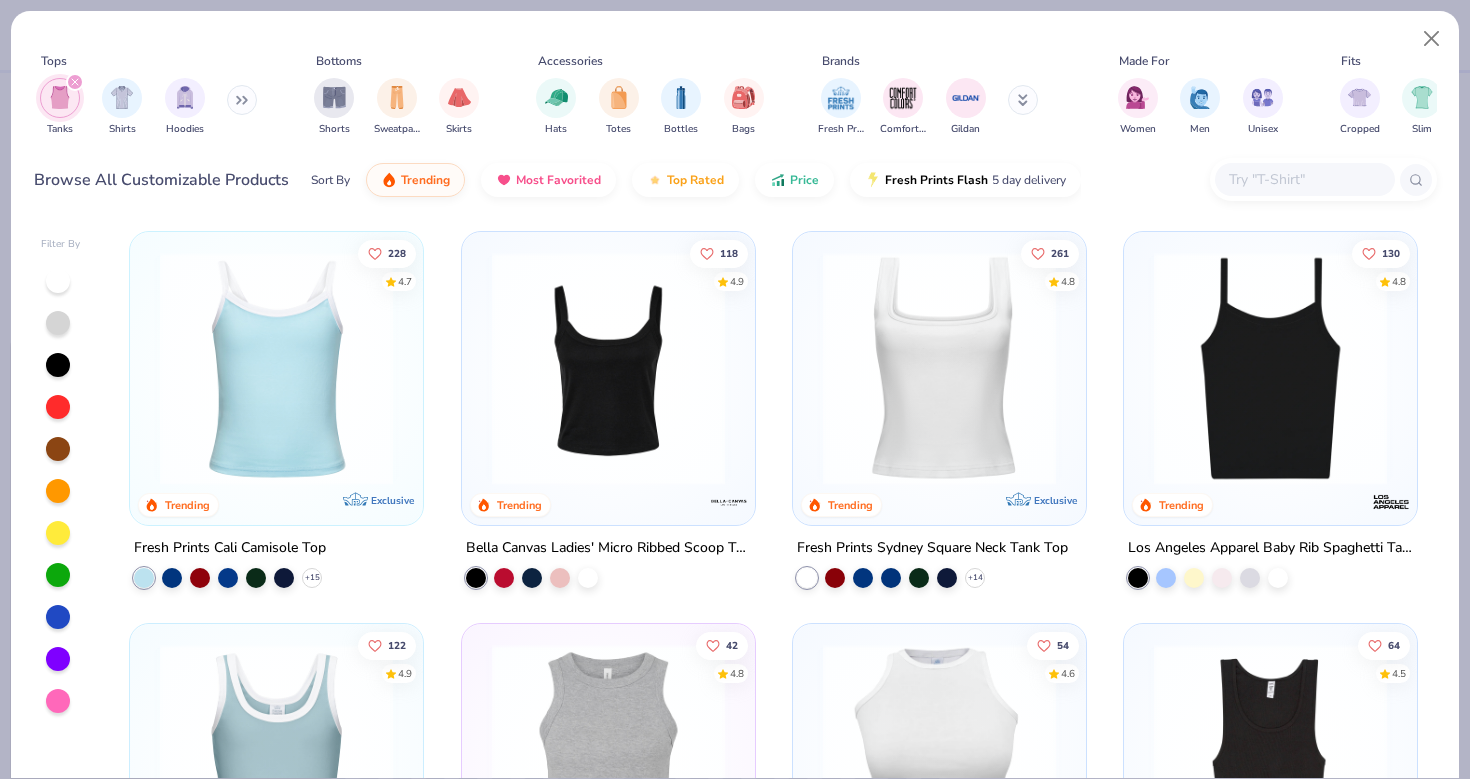 click at bounding box center [58, 281] 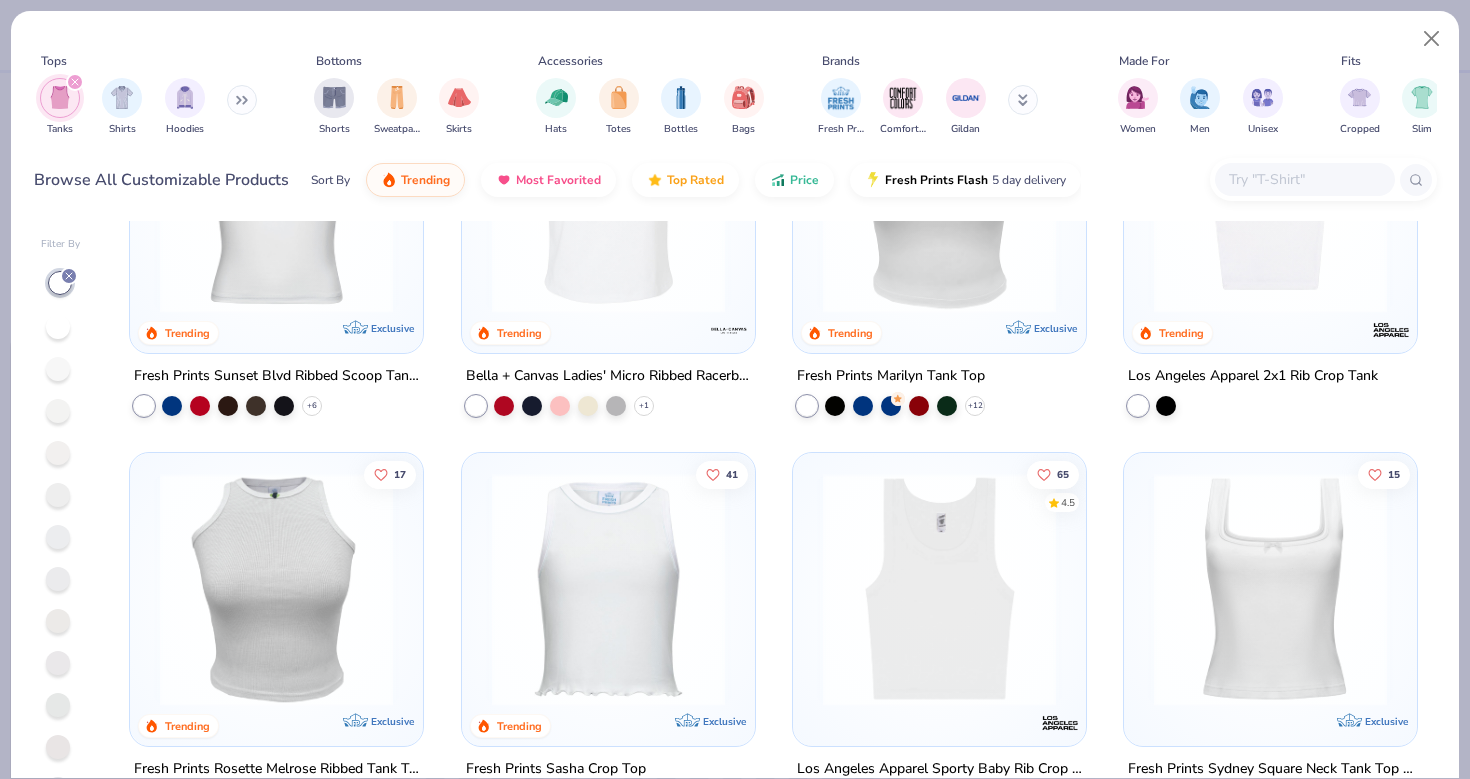 scroll, scrollTop: 636, scrollLeft: 0, axis: vertical 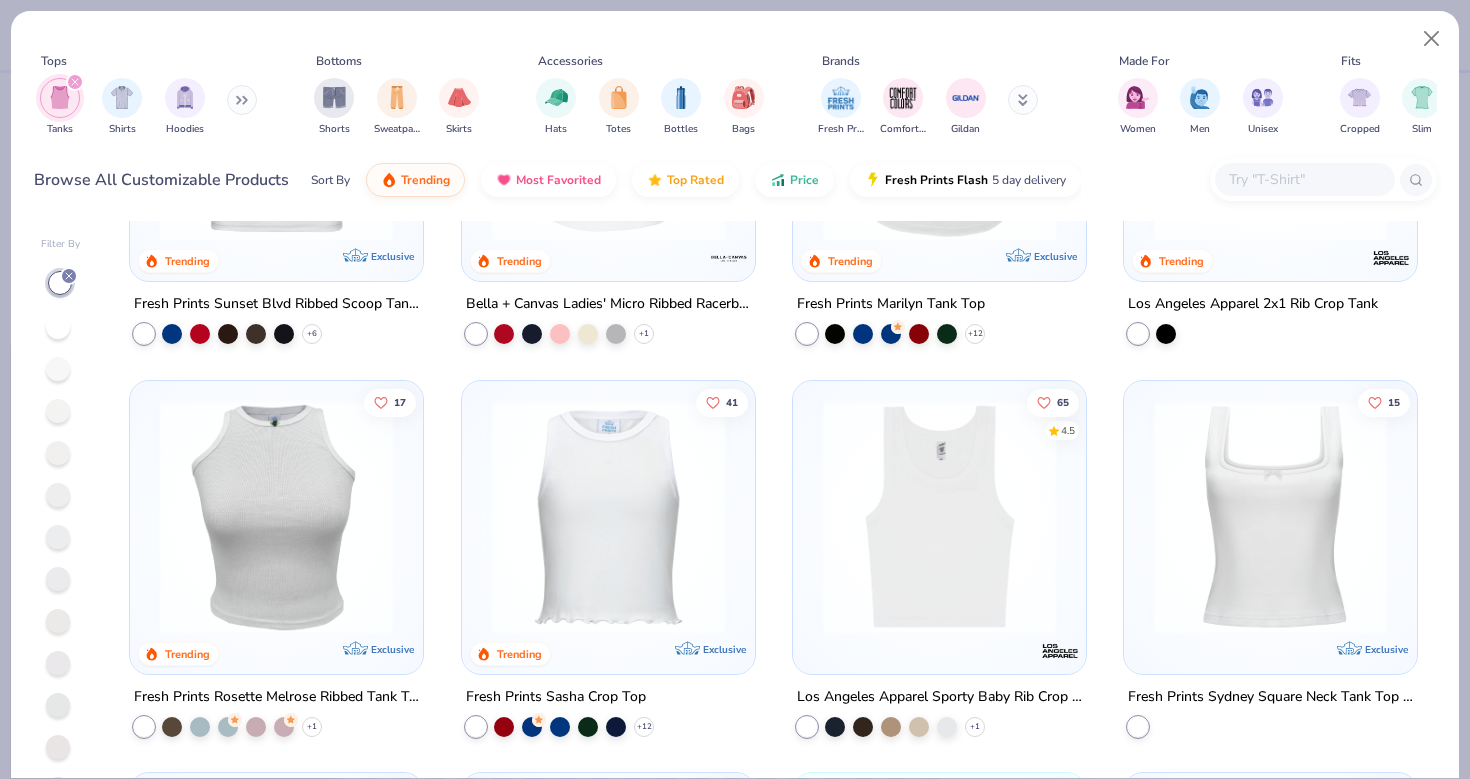 click at bounding box center (1270, 516) 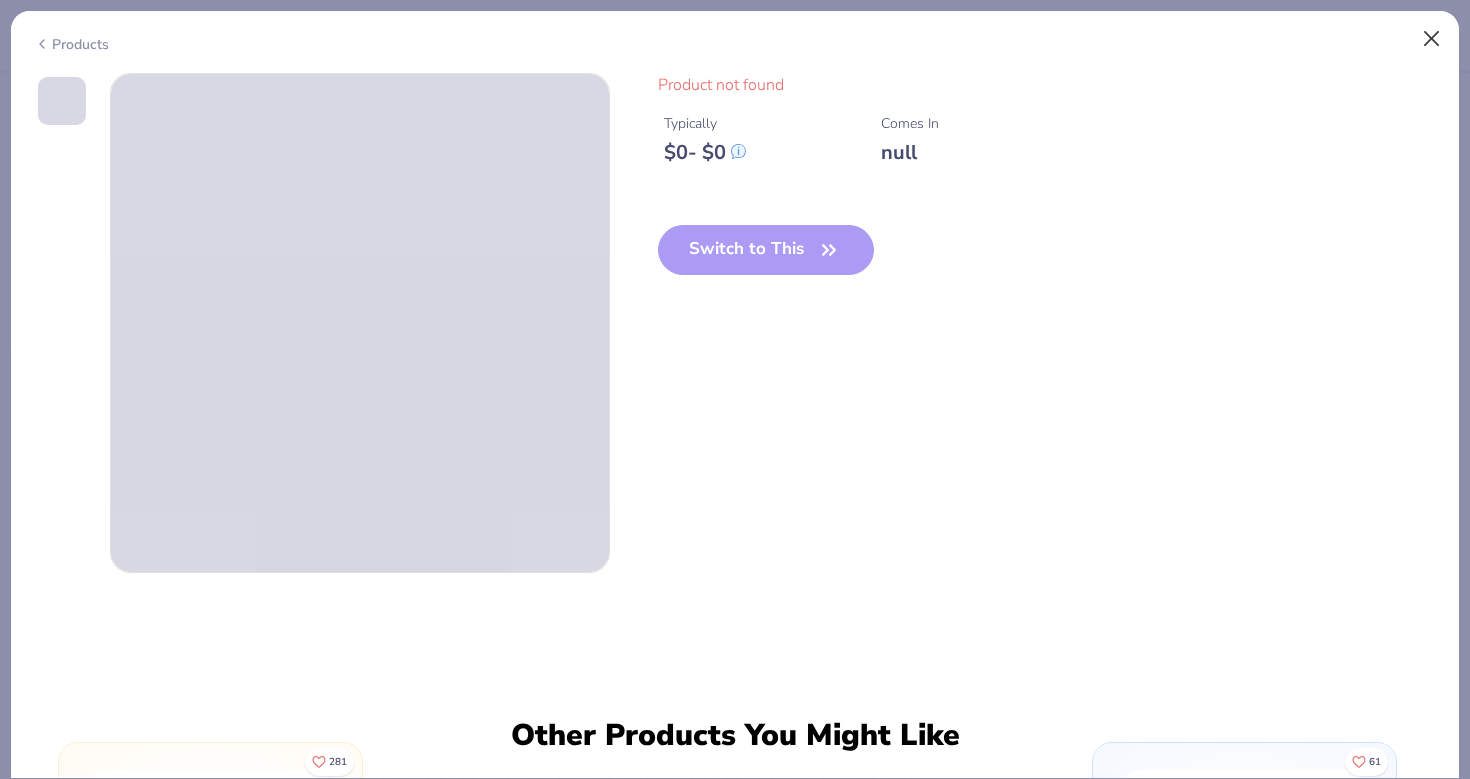 click at bounding box center (1432, 39) 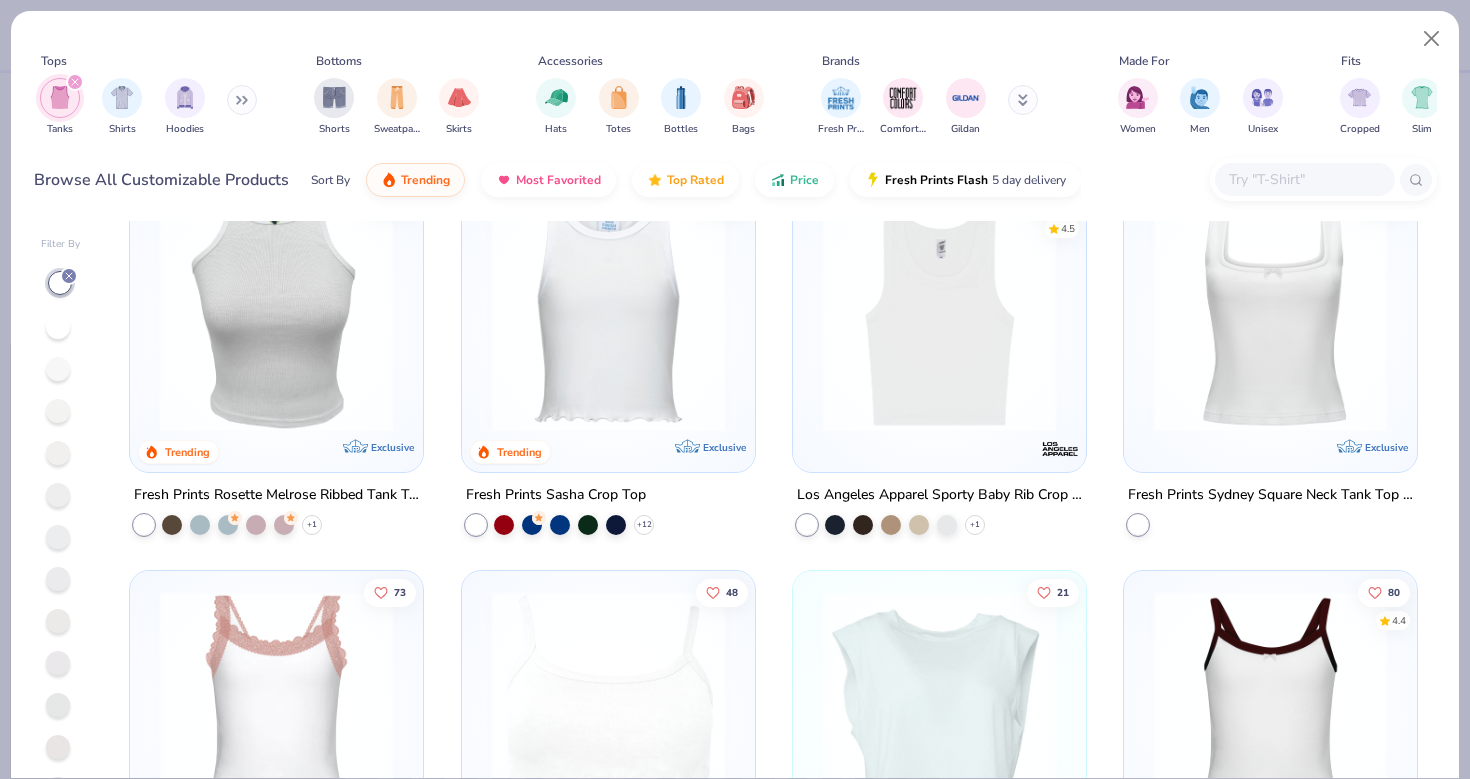 scroll, scrollTop: 901, scrollLeft: 0, axis: vertical 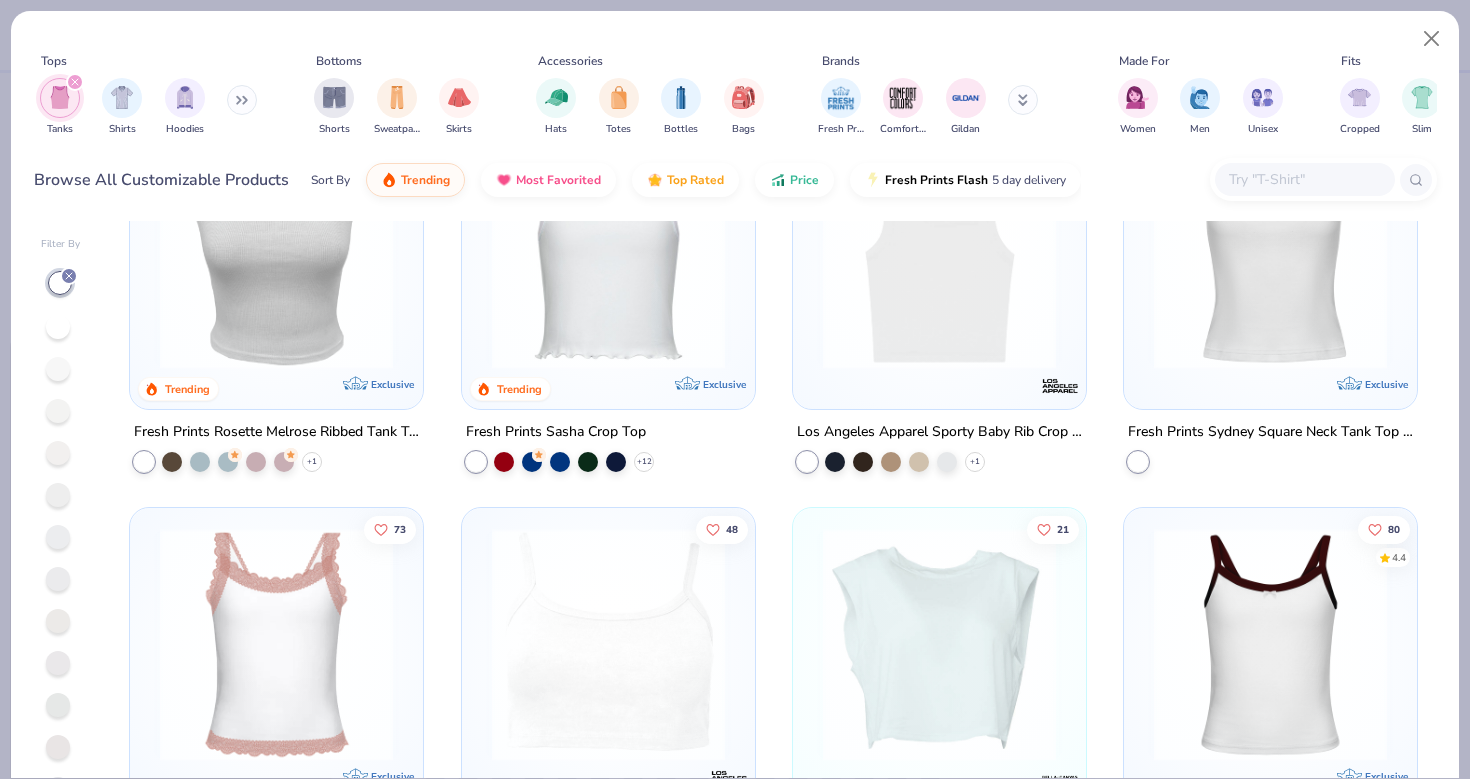 click at bounding box center (1270, 251) 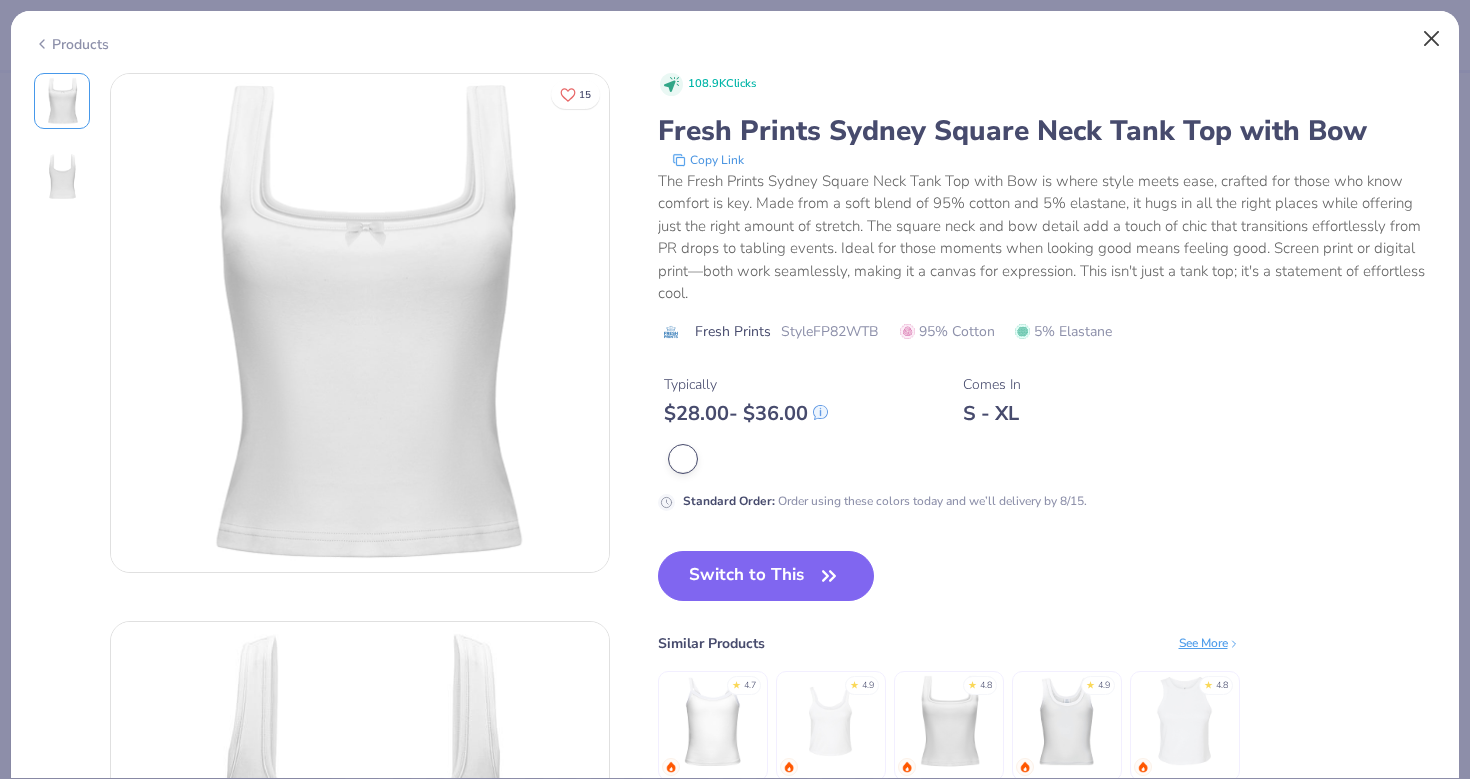 click at bounding box center (1432, 39) 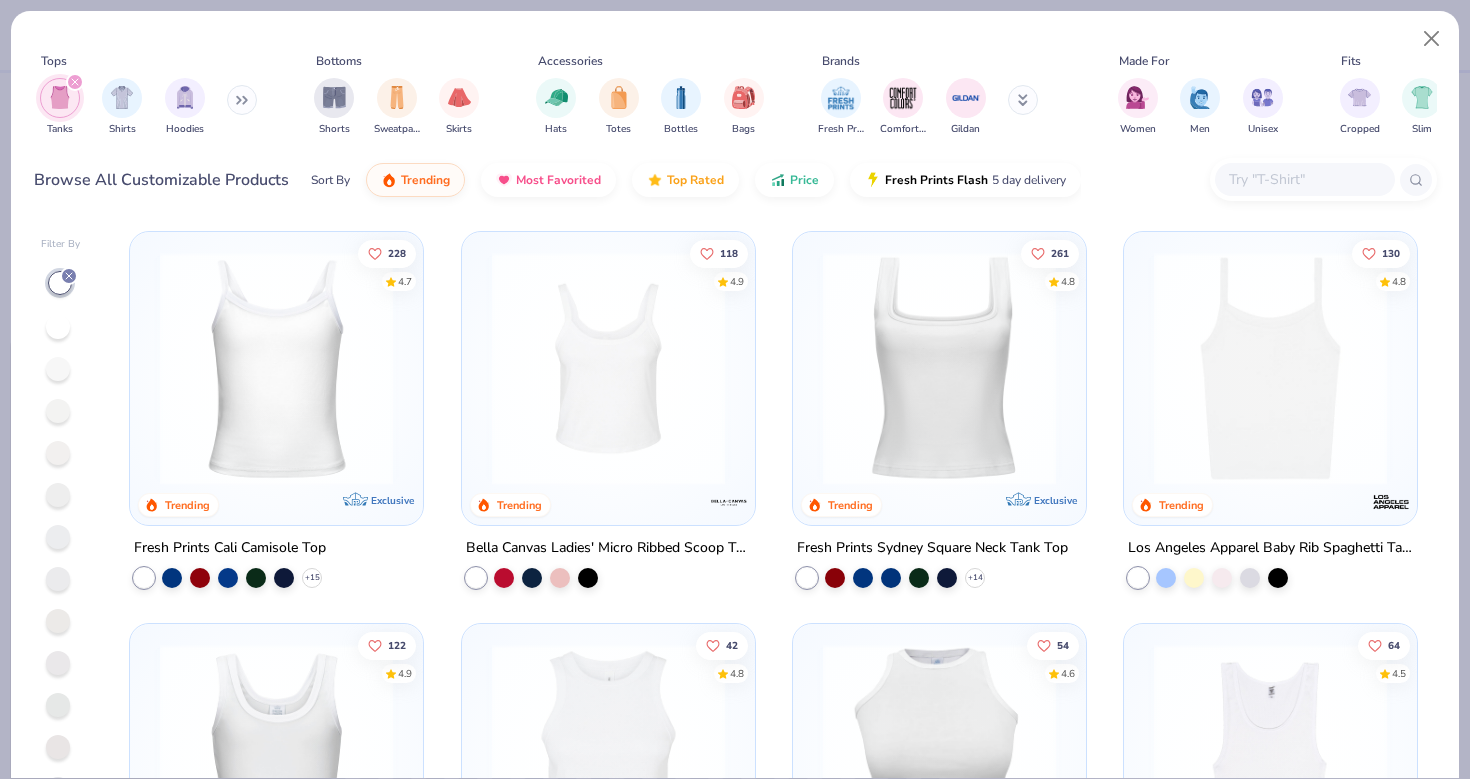 scroll, scrollTop: 0, scrollLeft: 0, axis: both 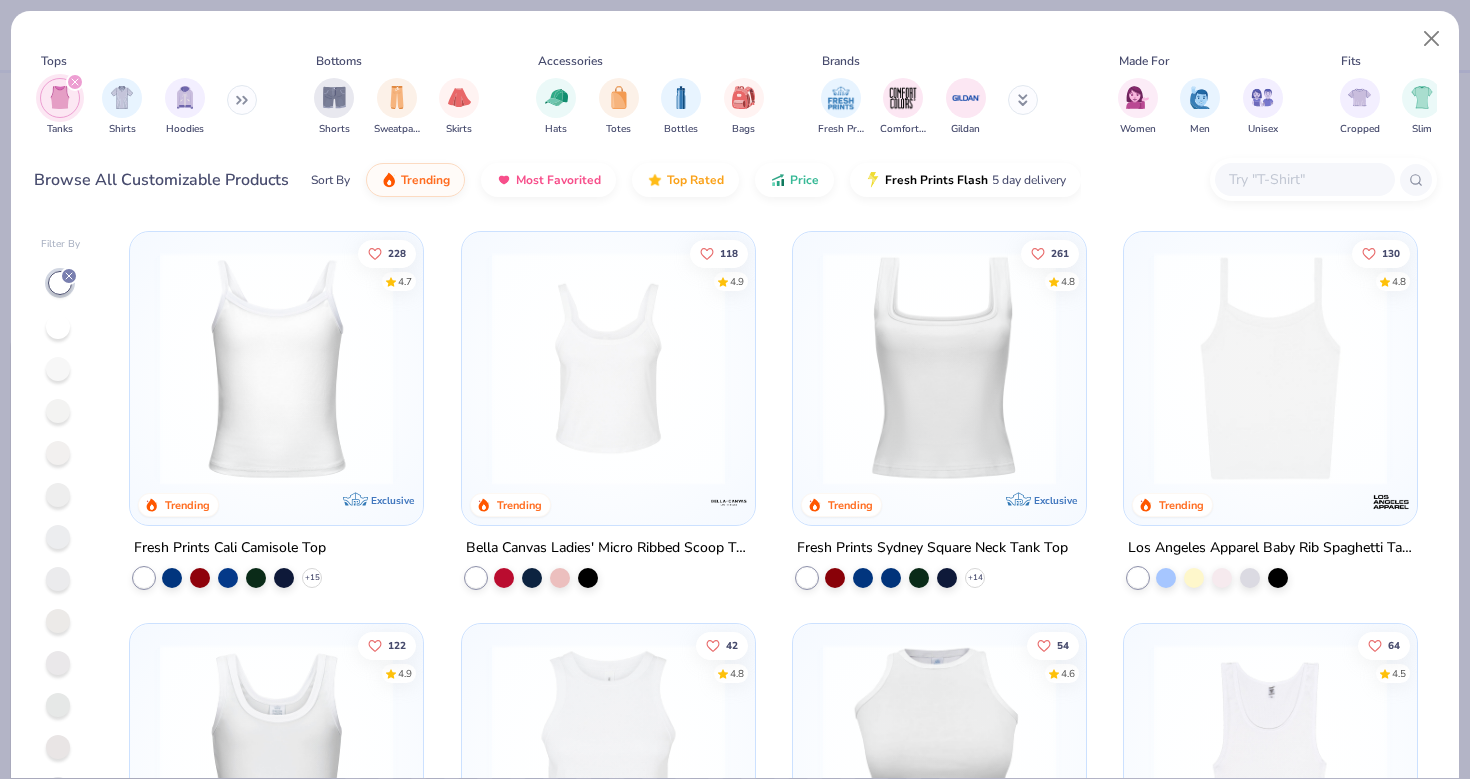 click at bounding box center (1270, 368) 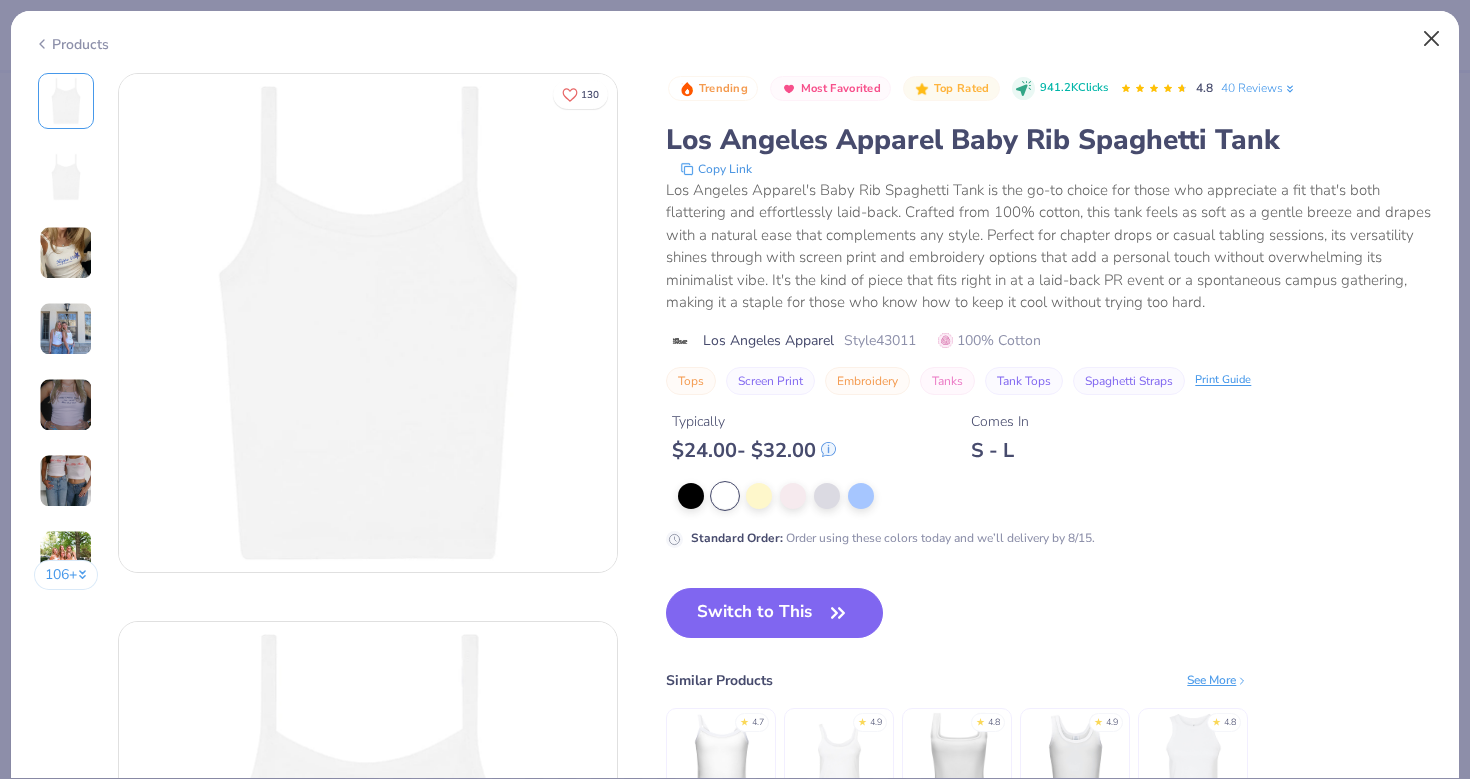 click at bounding box center [1432, 39] 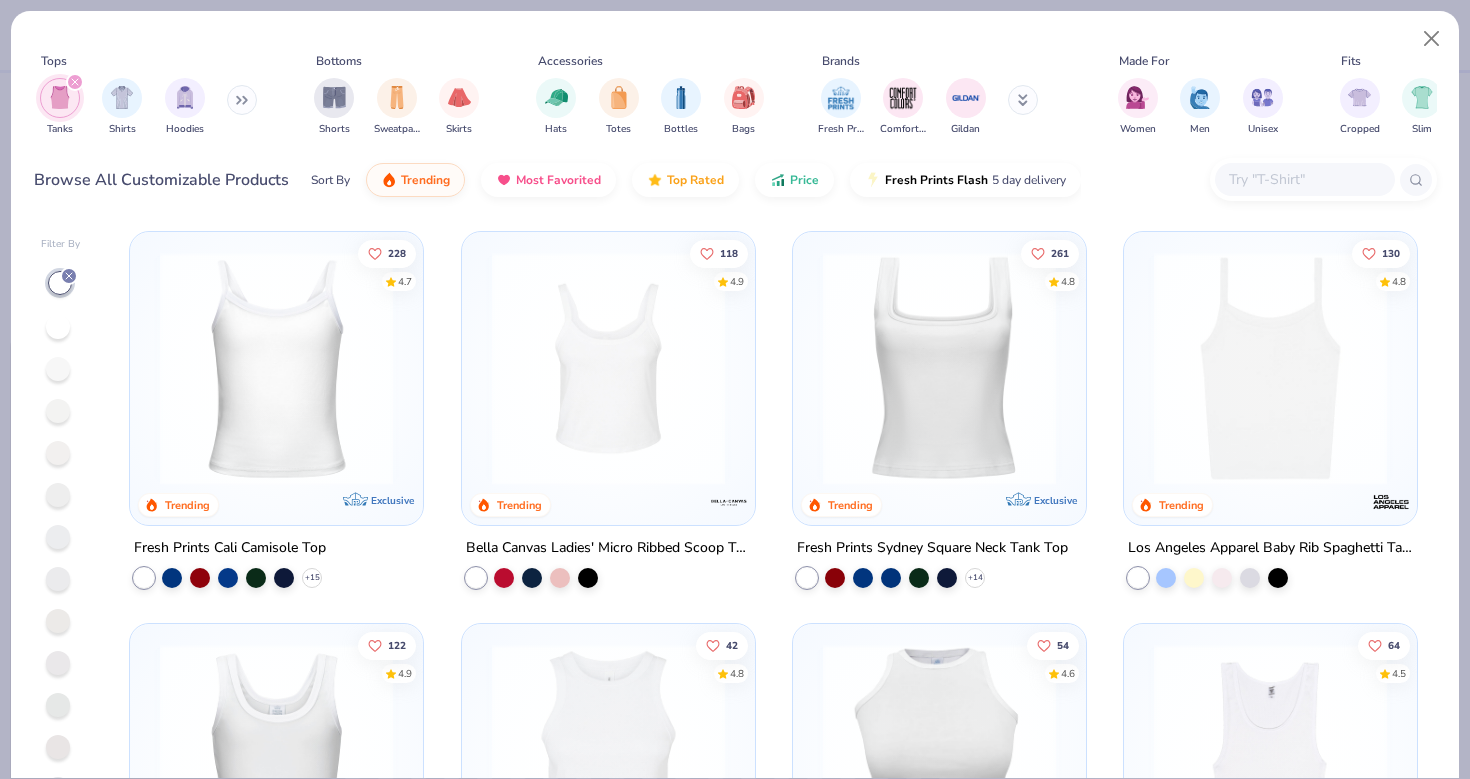 click at bounding box center (608, 368) 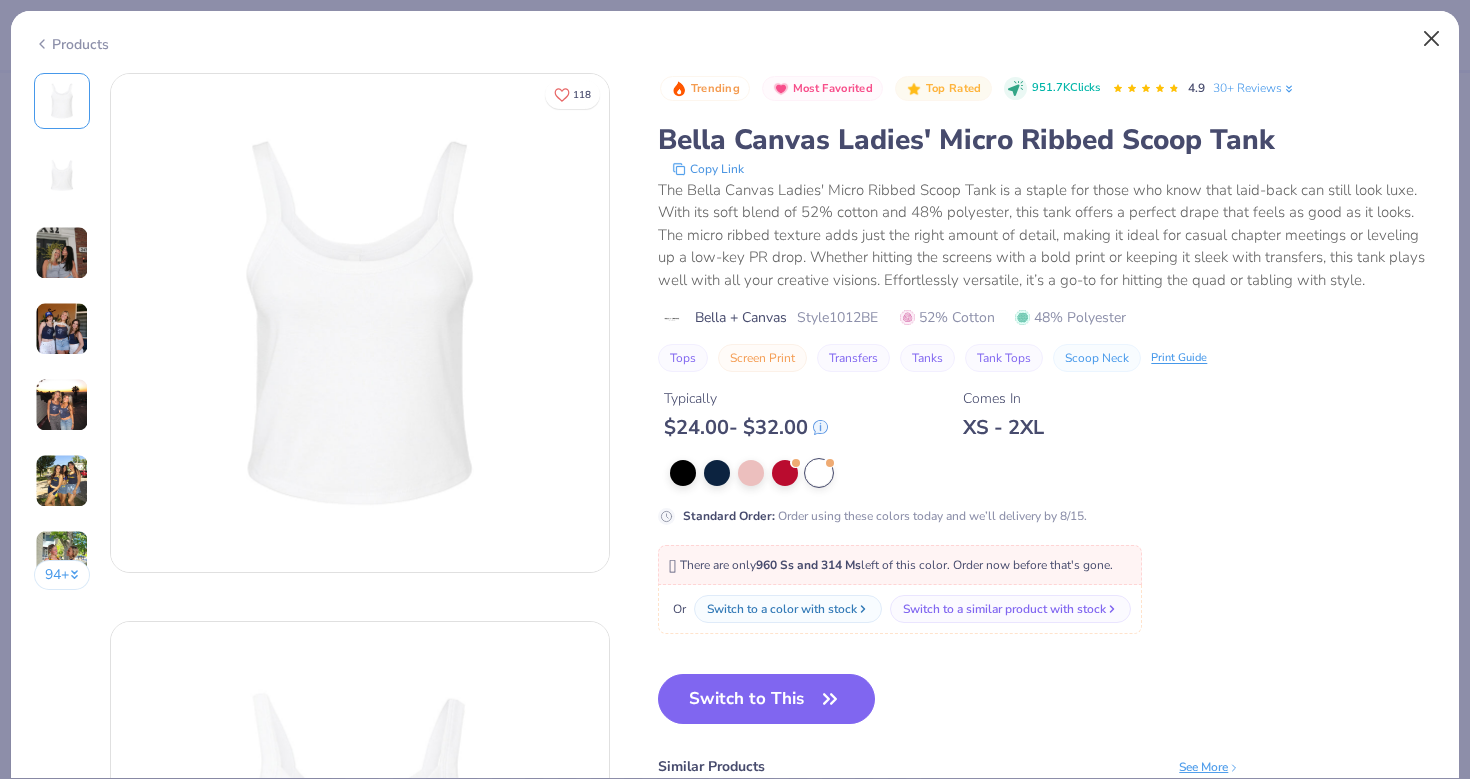 click at bounding box center [1432, 39] 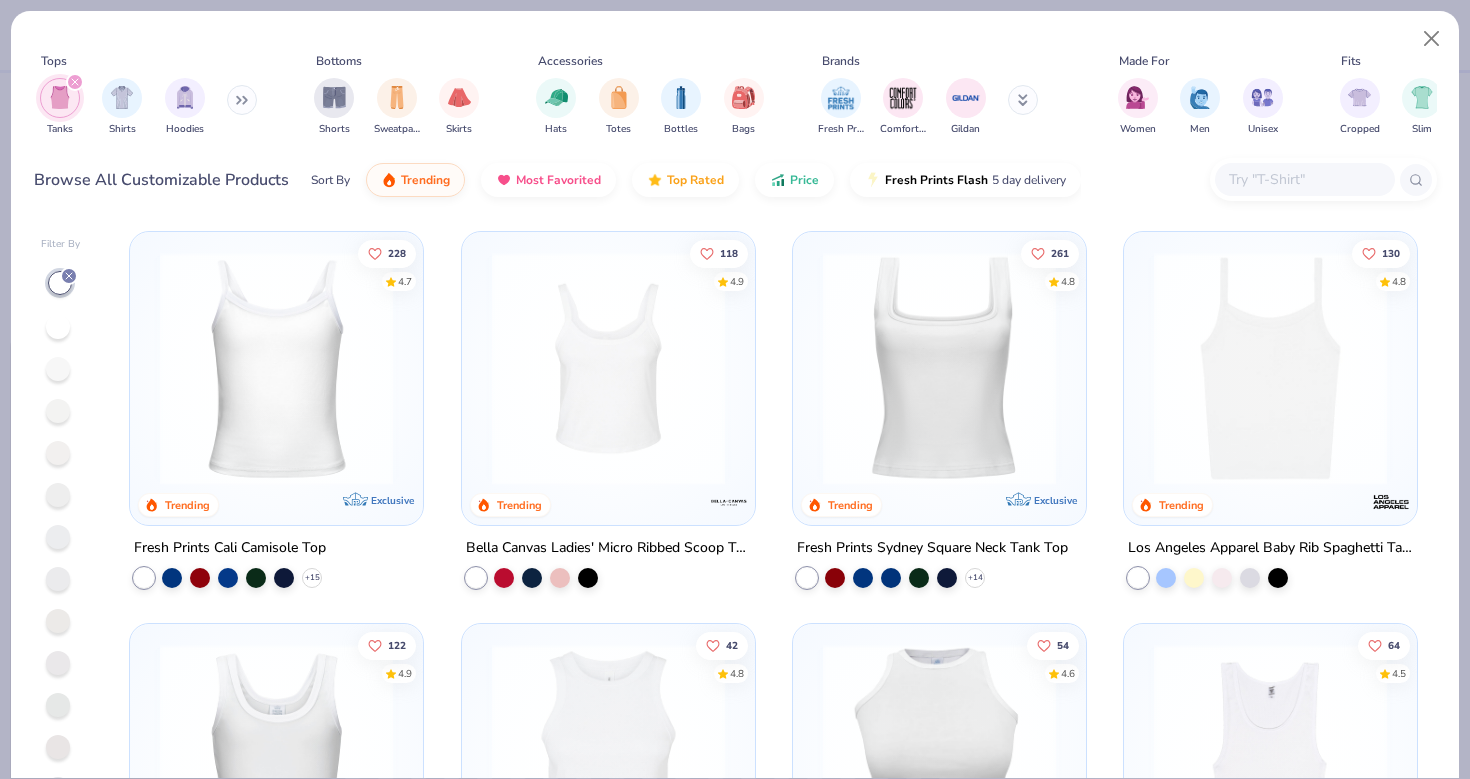 click at bounding box center [276, 368] 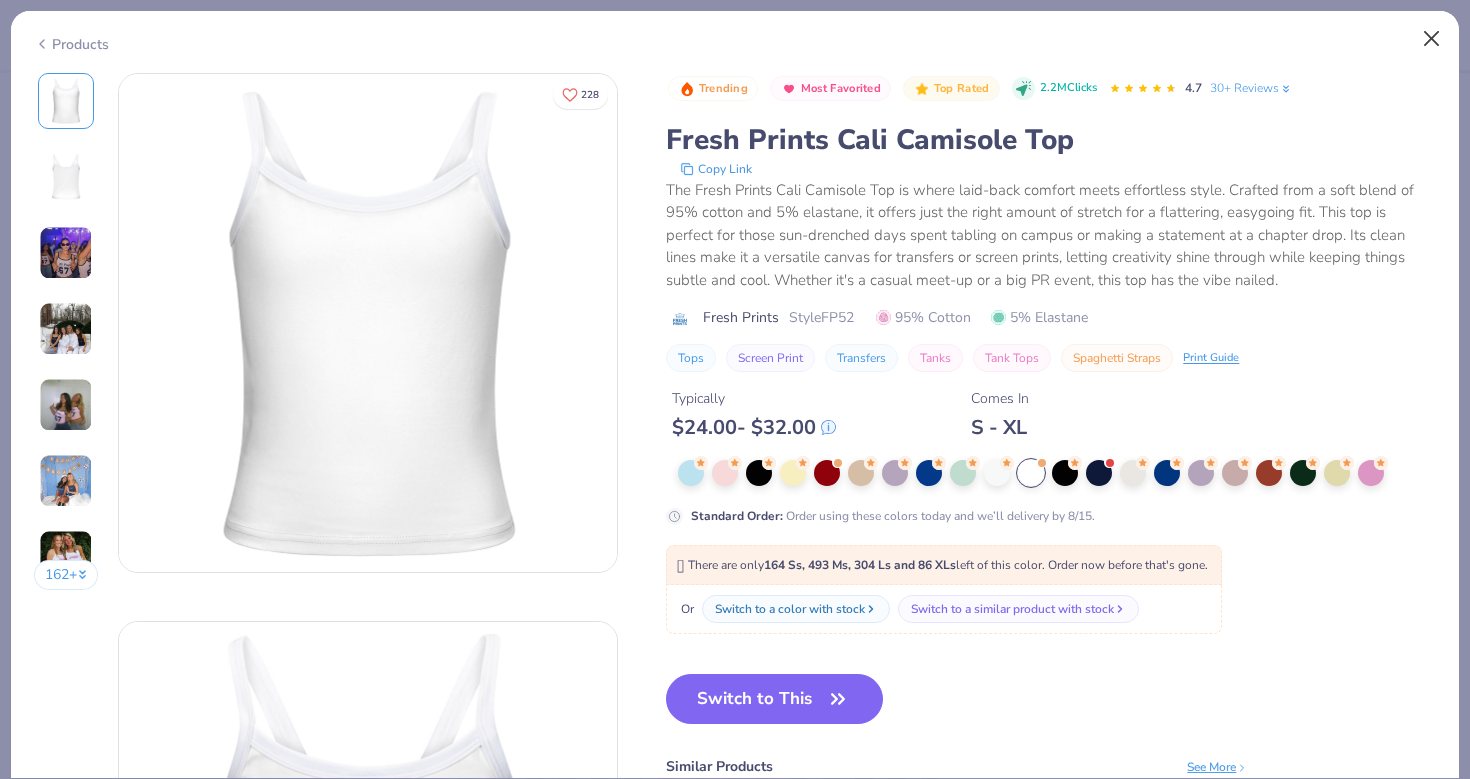 click at bounding box center (1432, 39) 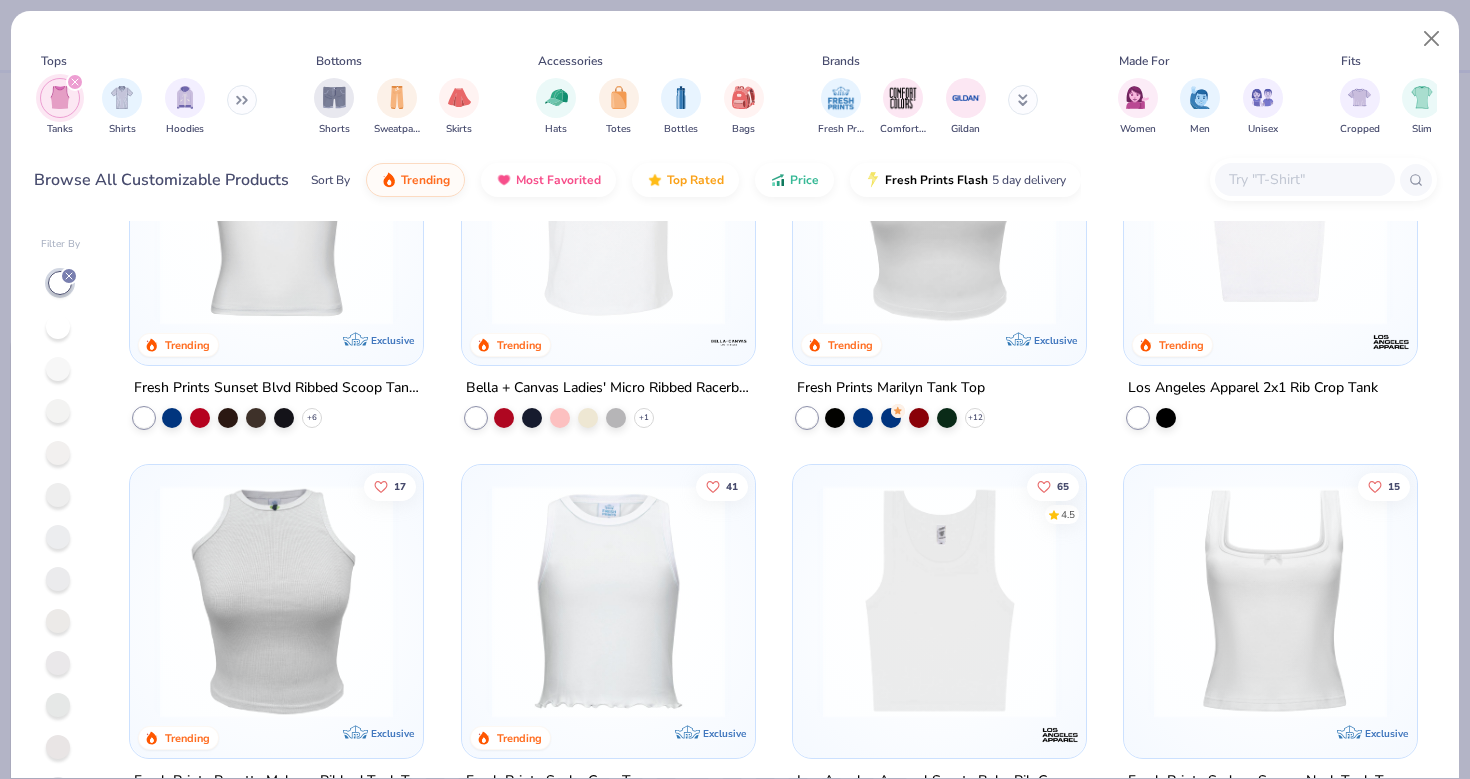 scroll, scrollTop: 565, scrollLeft: 0, axis: vertical 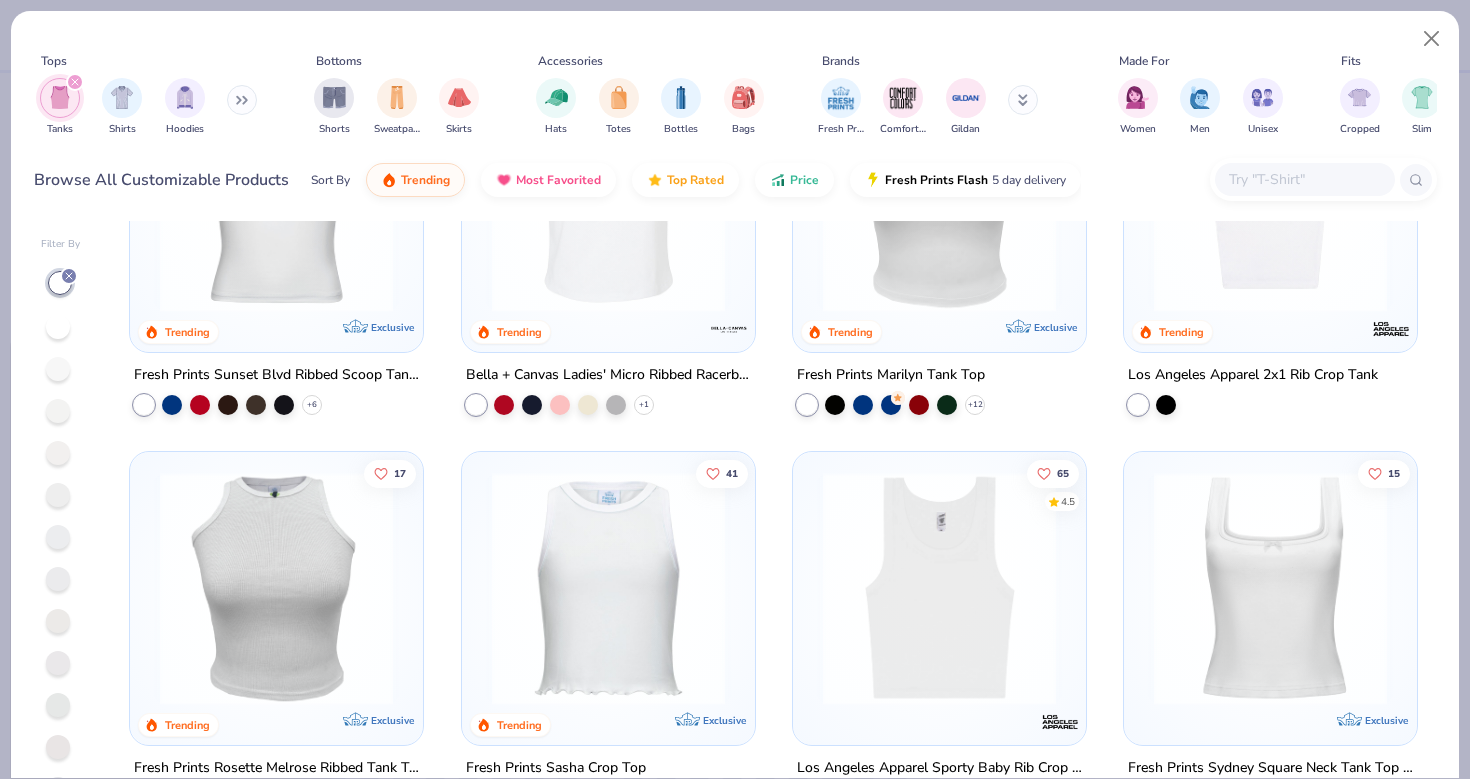 click at bounding box center [1270, 587] 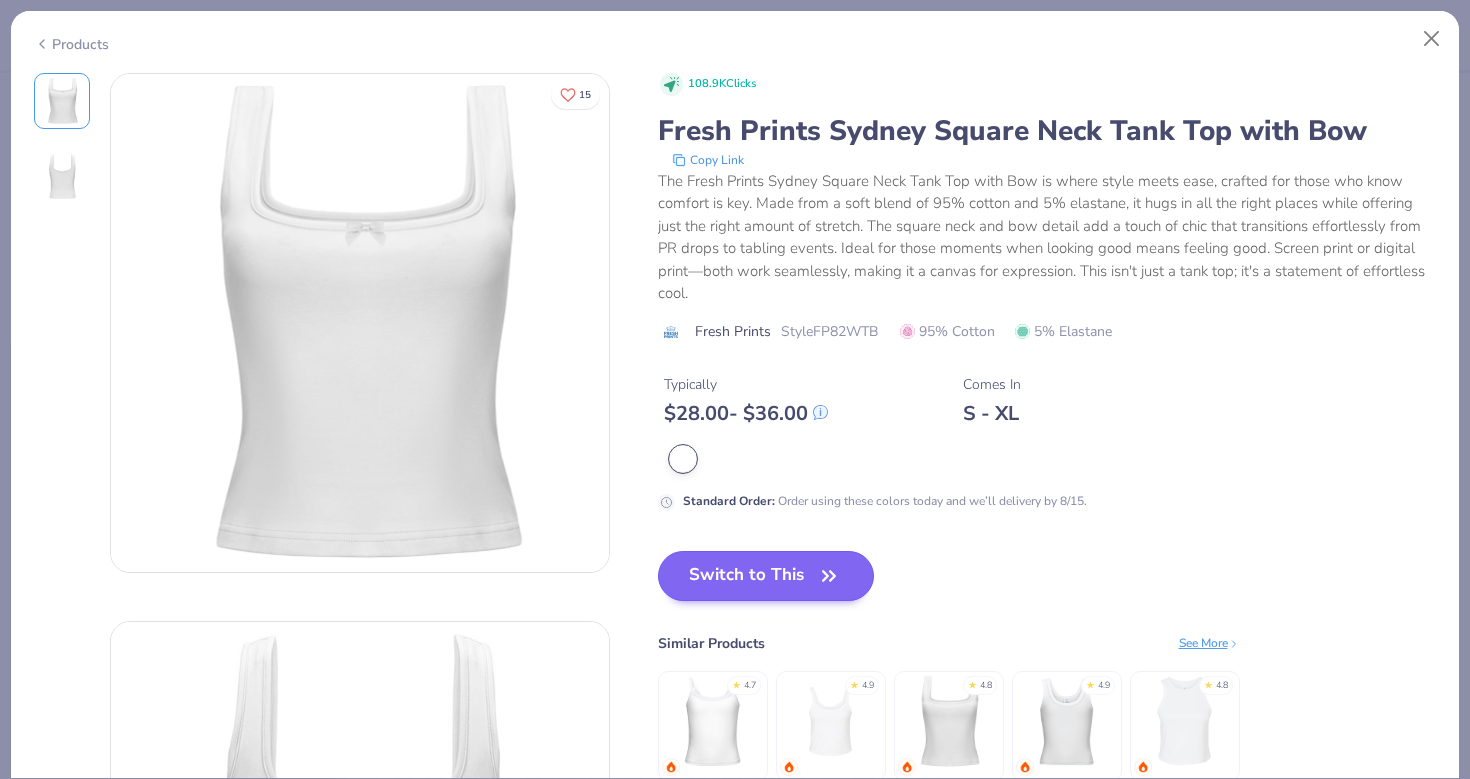 click on "Switch to This" at bounding box center (766, 576) 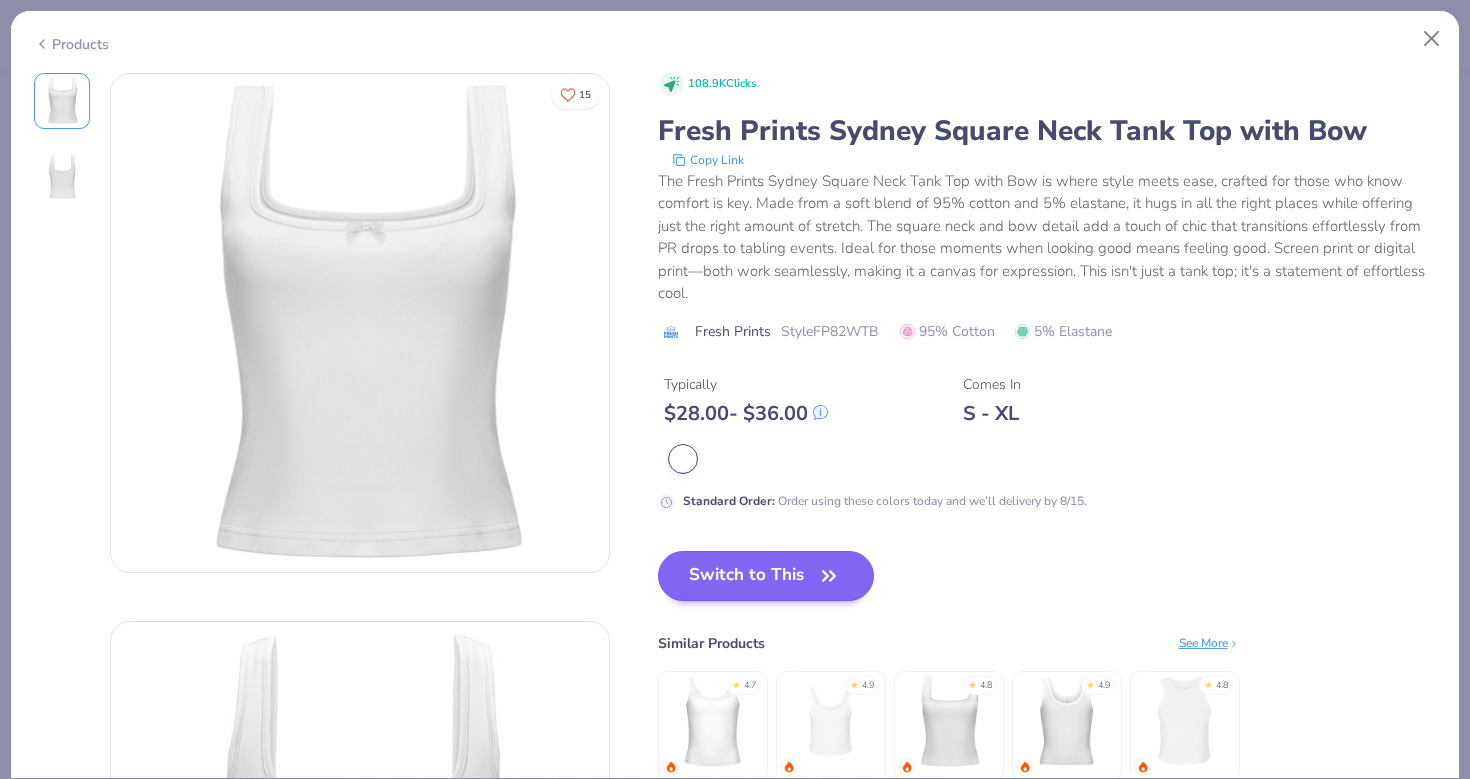 type on "x" 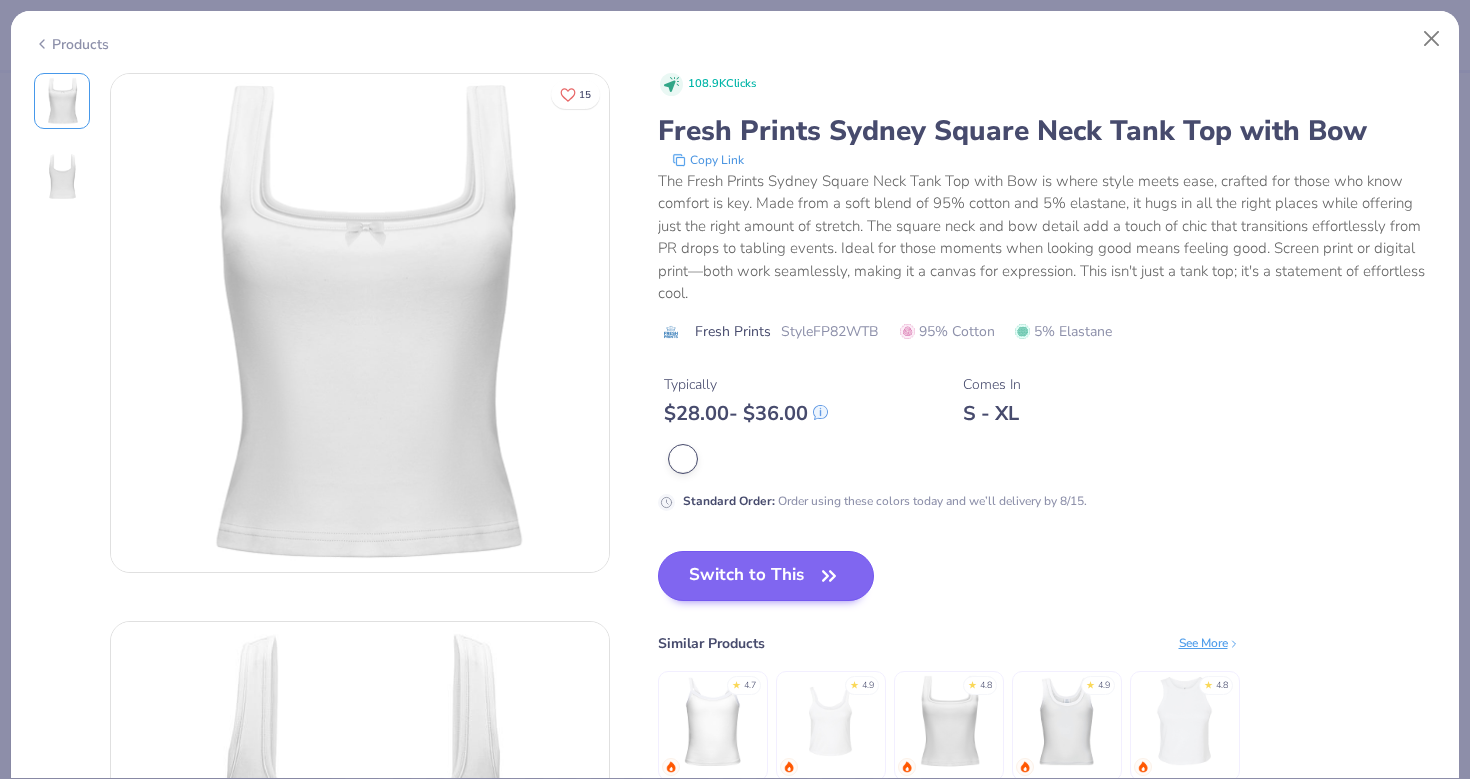 type on "50" 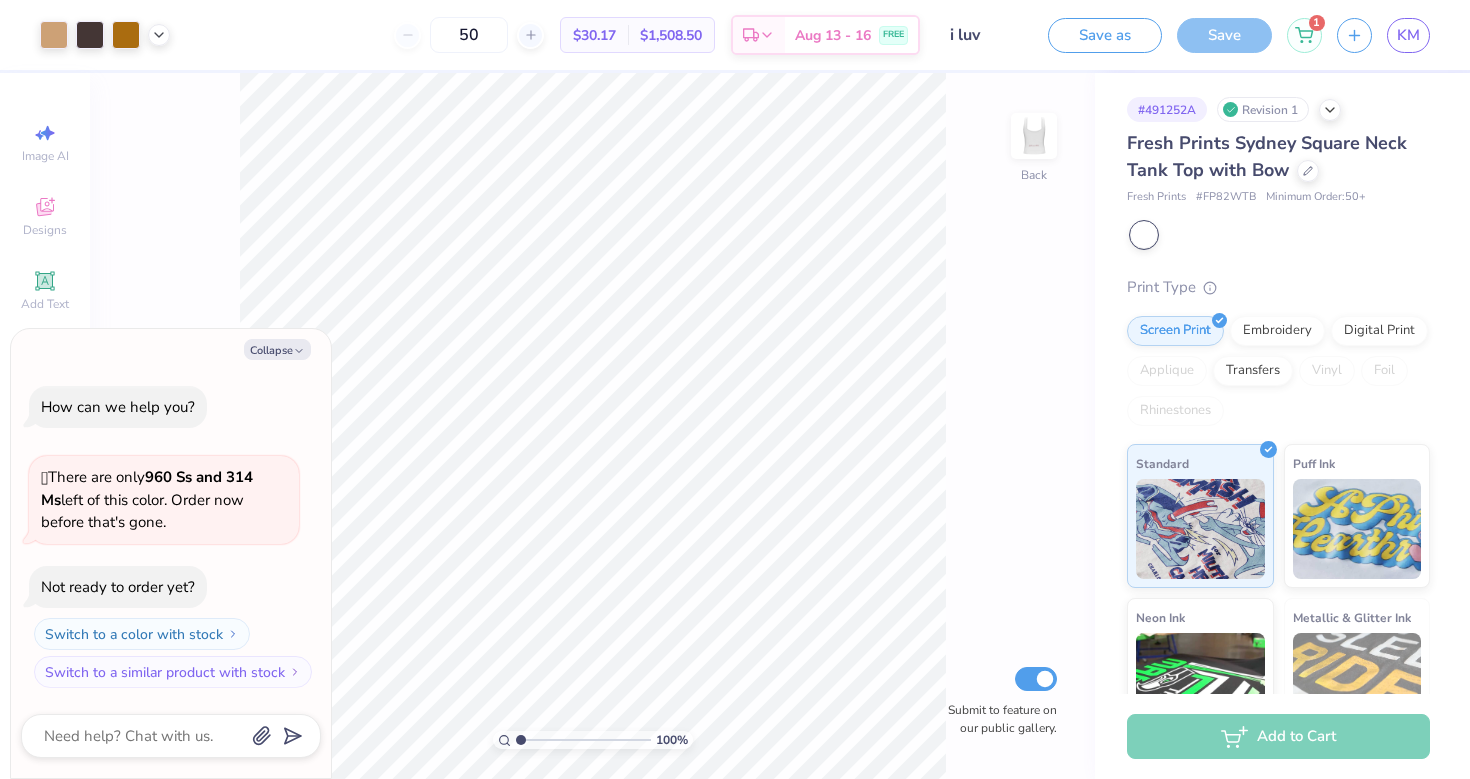 click on "Add to Cart" at bounding box center [1278, 736] 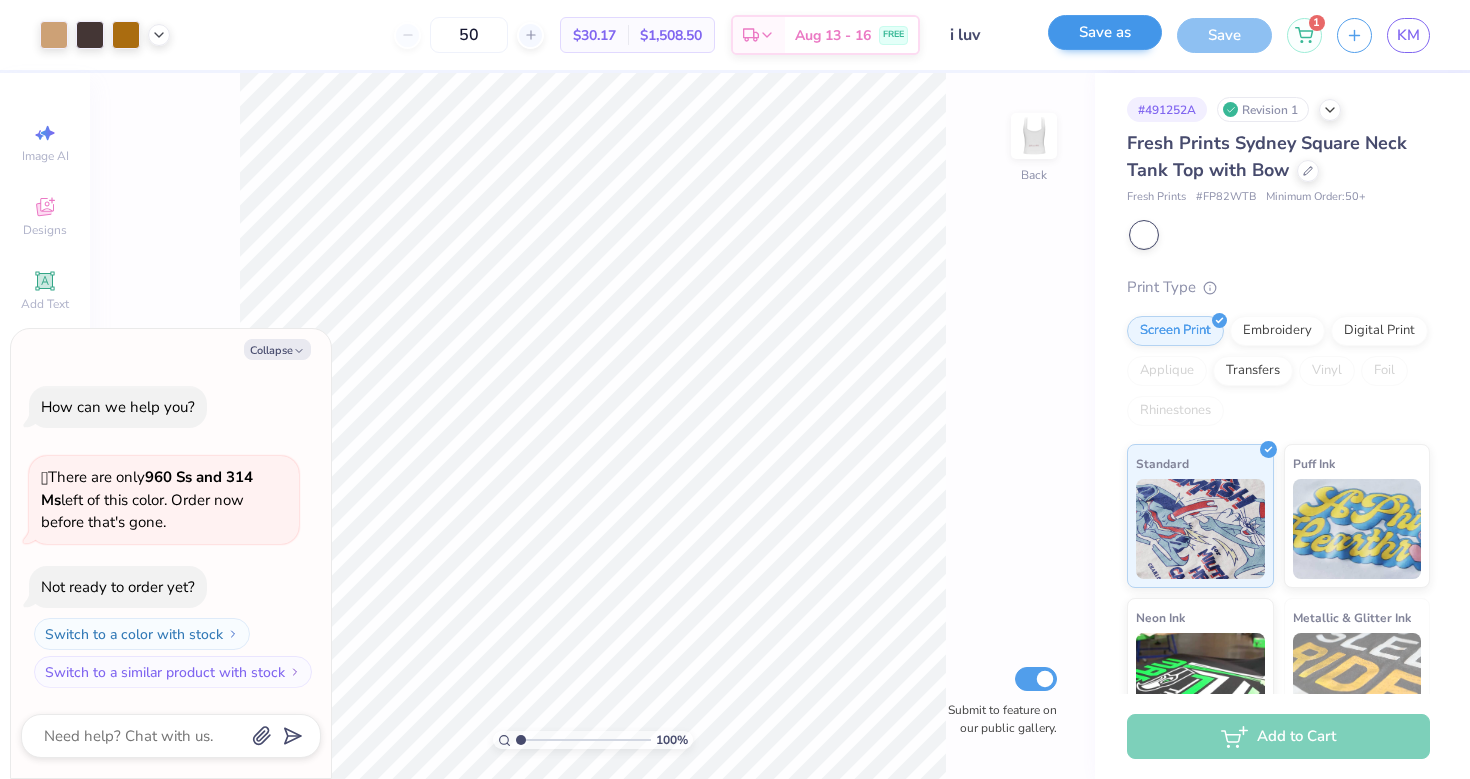click on "Save as" at bounding box center [1105, 32] 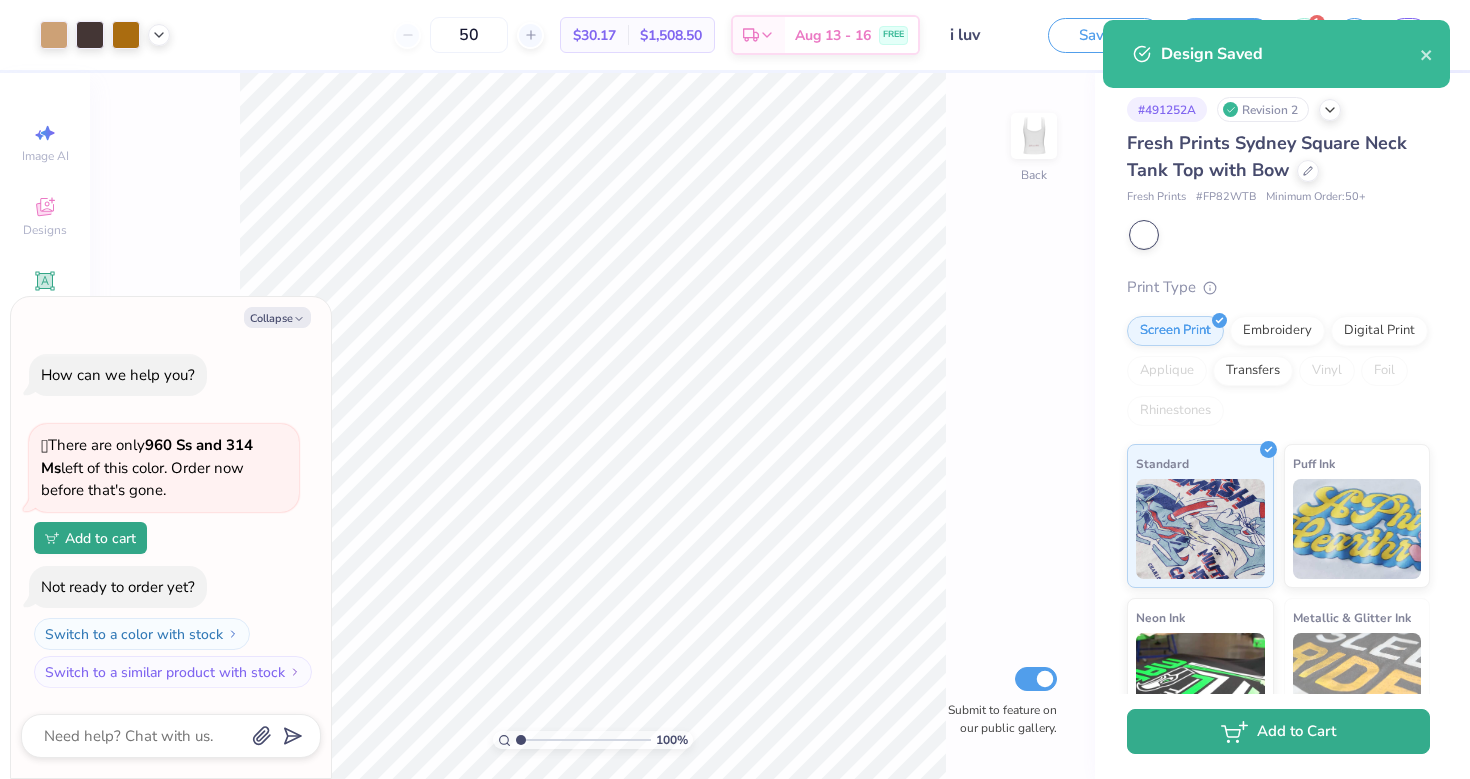 click 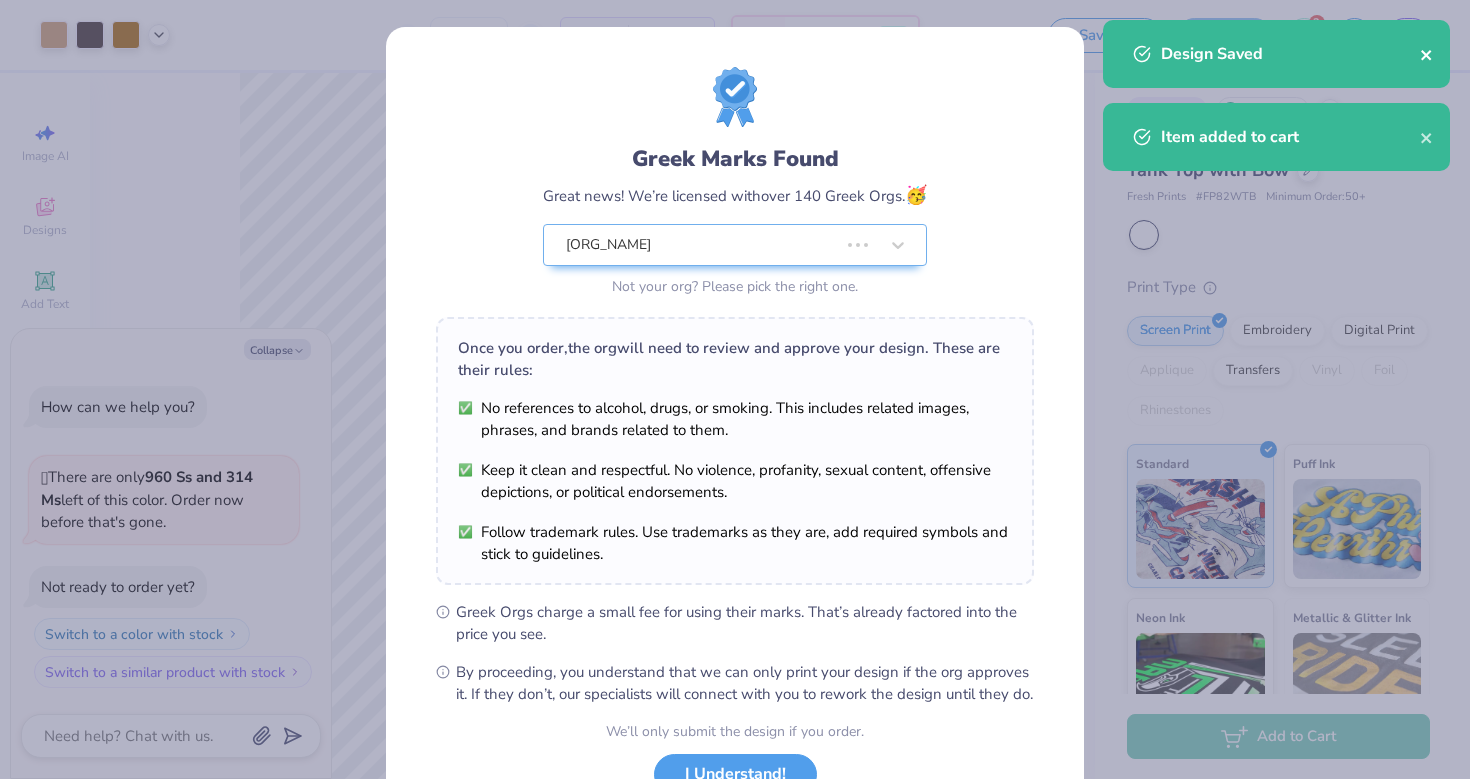 click 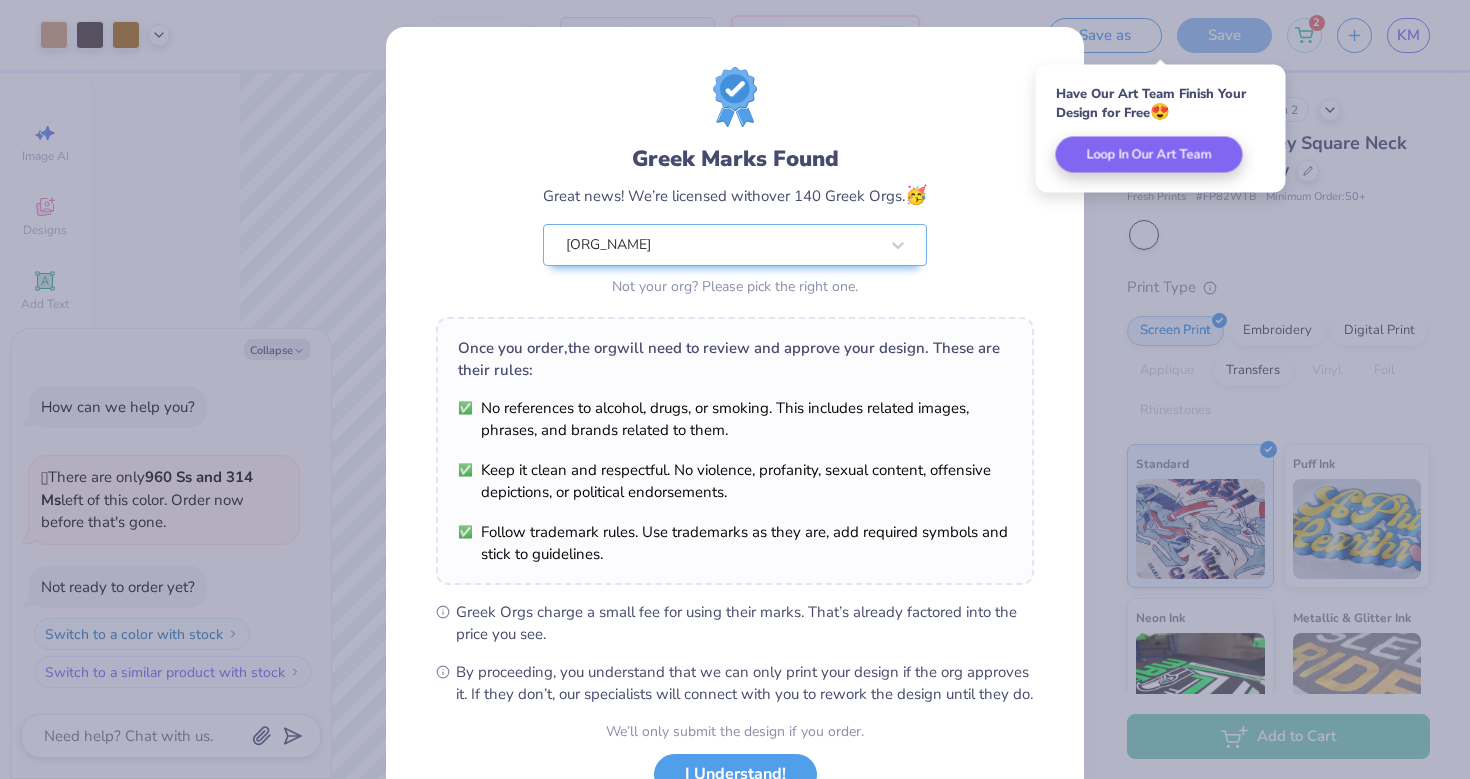 click on "Have Our Art Team Finish Your Design for Free  😍 Loop In Our Art Team" at bounding box center (1161, 129) 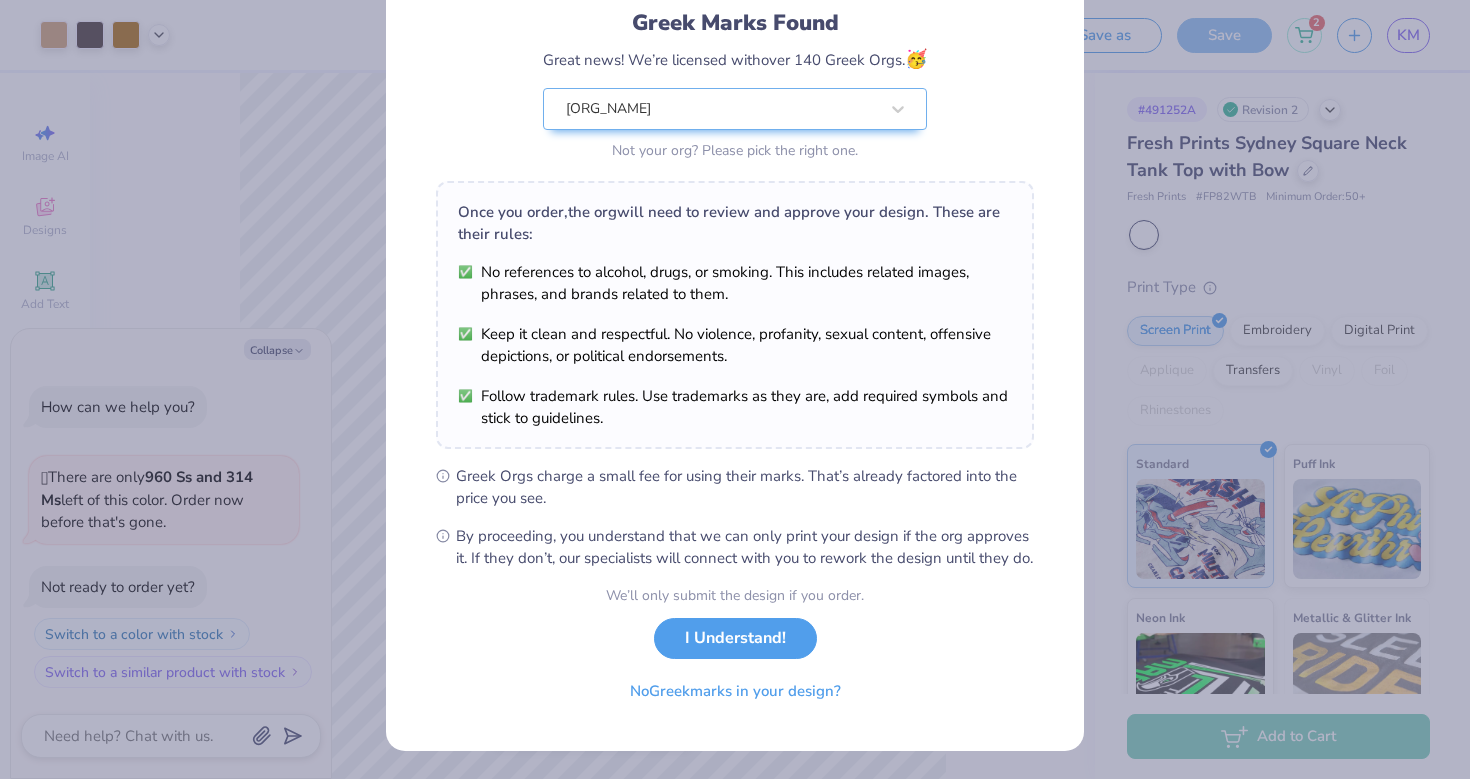 scroll, scrollTop: 157, scrollLeft: 0, axis: vertical 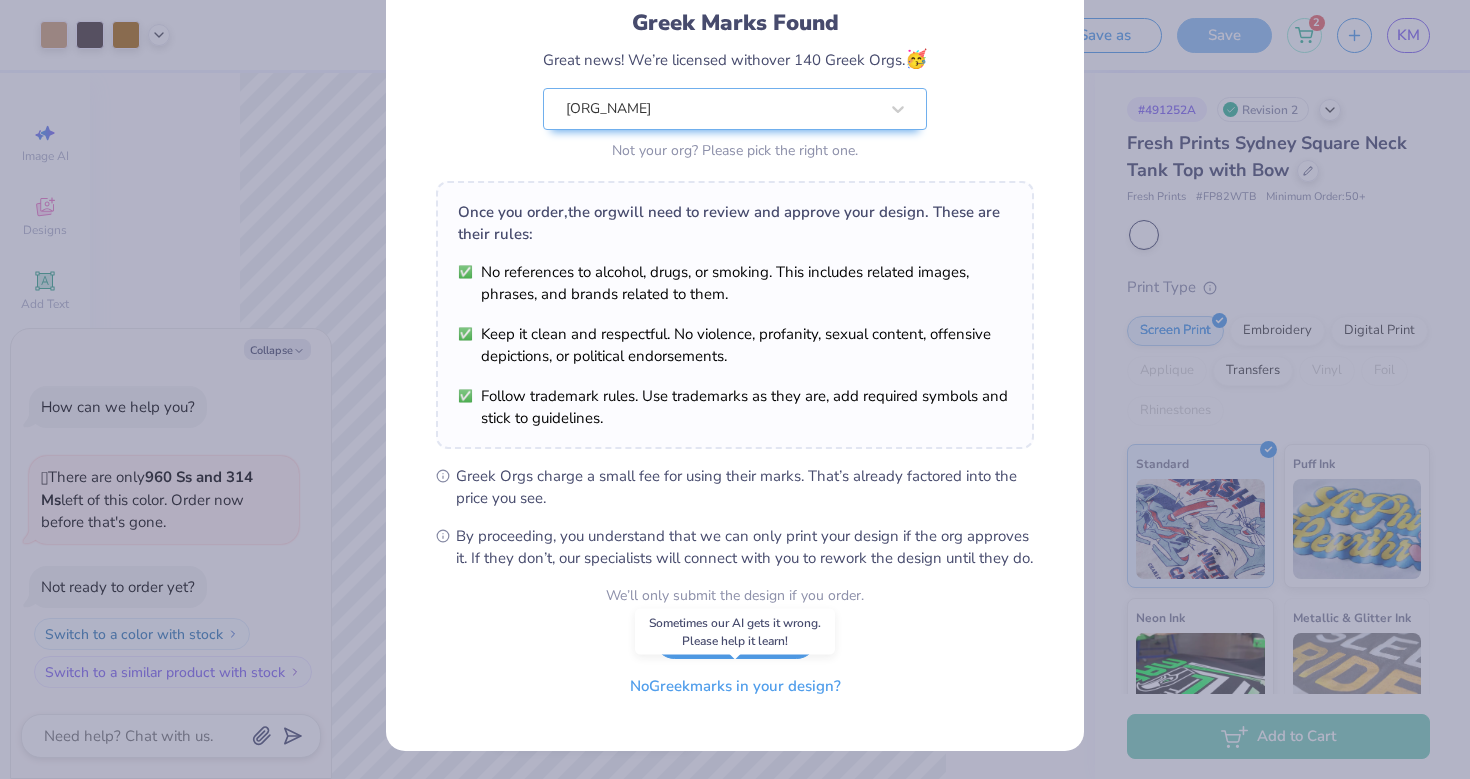 click on "No  Greek  marks in your design?" at bounding box center [735, 686] 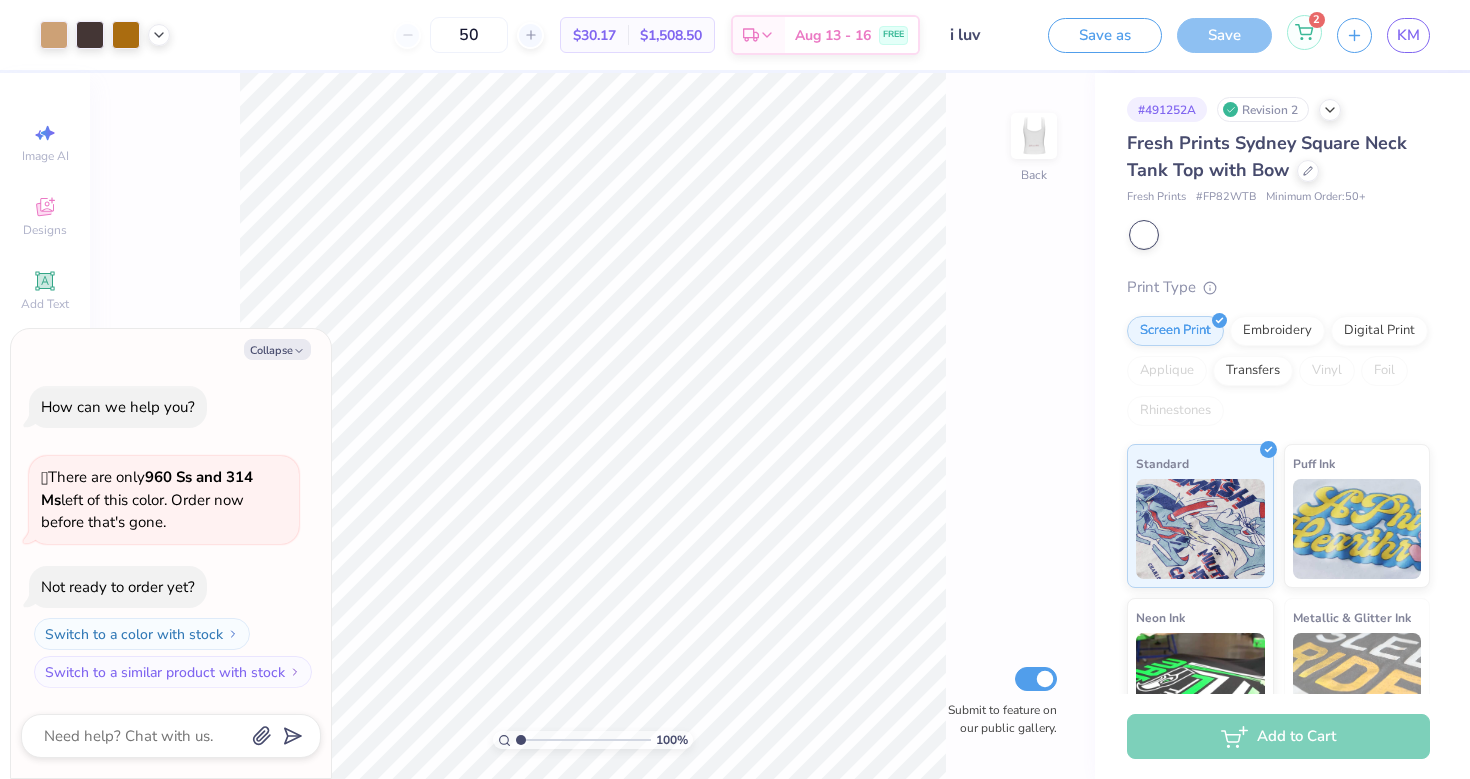 type on "x" 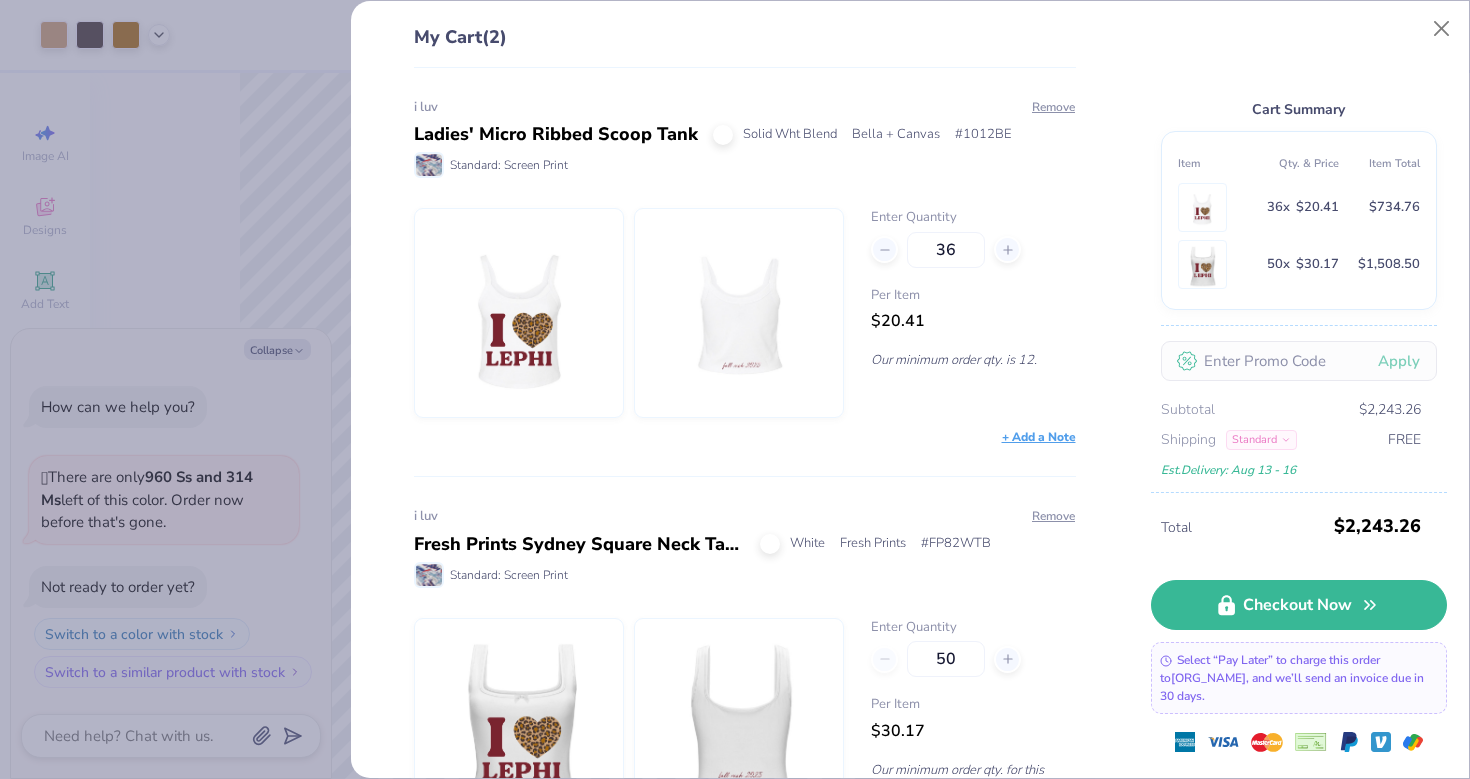 scroll, scrollTop: 0, scrollLeft: 0, axis: both 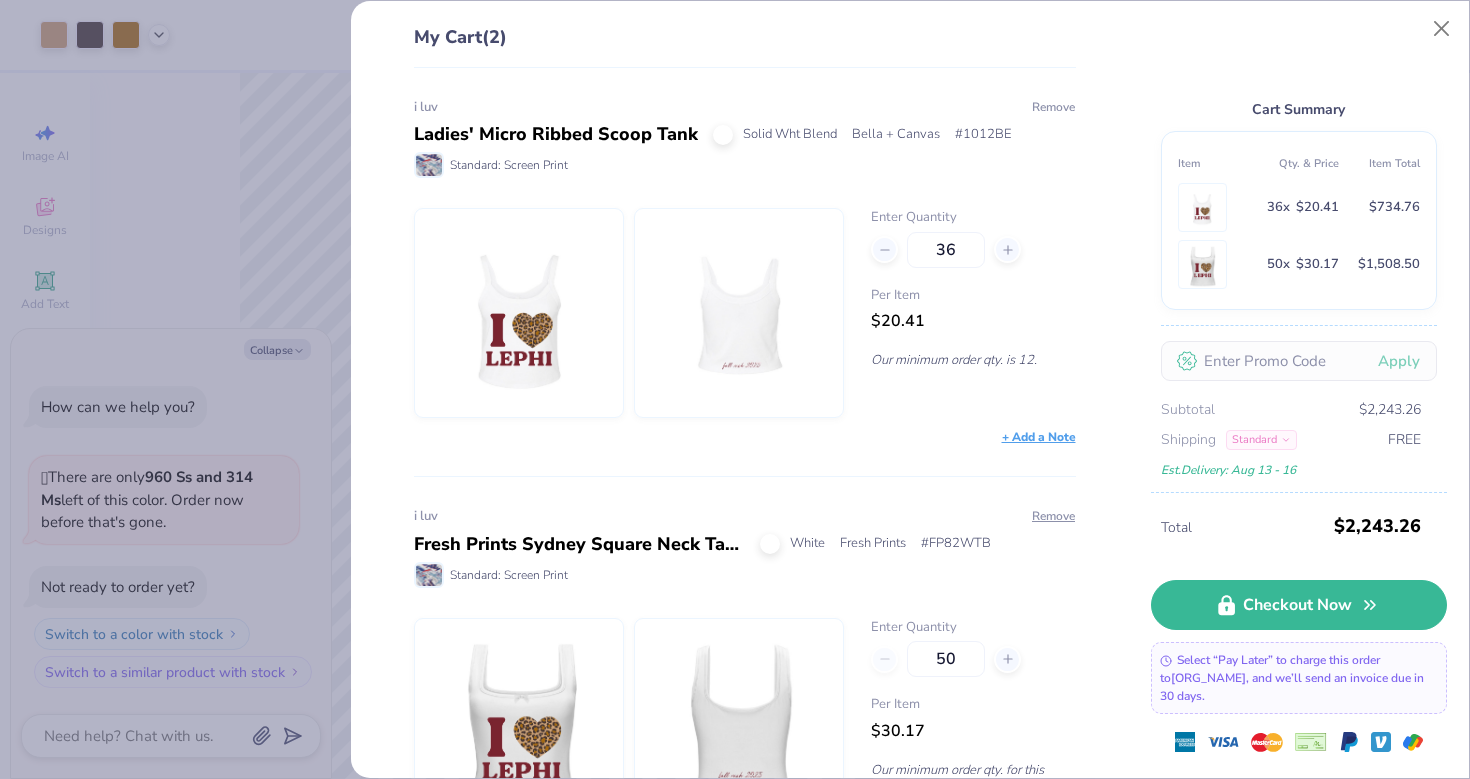 click on "Remove" at bounding box center (1053, 107) 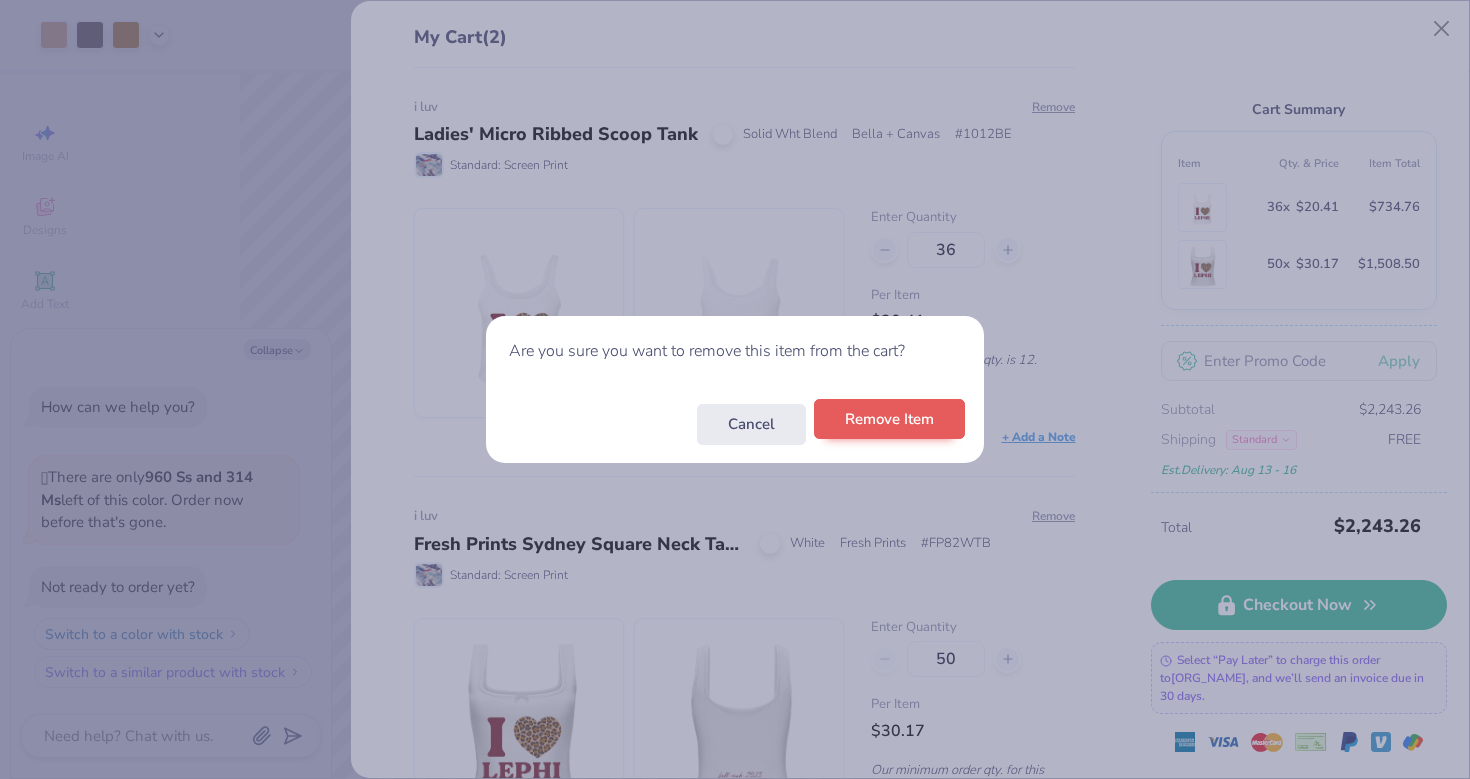 click on "Remove Item" at bounding box center [889, 419] 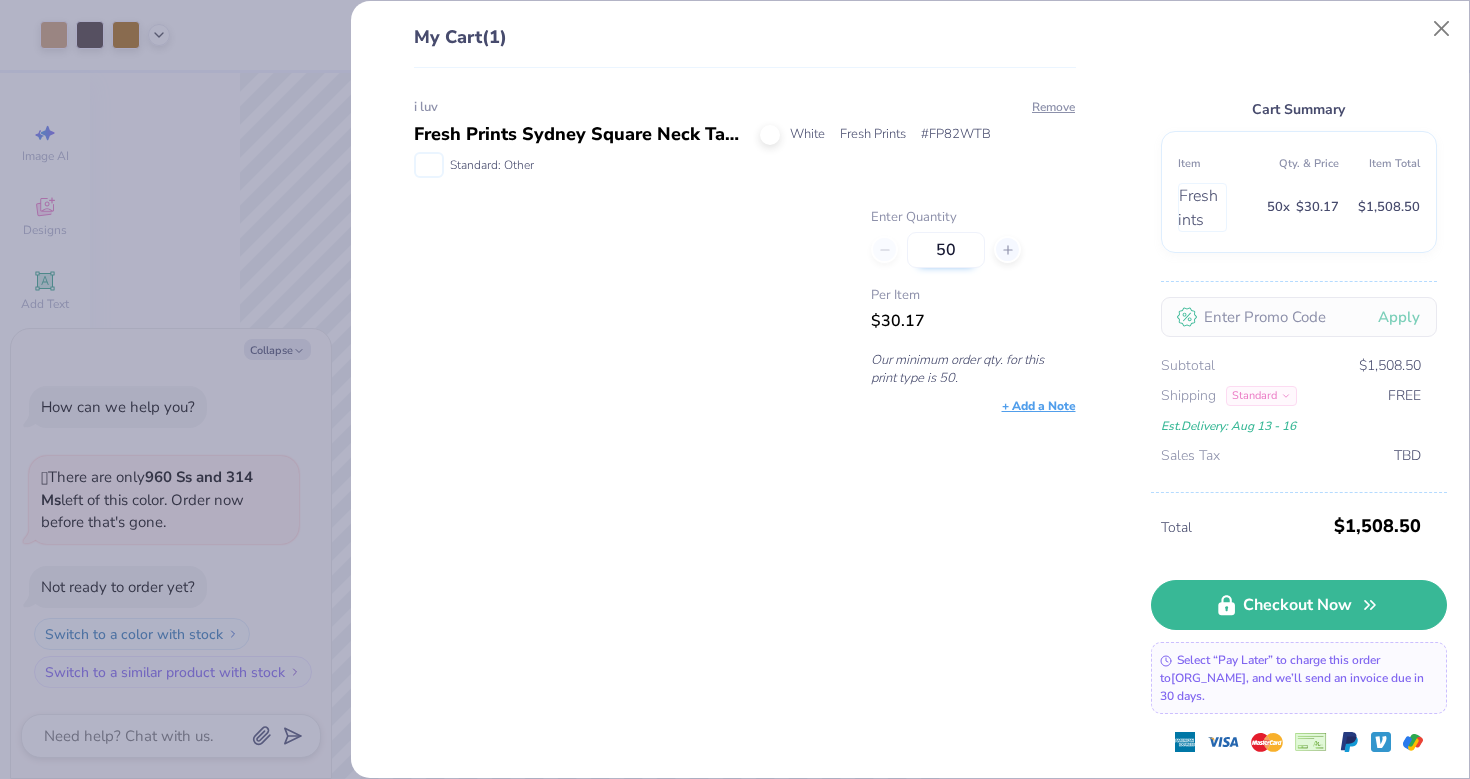 click on "50" at bounding box center [946, 250] 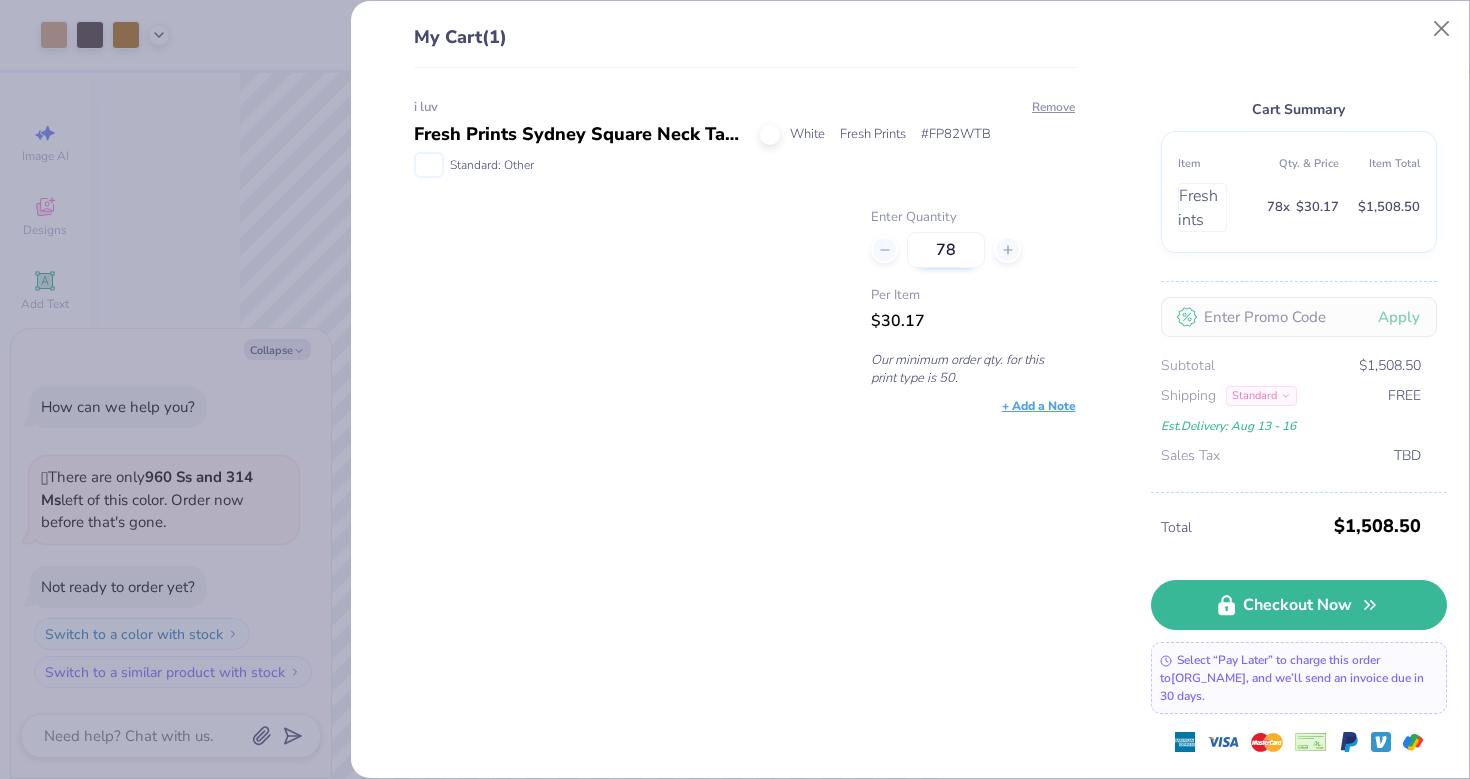 type on "78" 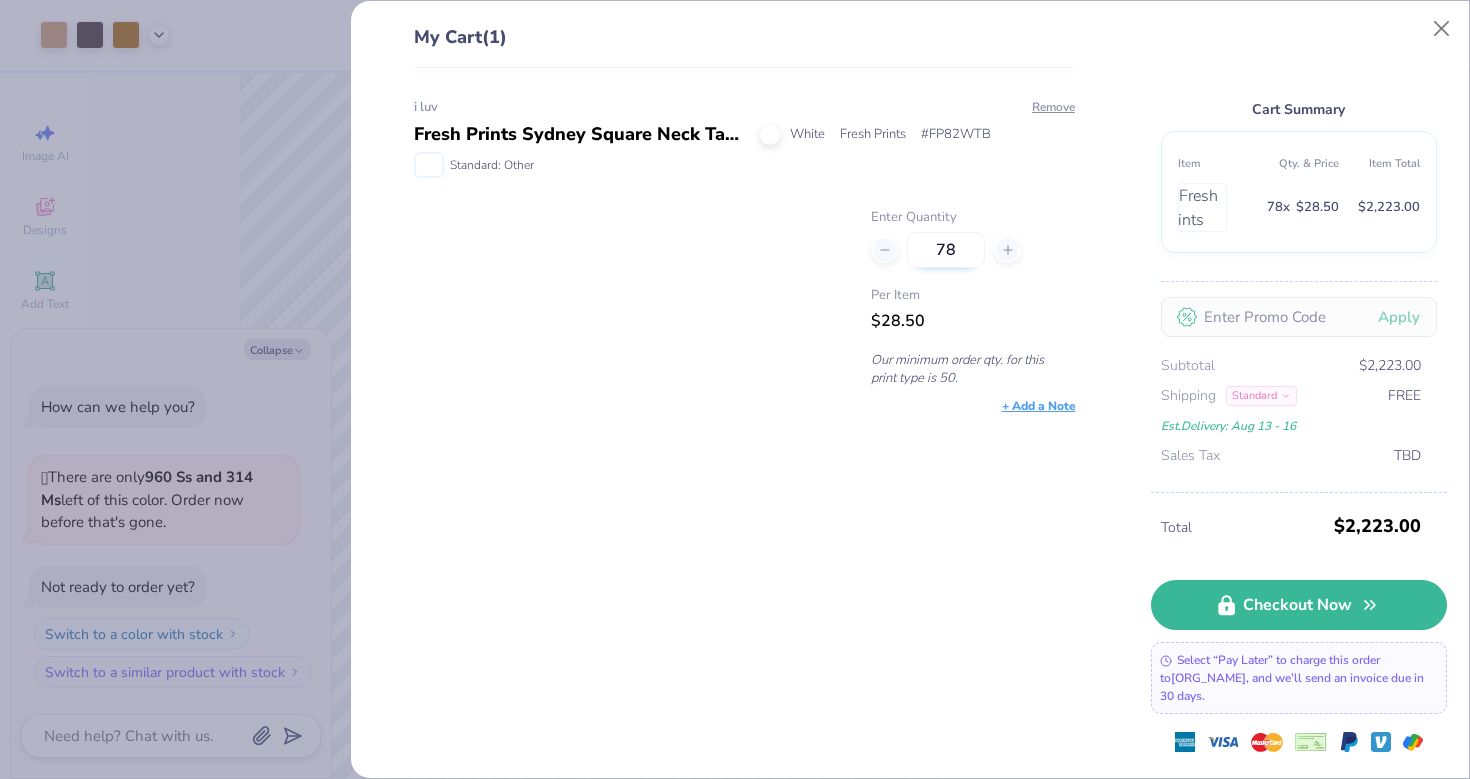 type on "x" 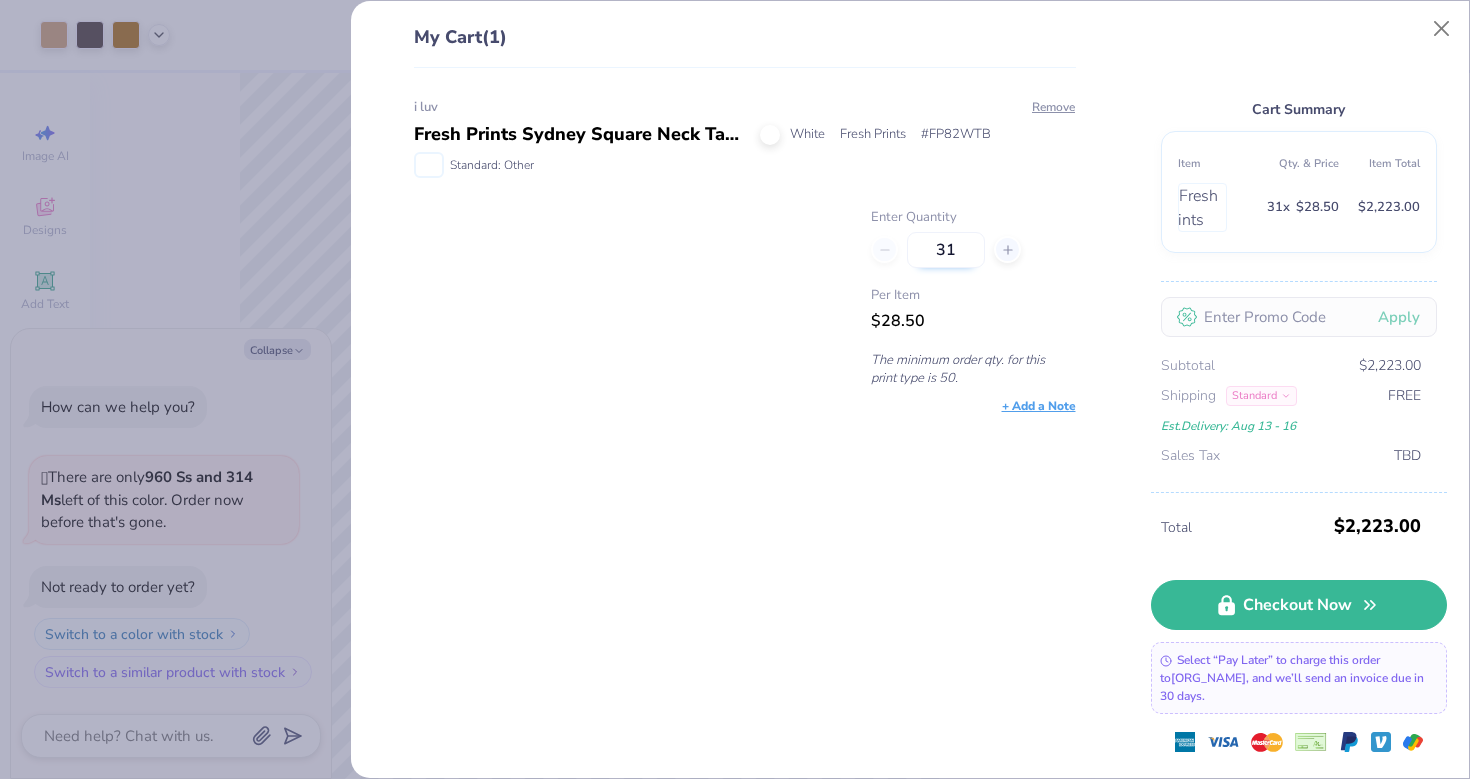 type on "50" 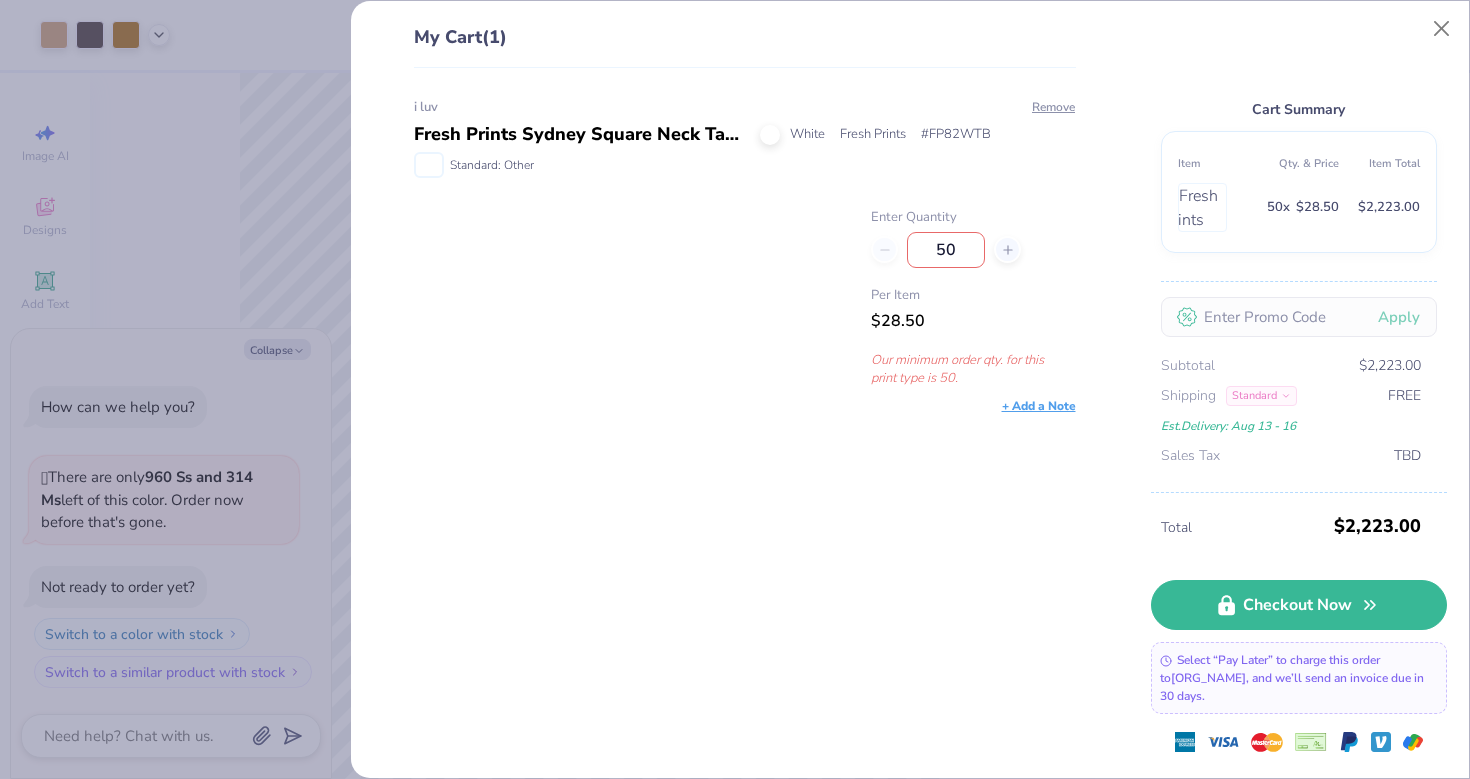 type on "50" 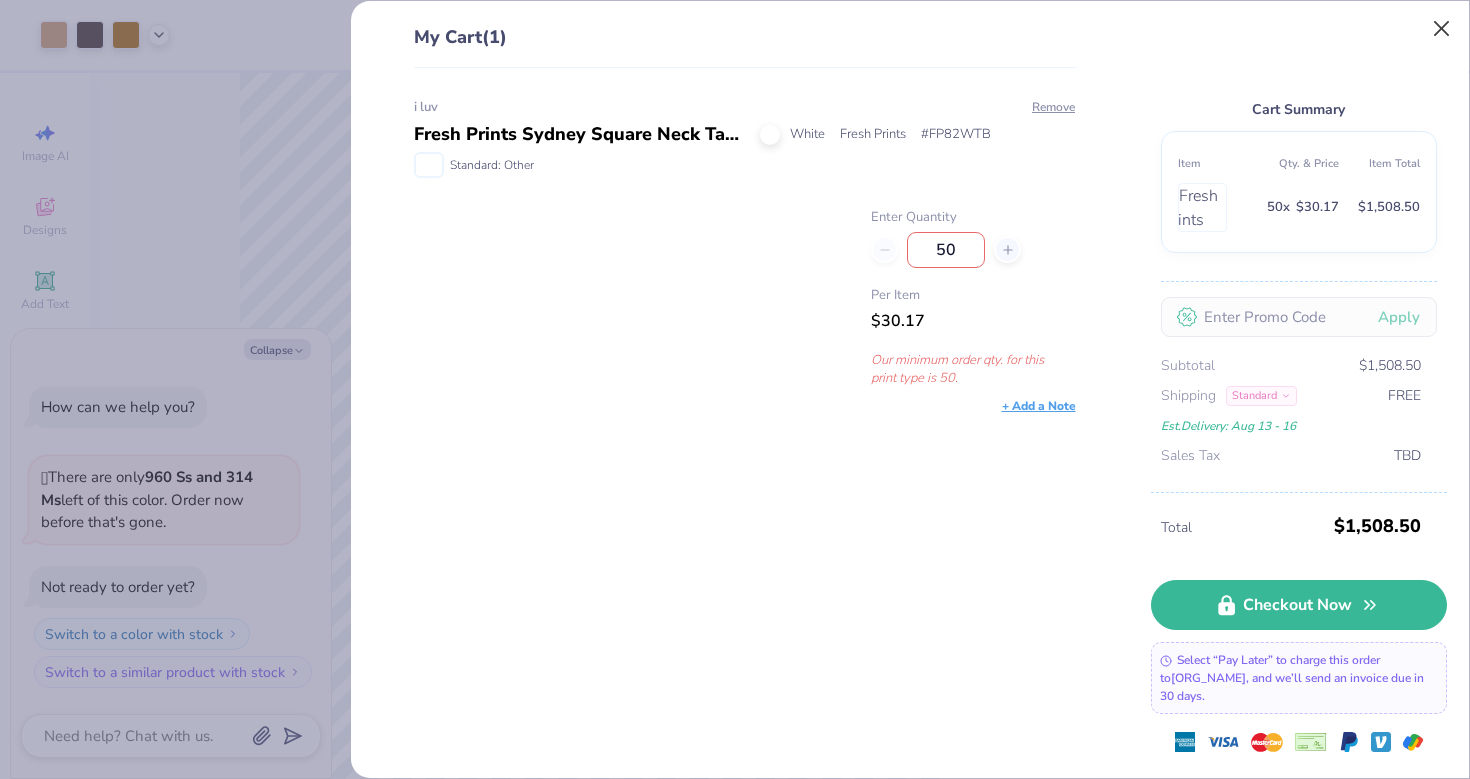 click at bounding box center (1442, 29) 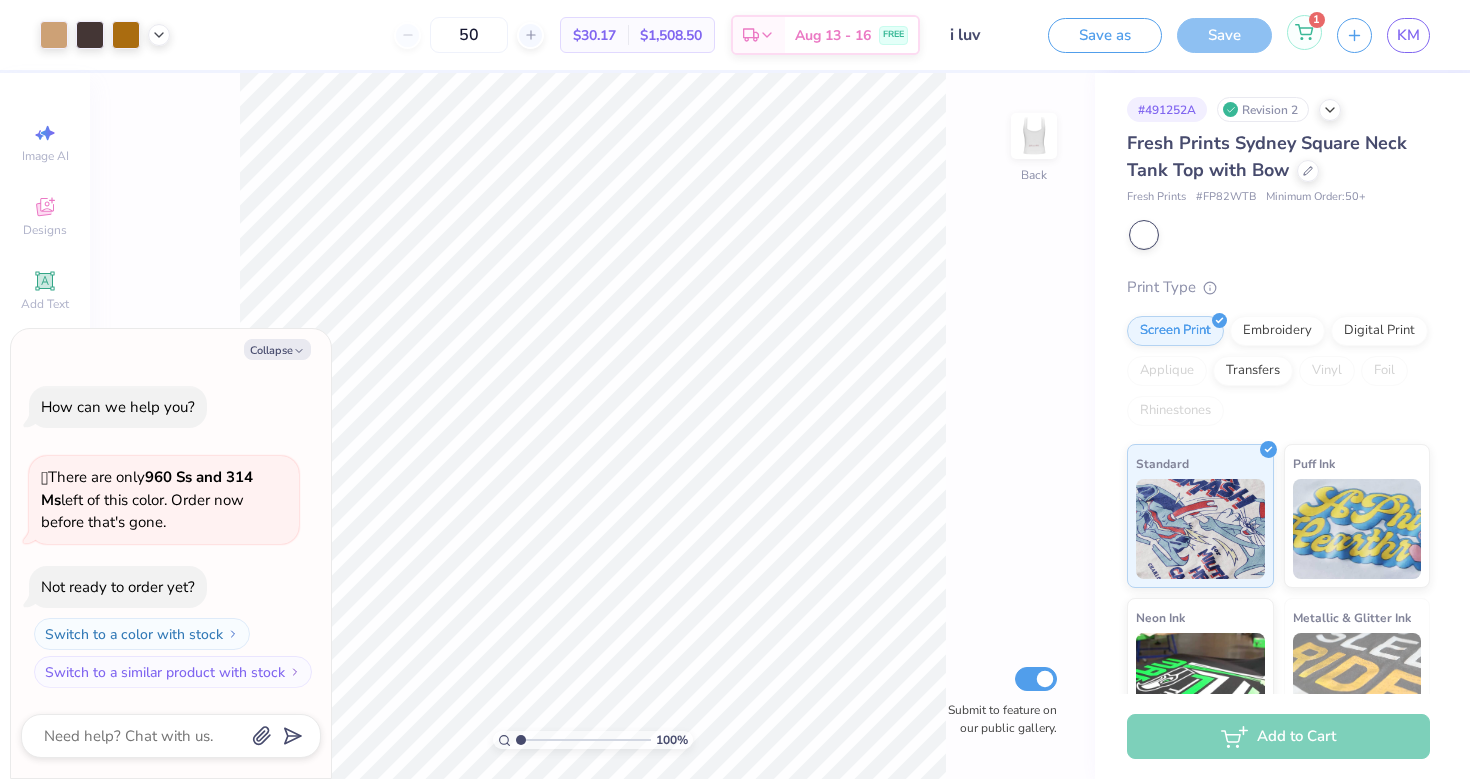 click 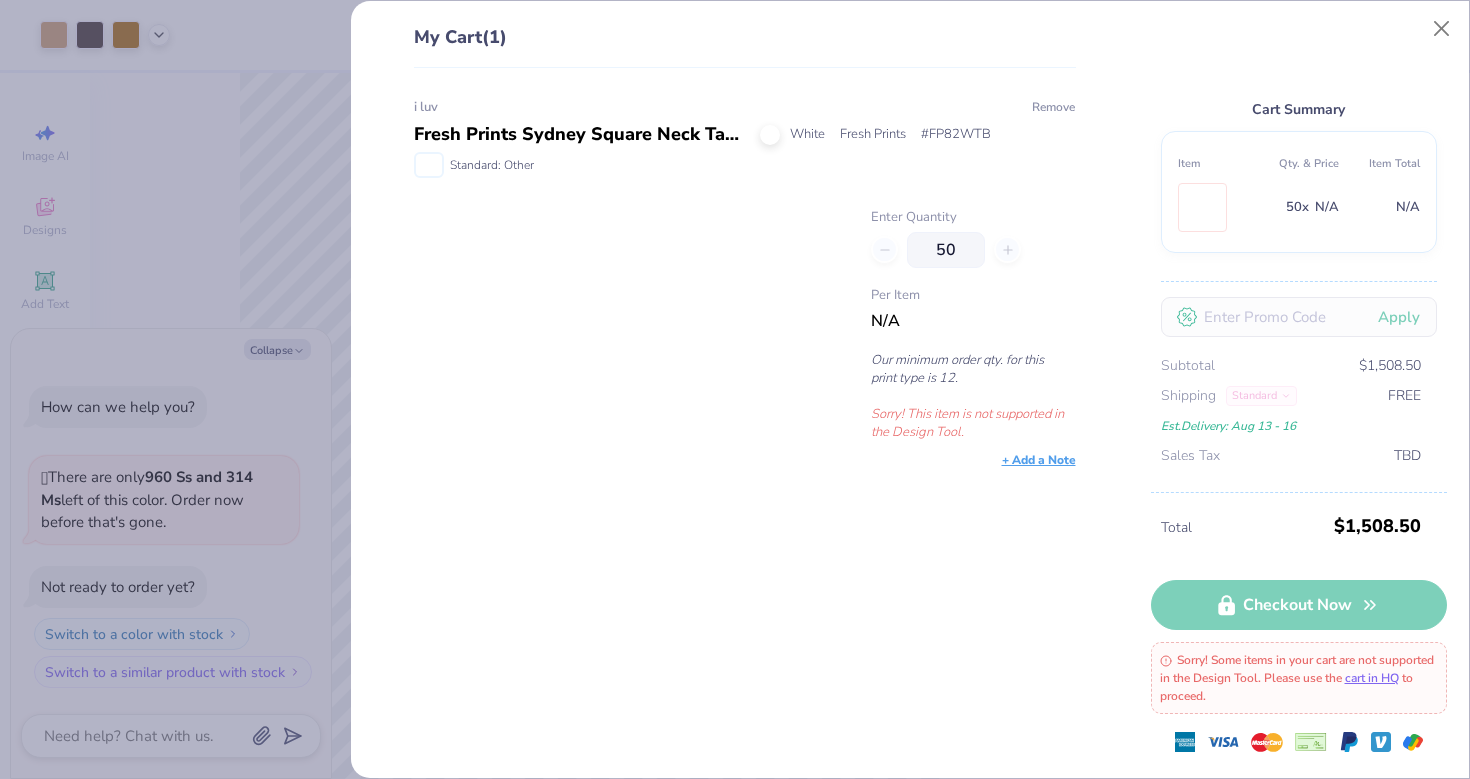 click on "Remove" at bounding box center (1053, 107) 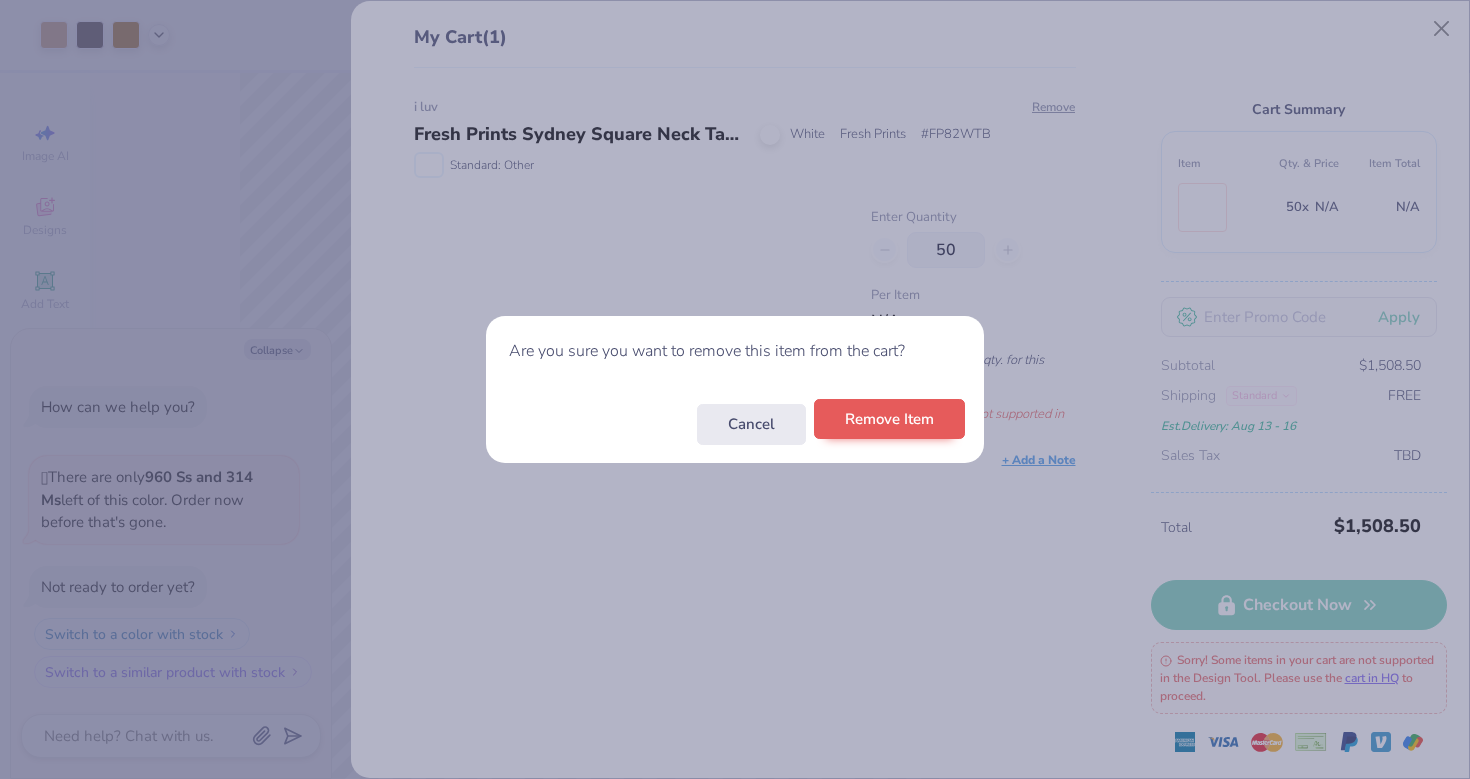 click on "Remove Item" at bounding box center [889, 419] 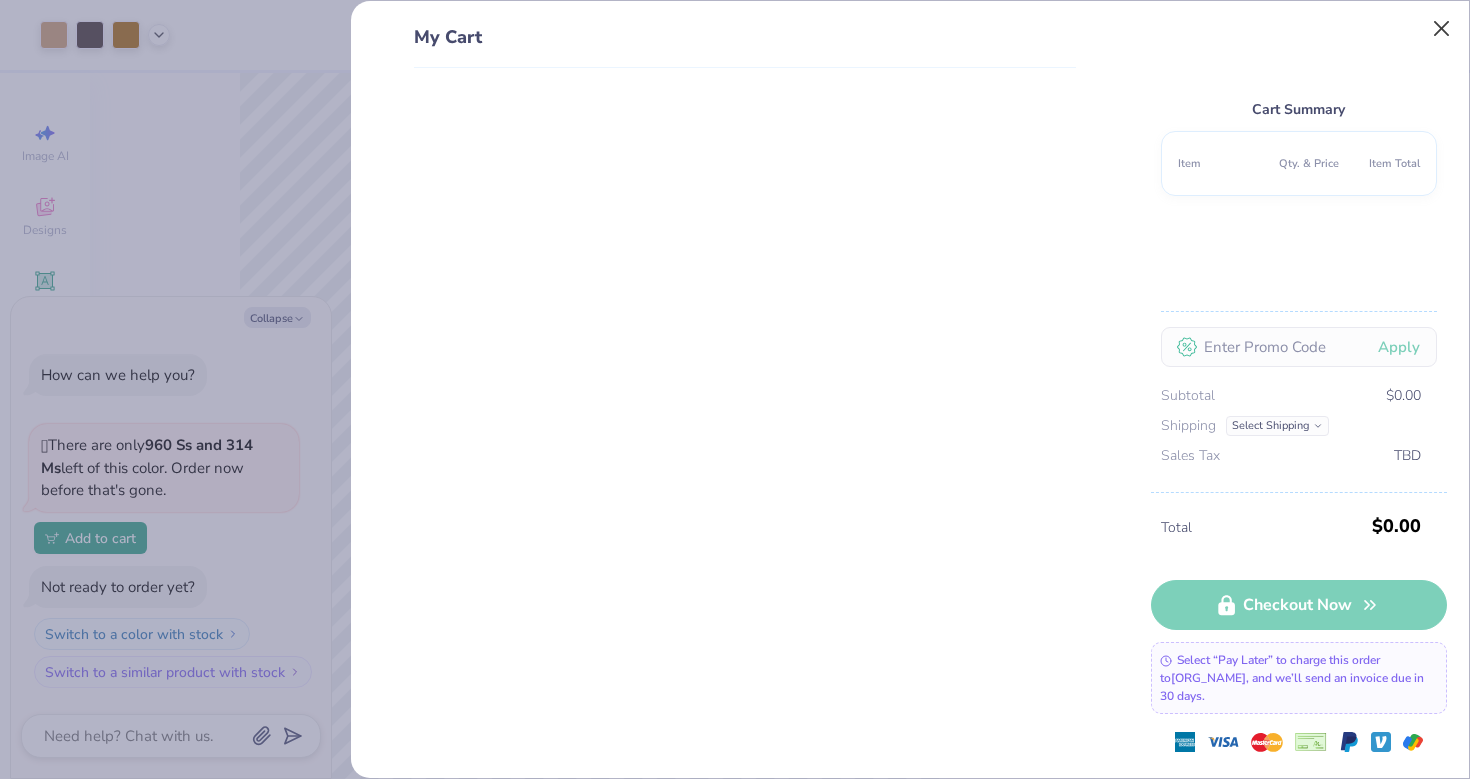 click at bounding box center [1442, 29] 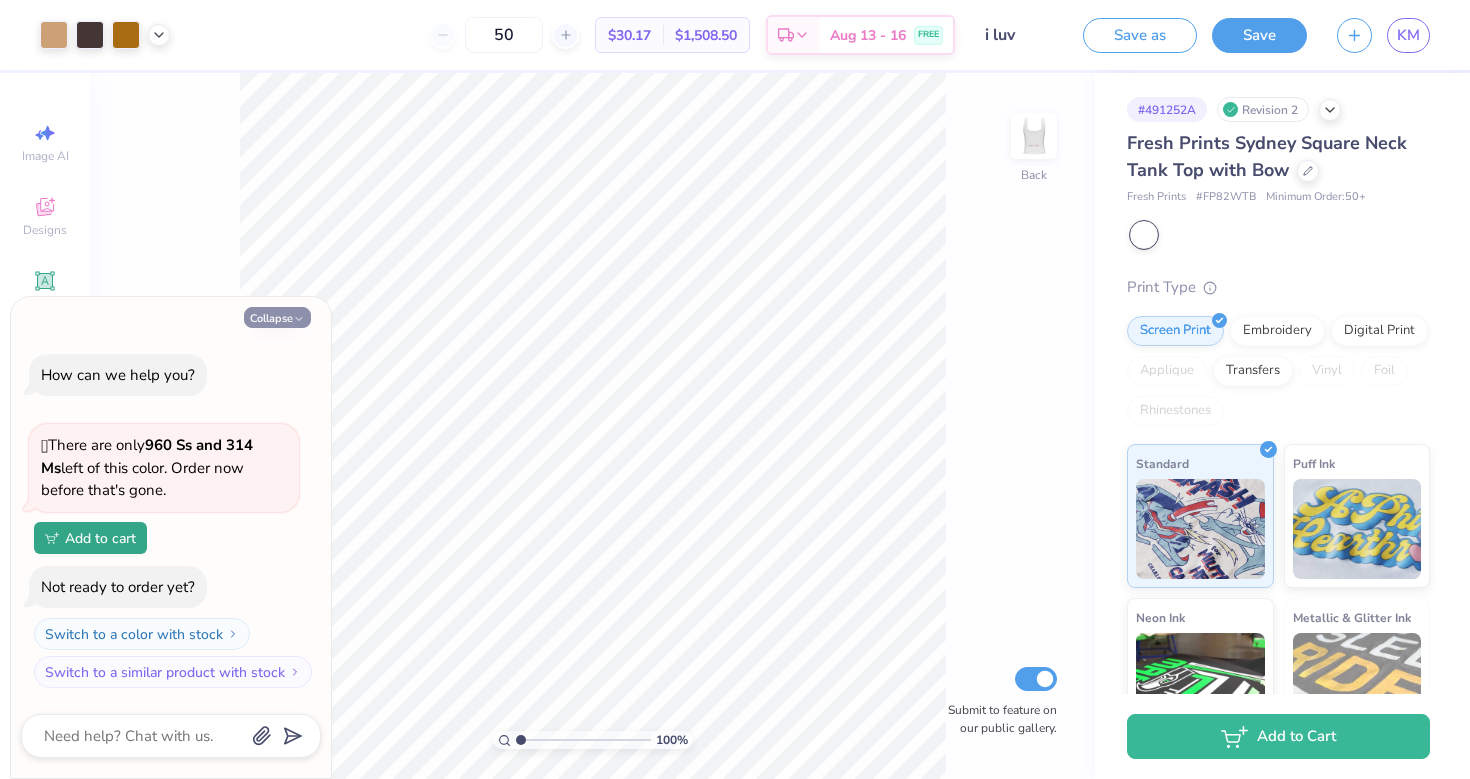 click on "Collapse" at bounding box center (277, 317) 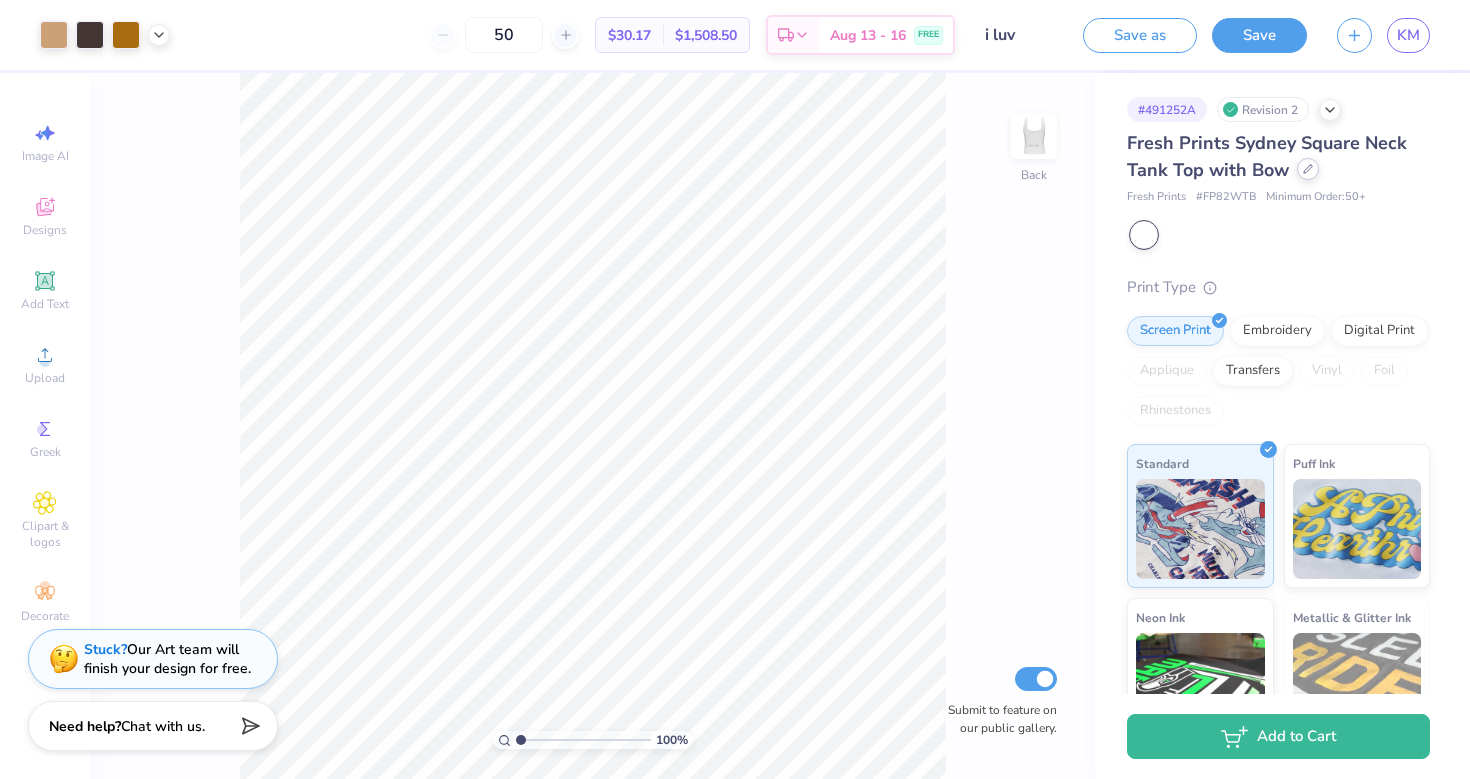 click at bounding box center (1308, 169) 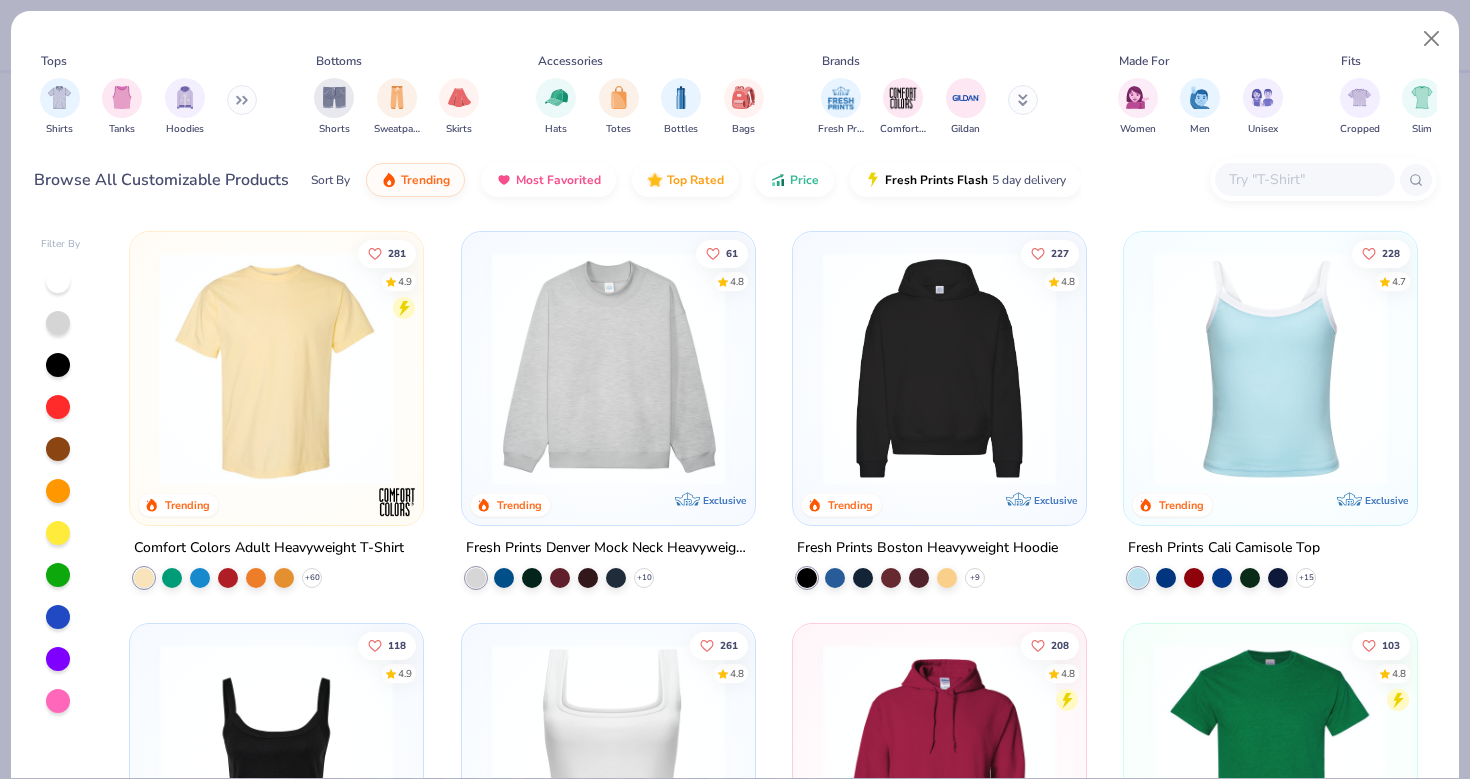 click at bounding box center [58, 281] 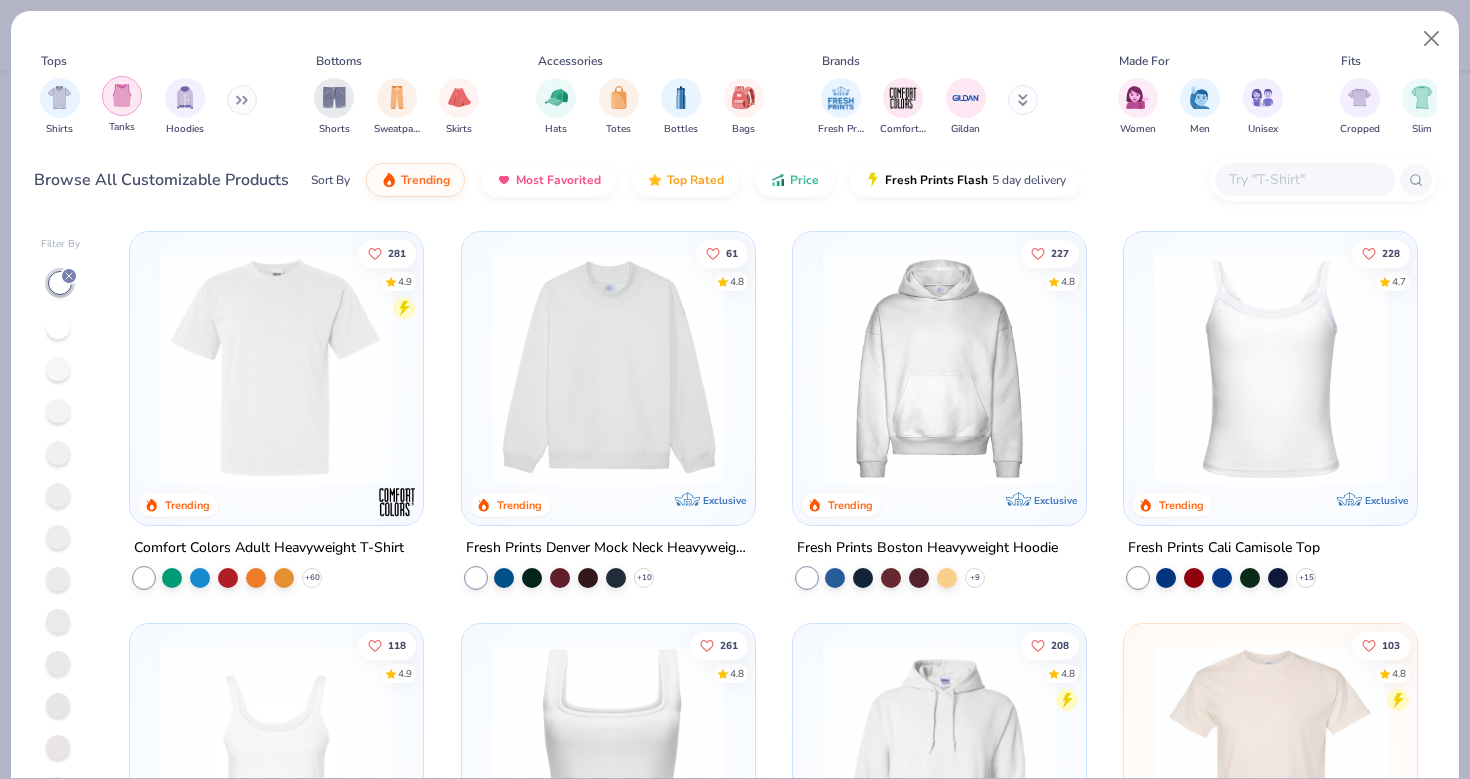 click at bounding box center [122, 95] 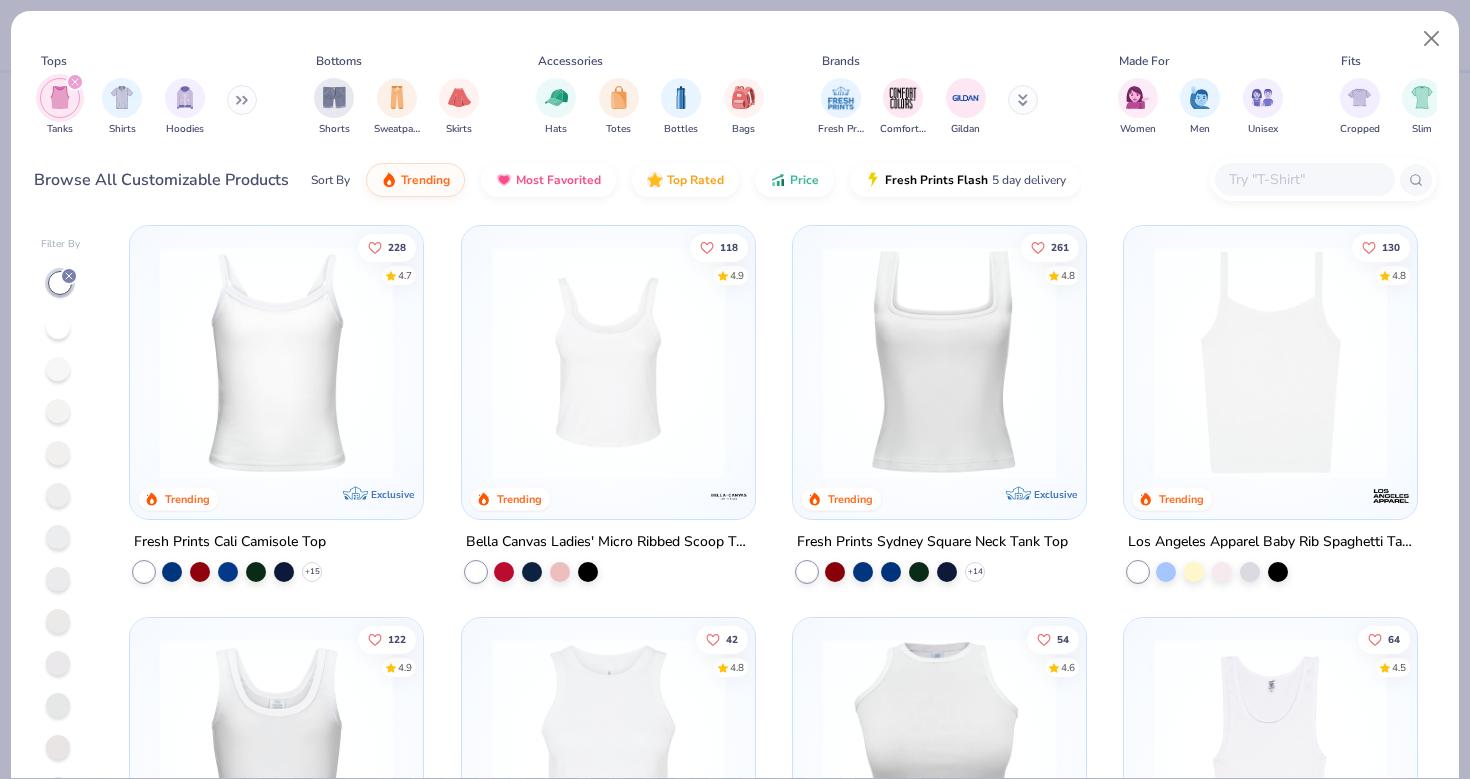 scroll, scrollTop: 0, scrollLeft: 0, axis: both 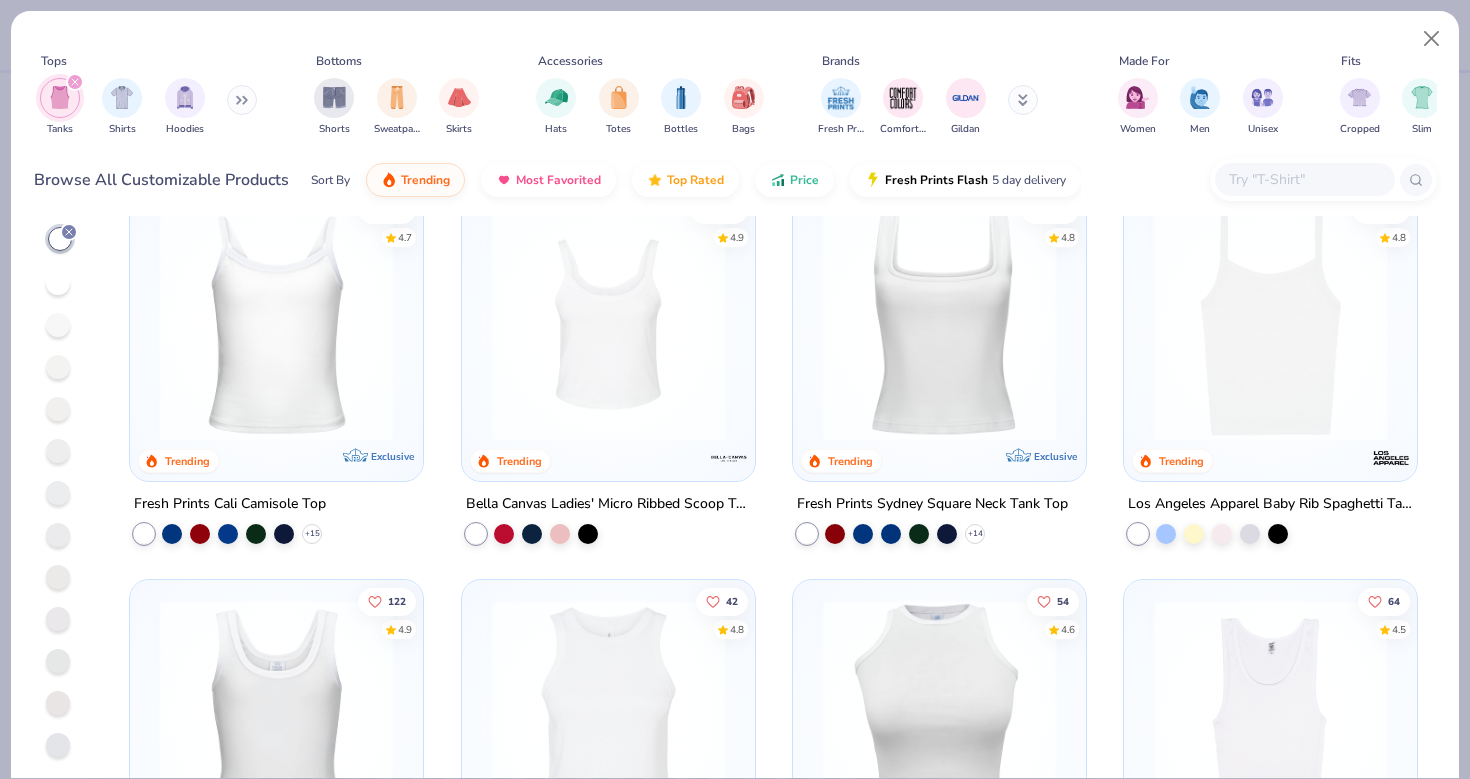 click at bounding box center [1270, 324] 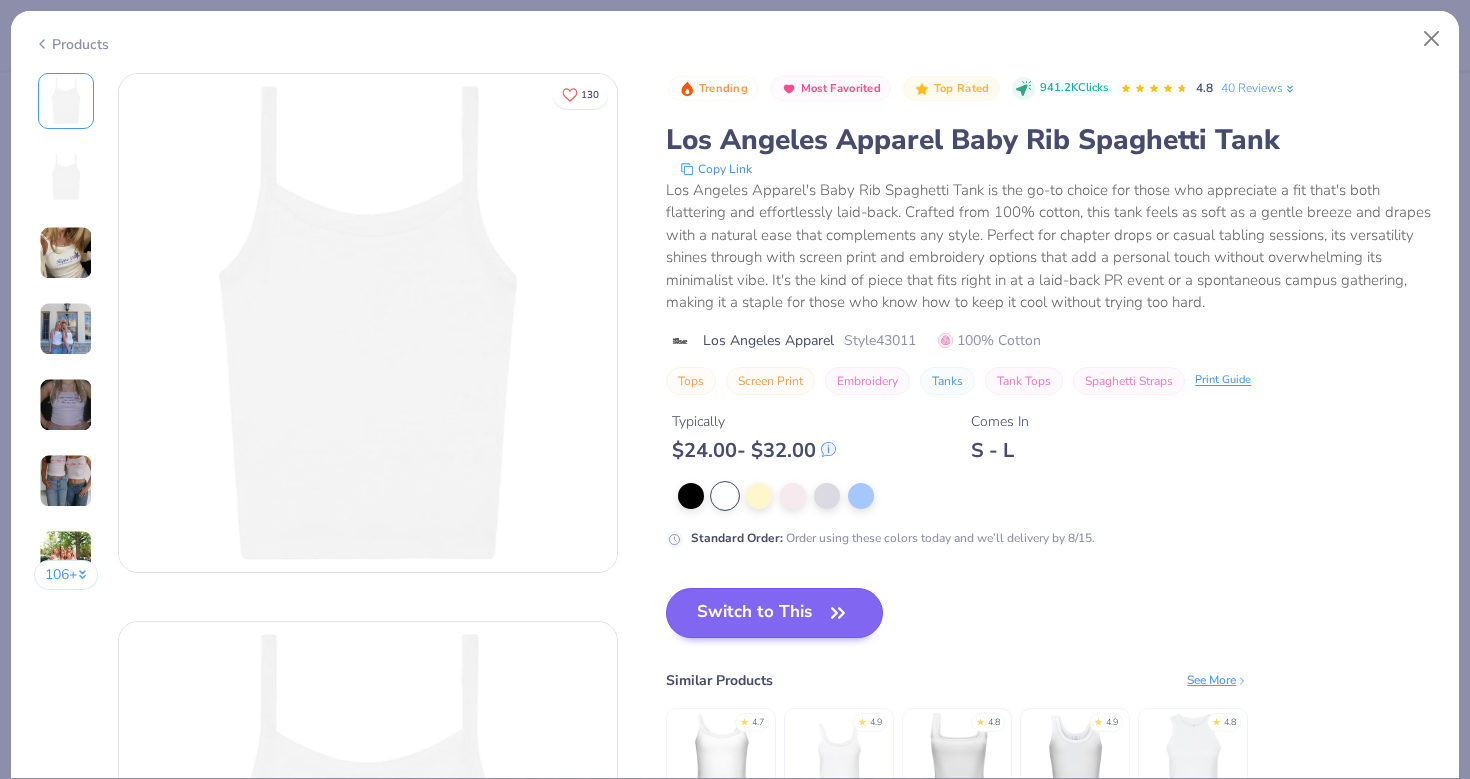 click on "Switch to This" at bounding box center [774, 613] 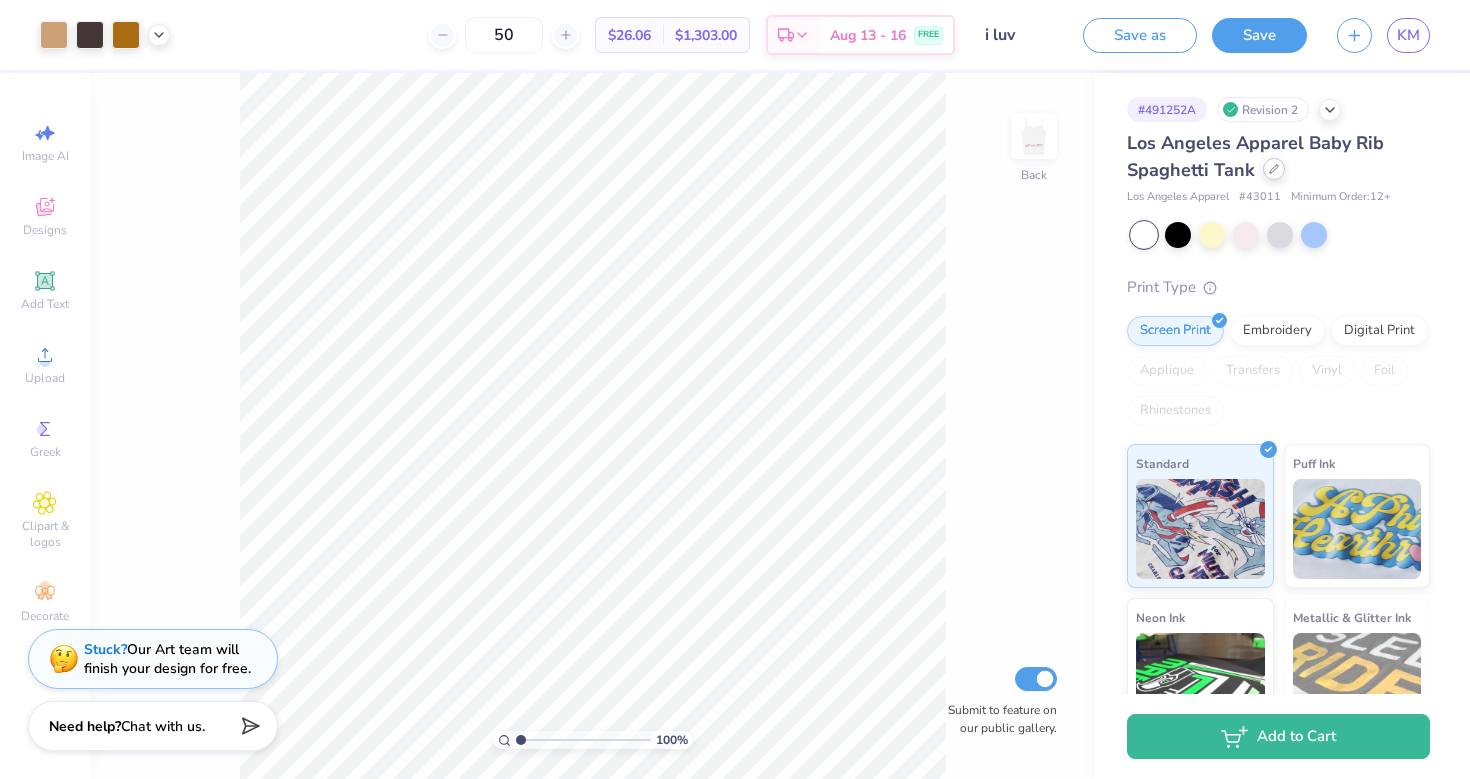 click at bounding box center (1274, 169) 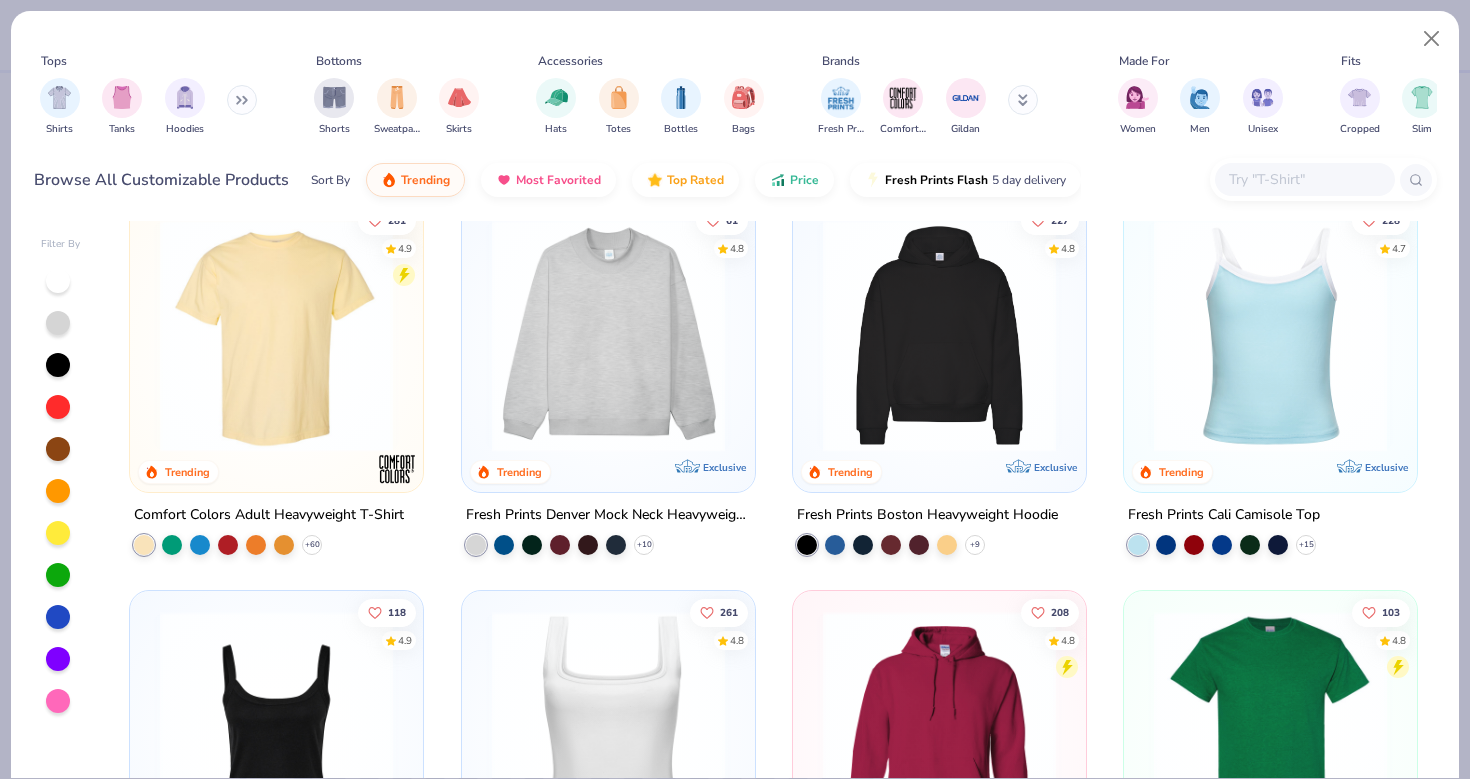 scroll, scrollTop: 39, scrollLeft: 0, axis: vertical 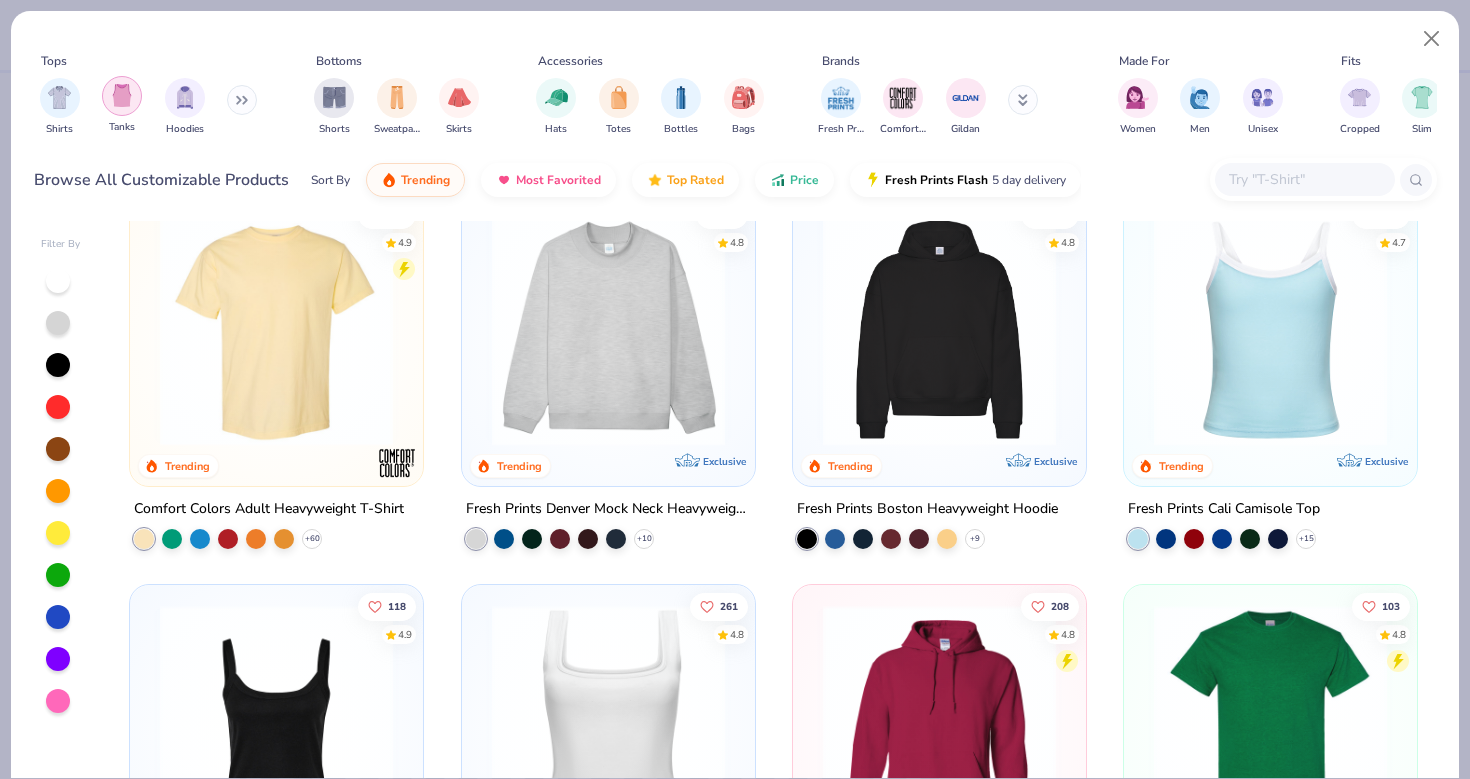 click at bounding box center (122, 96) 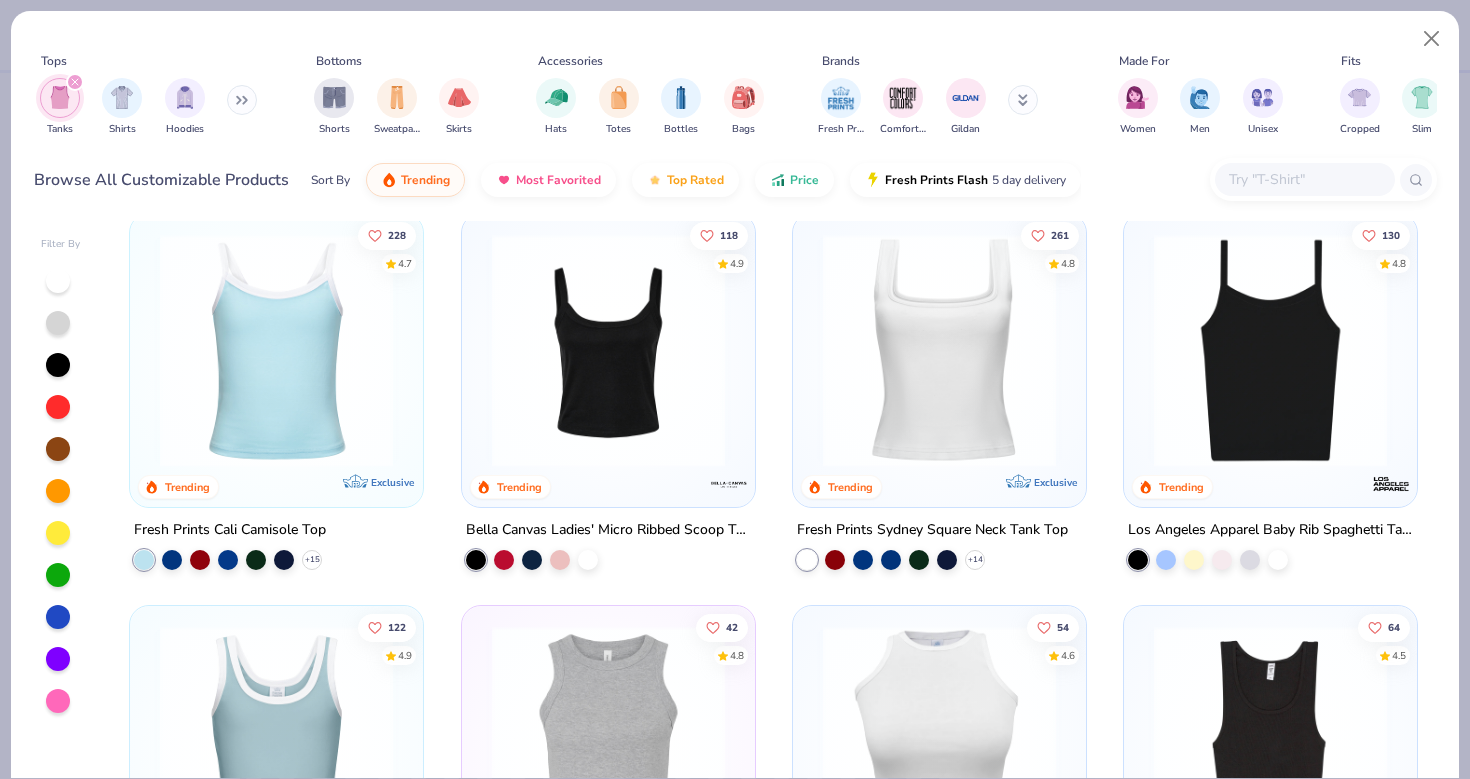 scroll, scrollTop: 19, scrollLeft: 0, axis: vertical 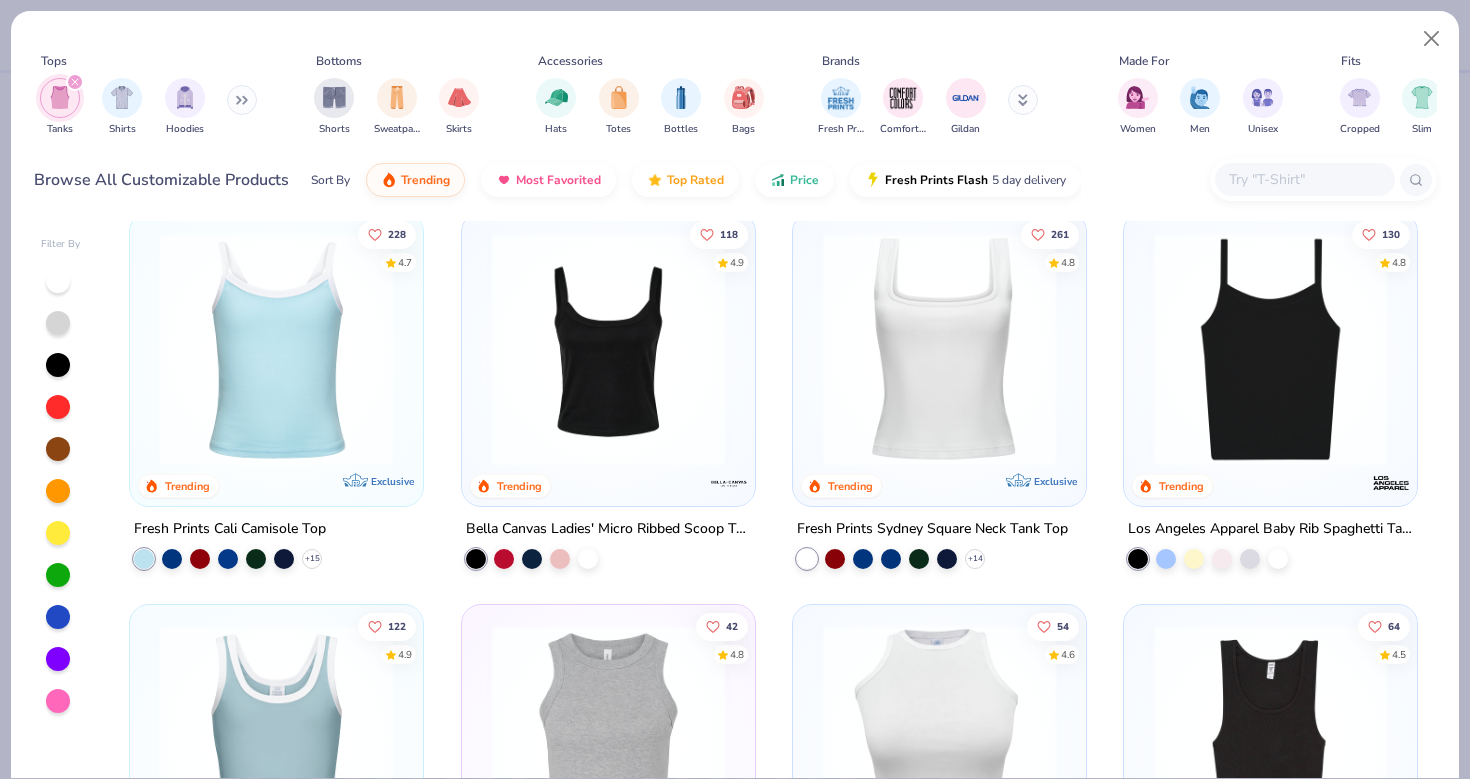 click at bounding box center (58, 281) 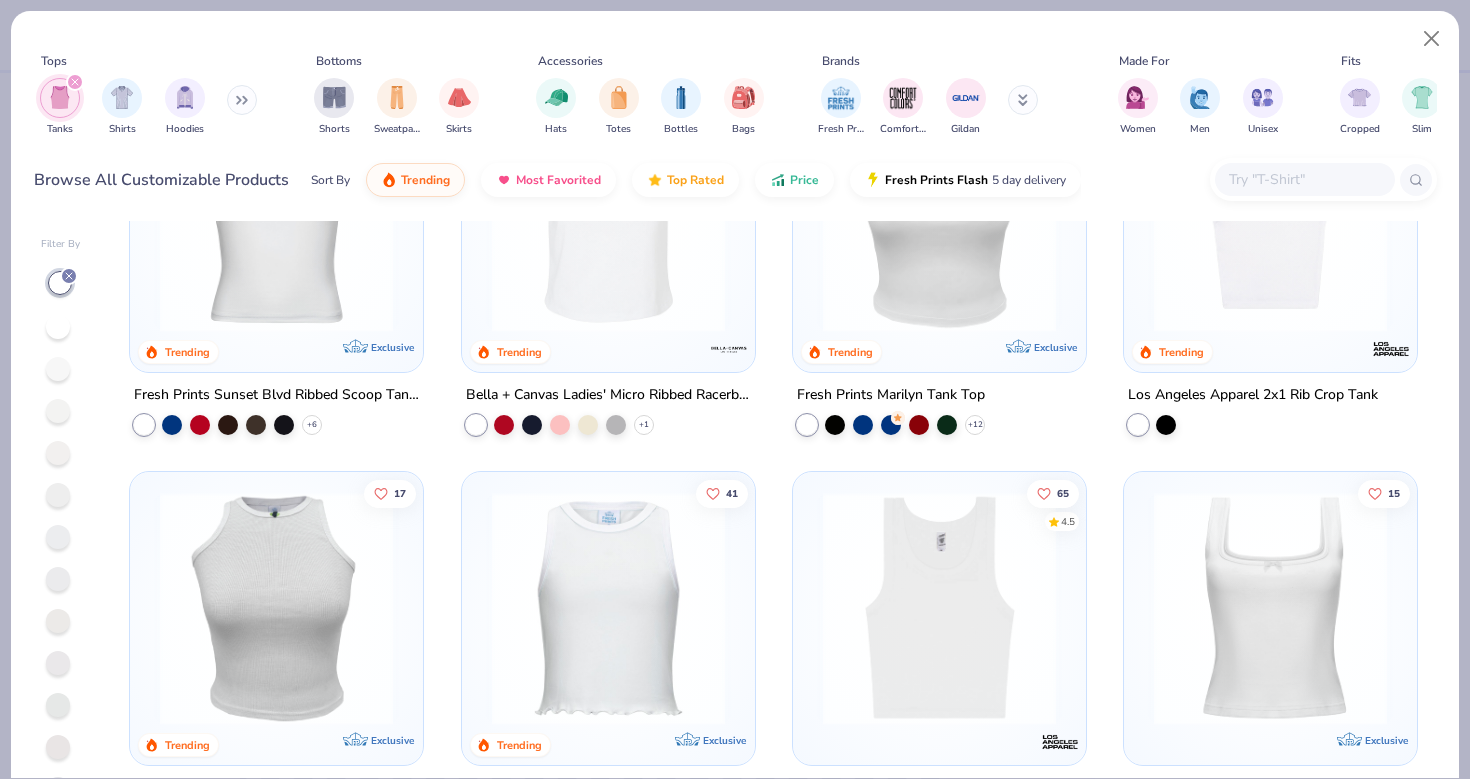 scroll, scrollTop: 547, scrollLeft: 0, axis: vertical 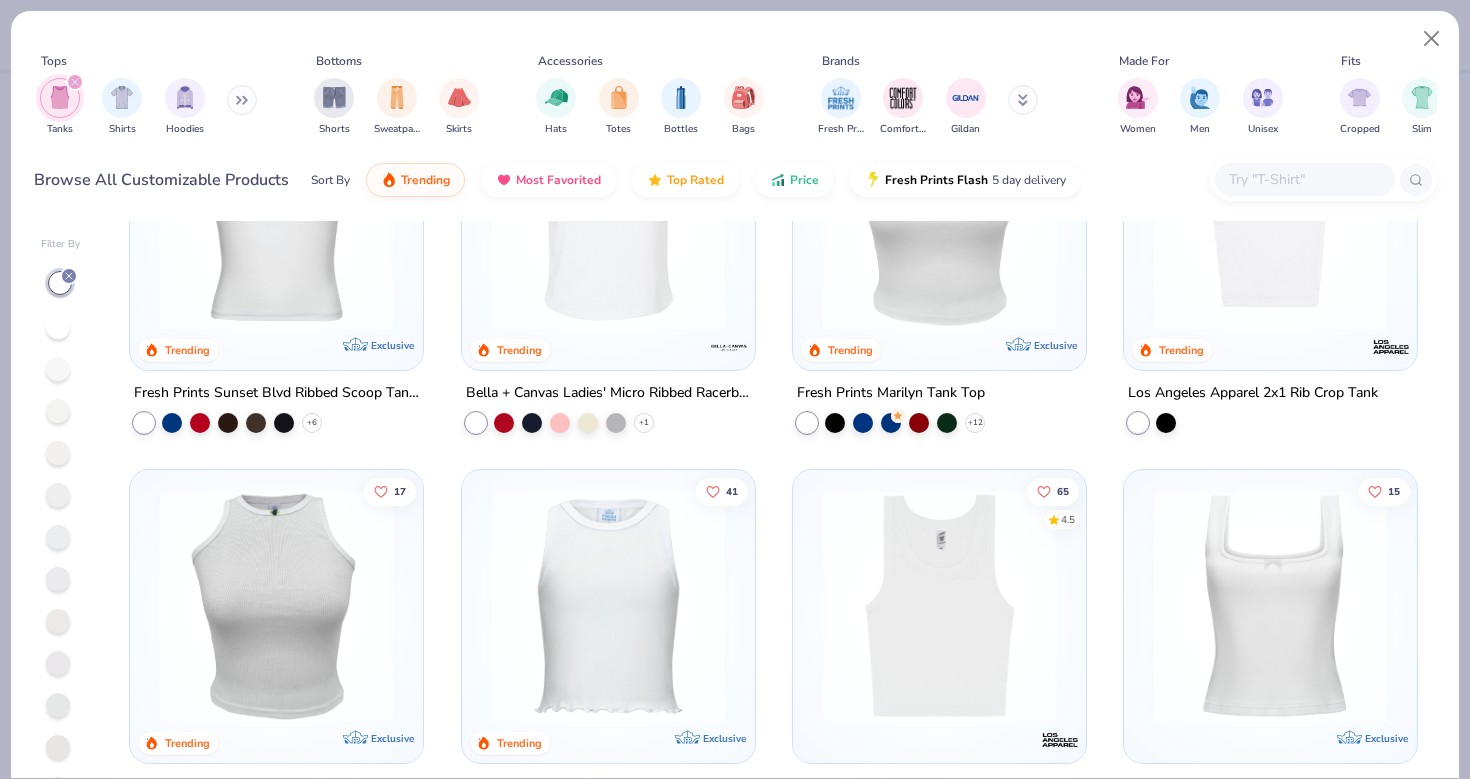 click at bounding box center [939, 605] 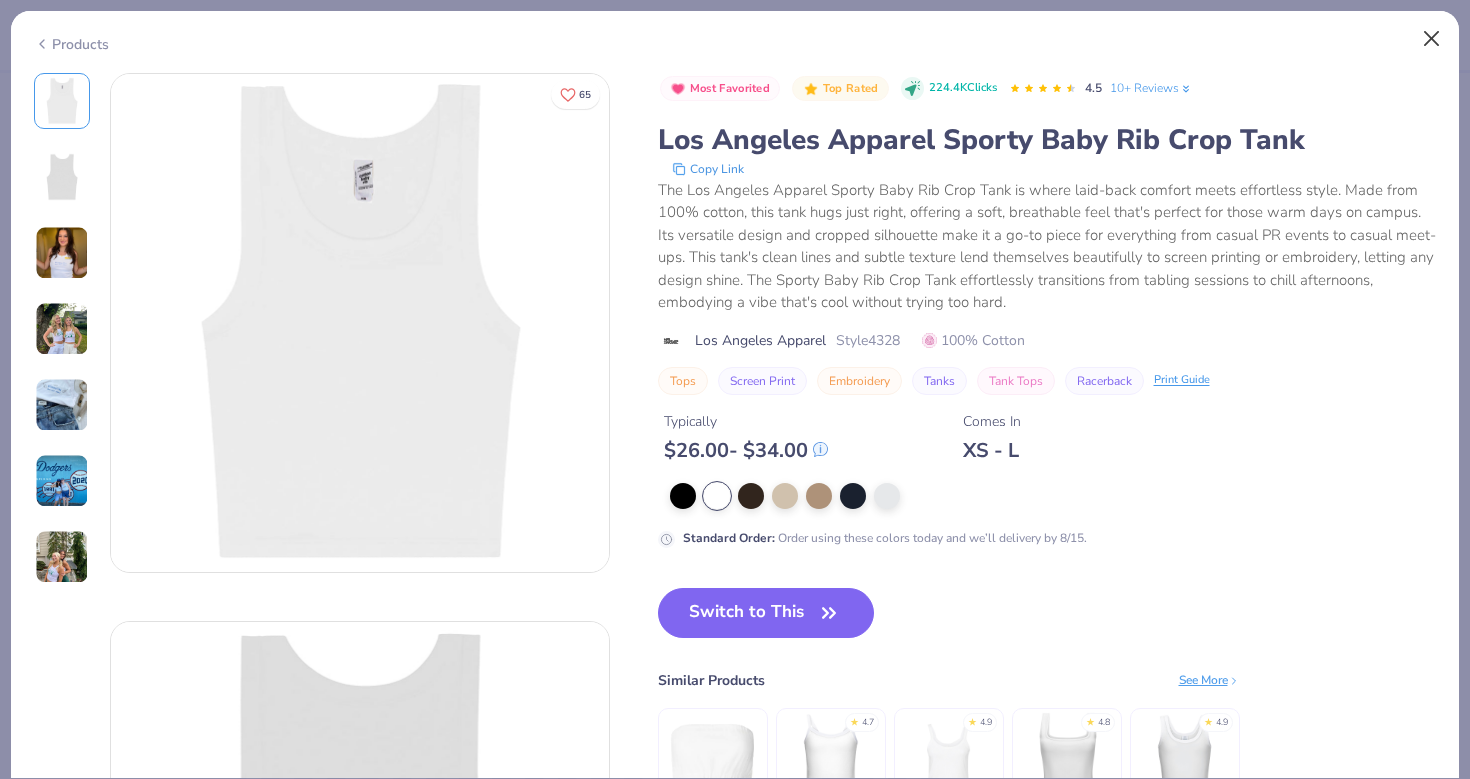 click at bounding box center [1432, 39] 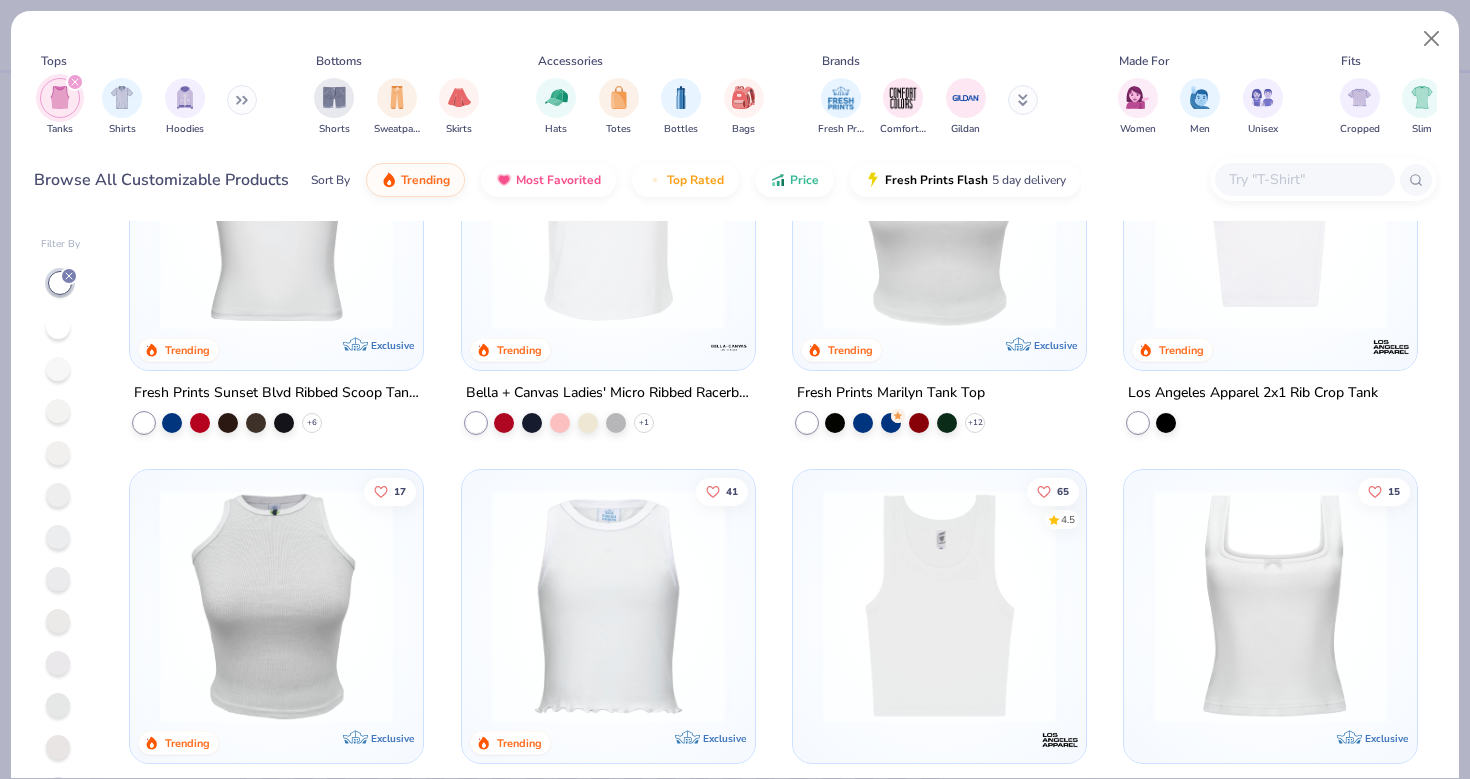 click at bounding box center [1270, 213] 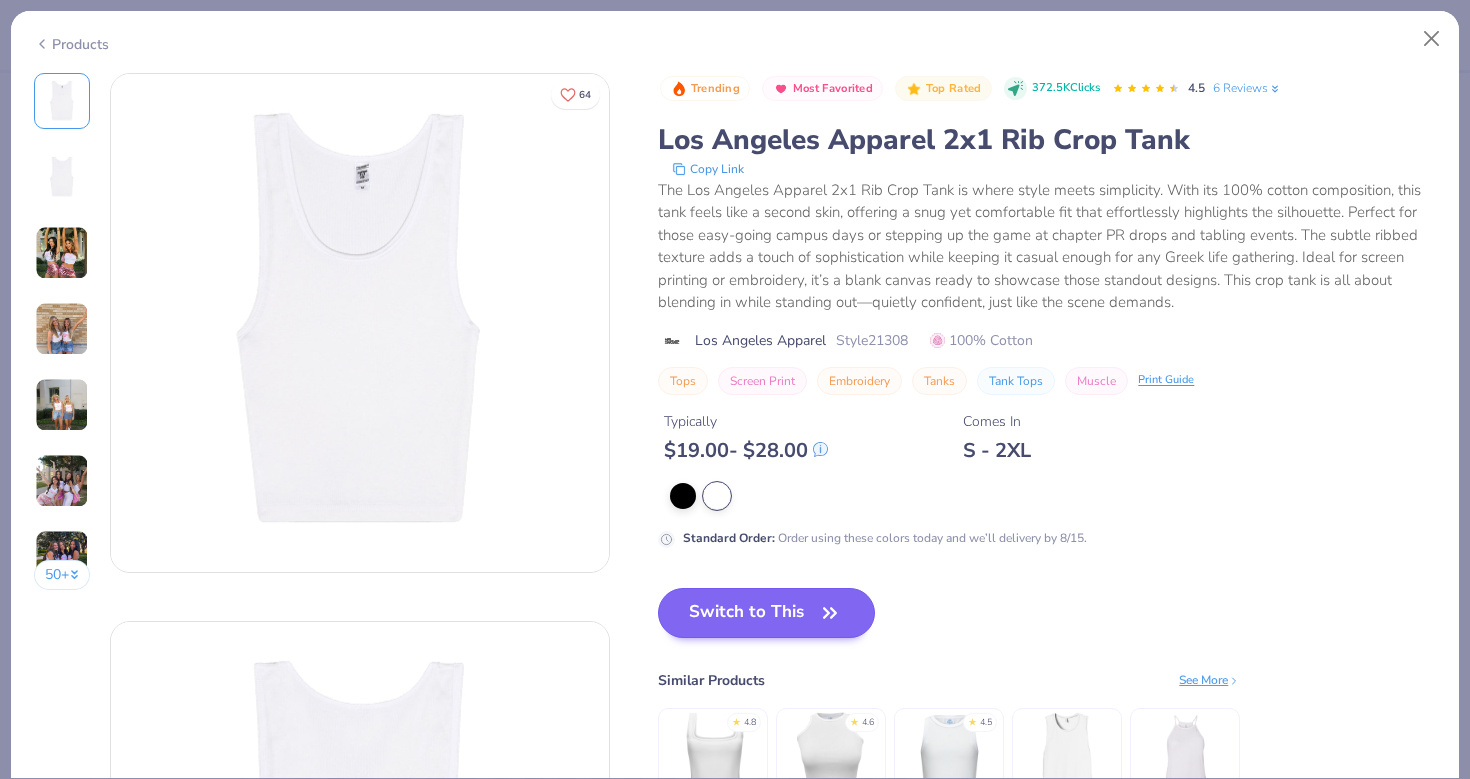 click 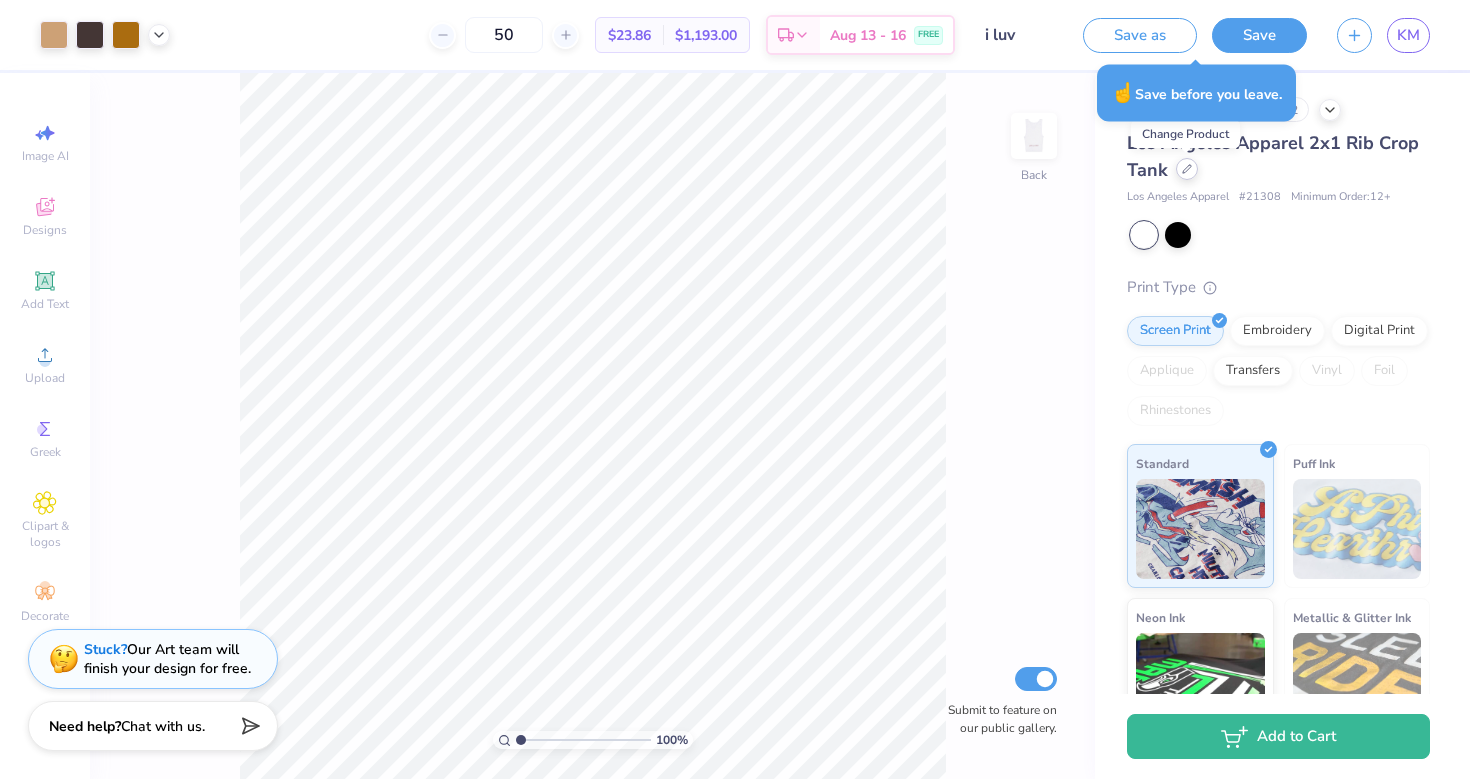 click at bounding box center (1187, 169) 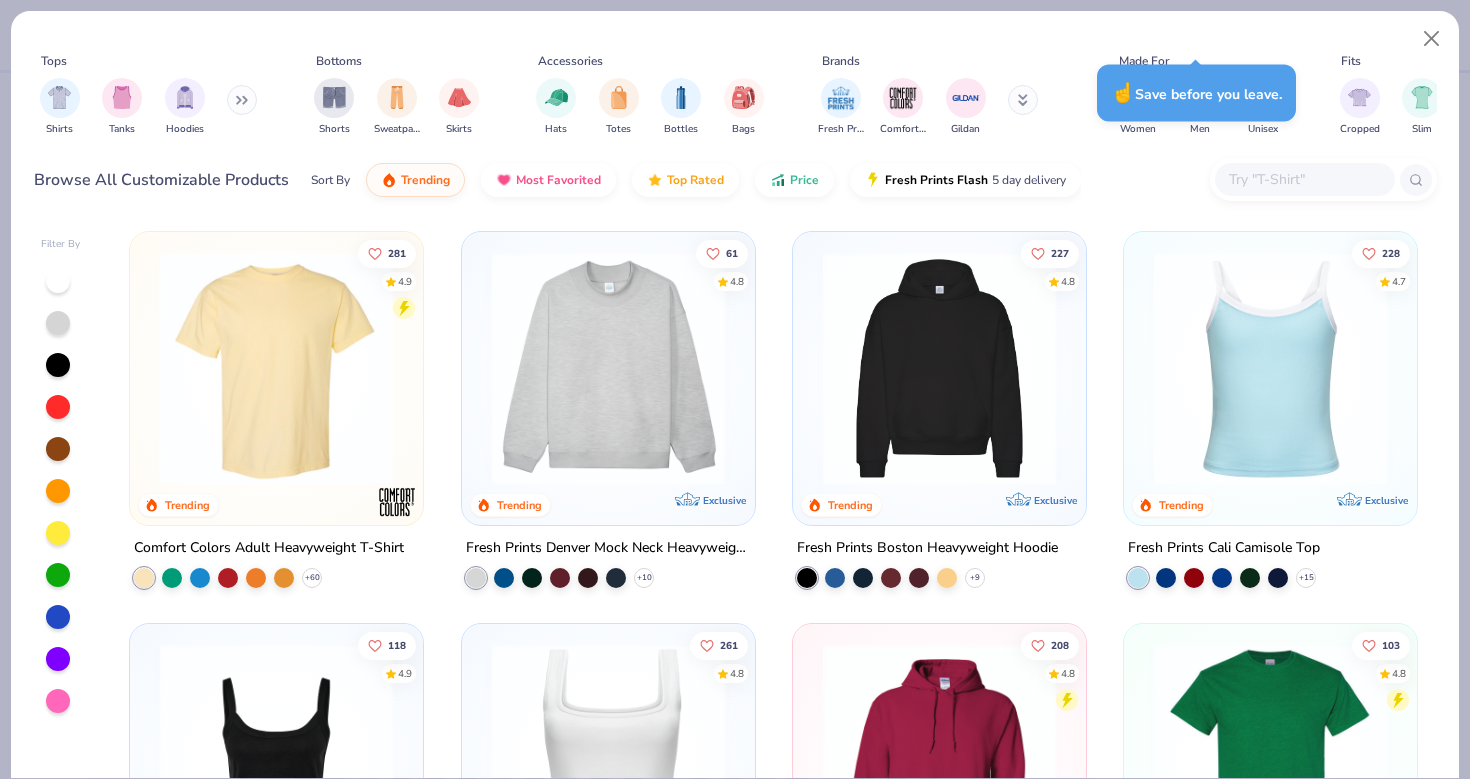 click at bounding box center [58, 281] 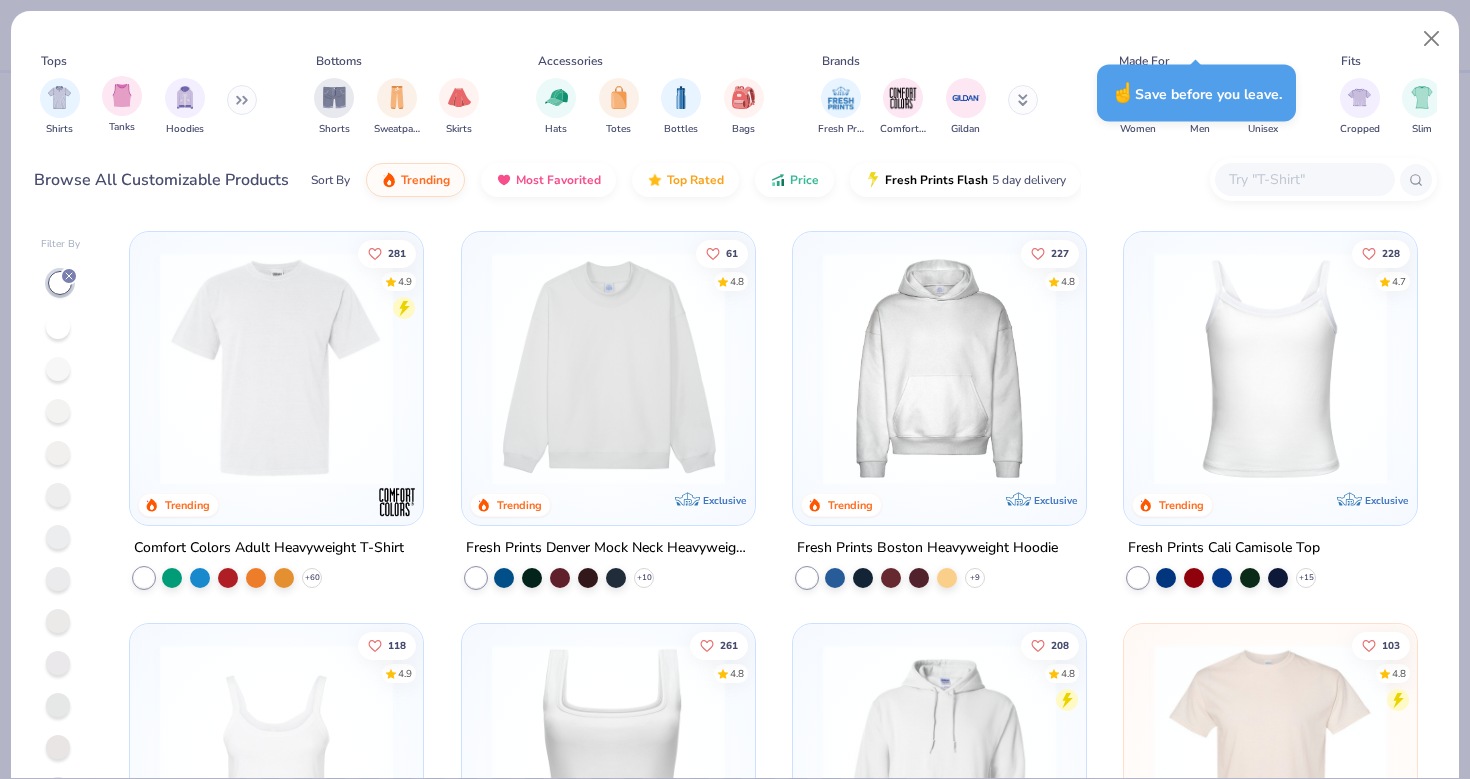 click on "Tanks" at bounding box center [122, 105] 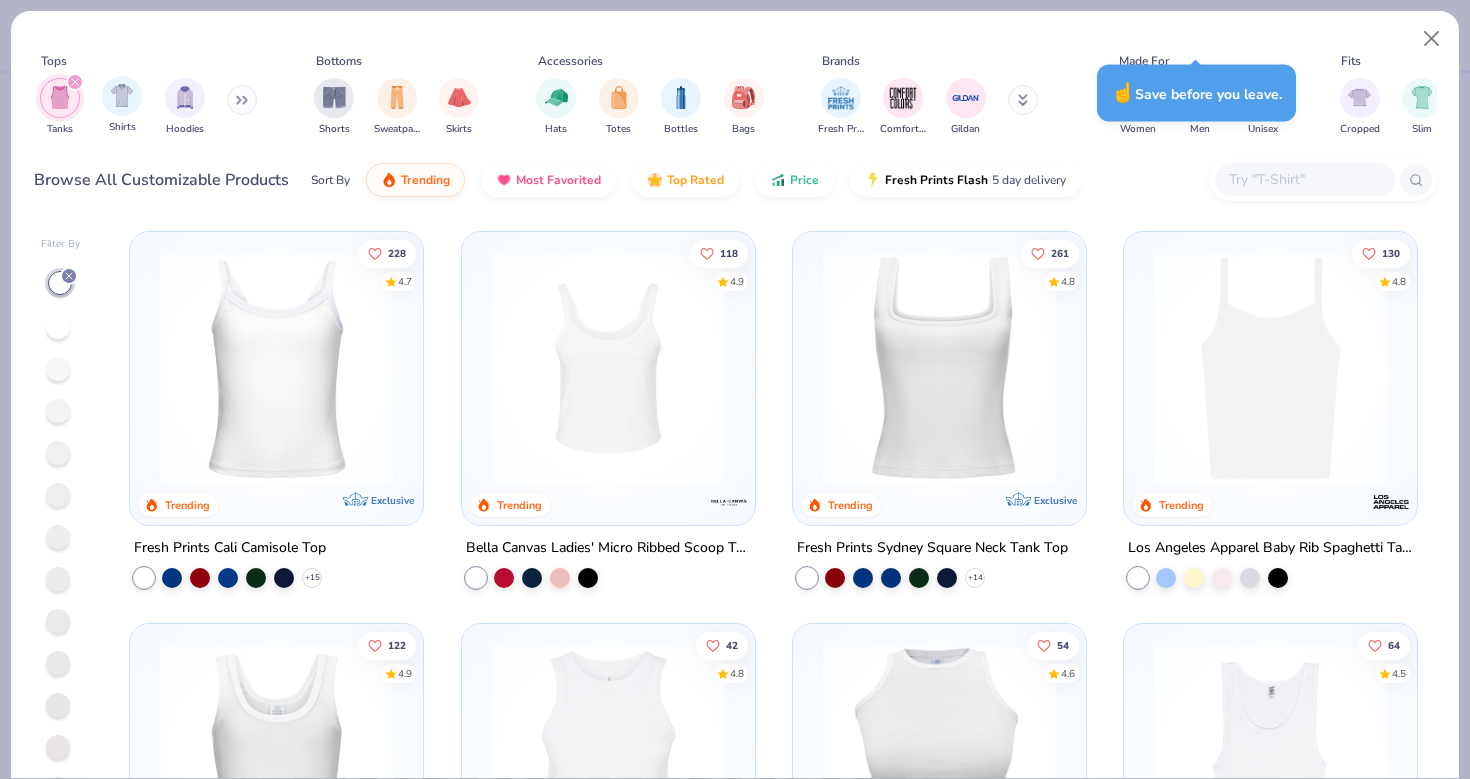 click on "Shirts" at bounding box center (122, 105) 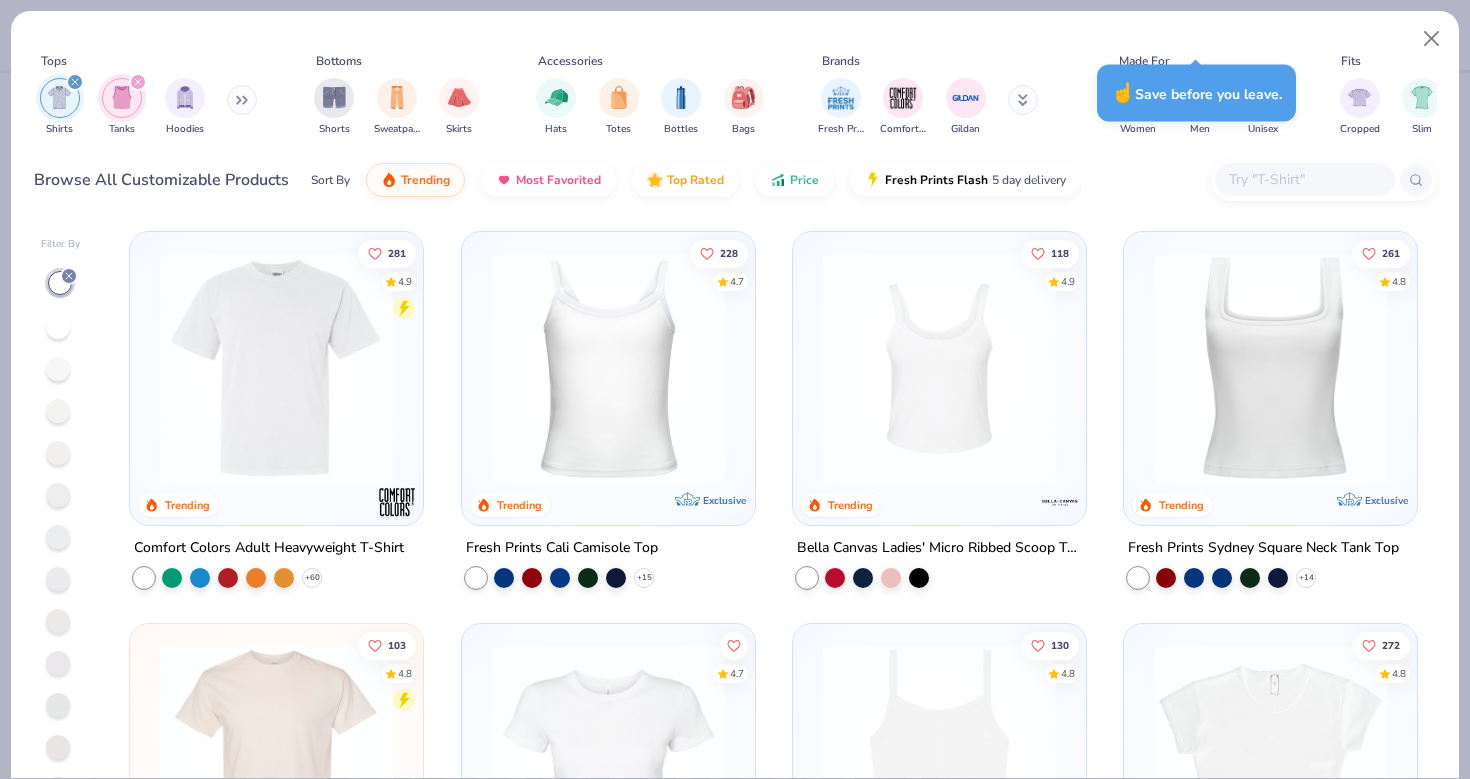 click at bounding box center [75, 82] 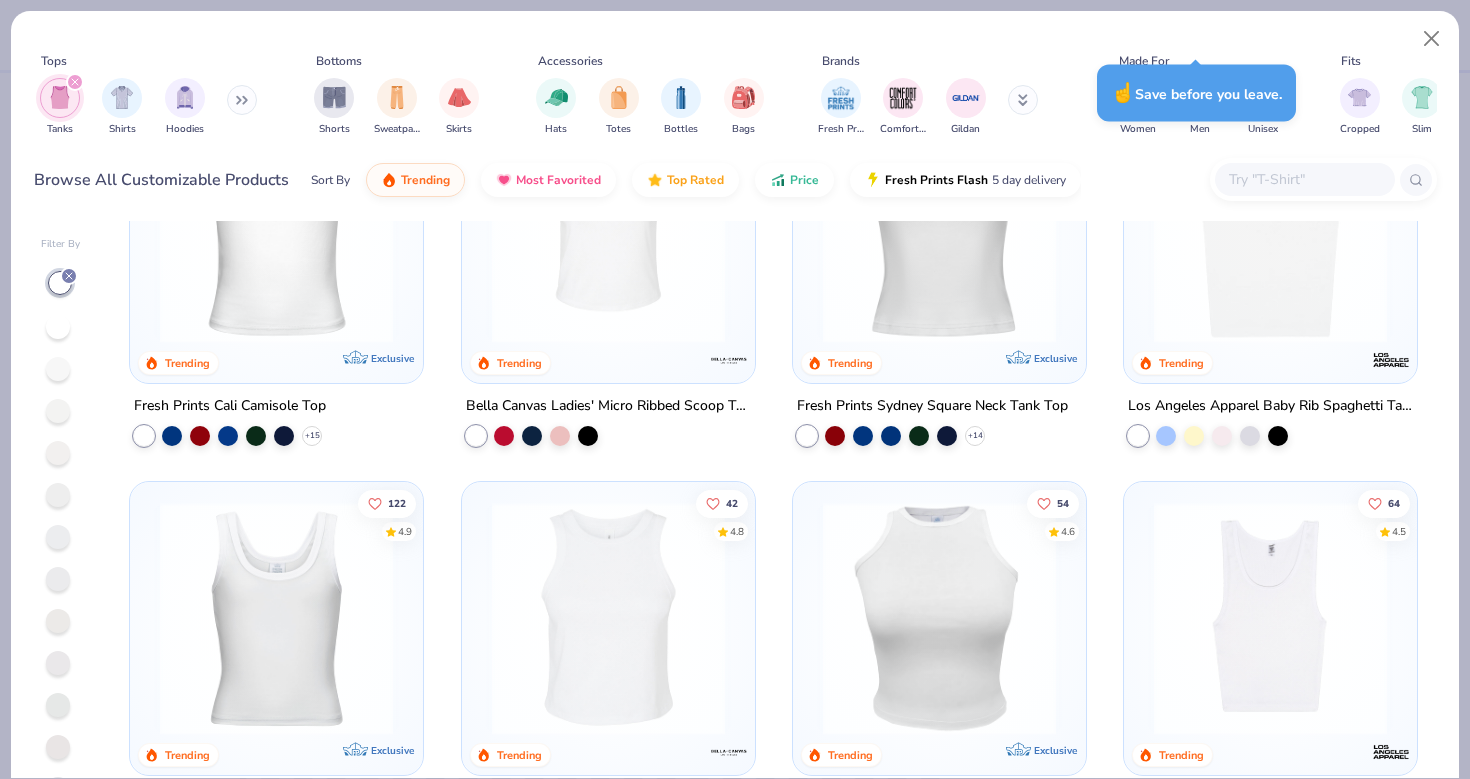 scroll, scrollTop: 194, scrollLeft: 0, axis: vertical 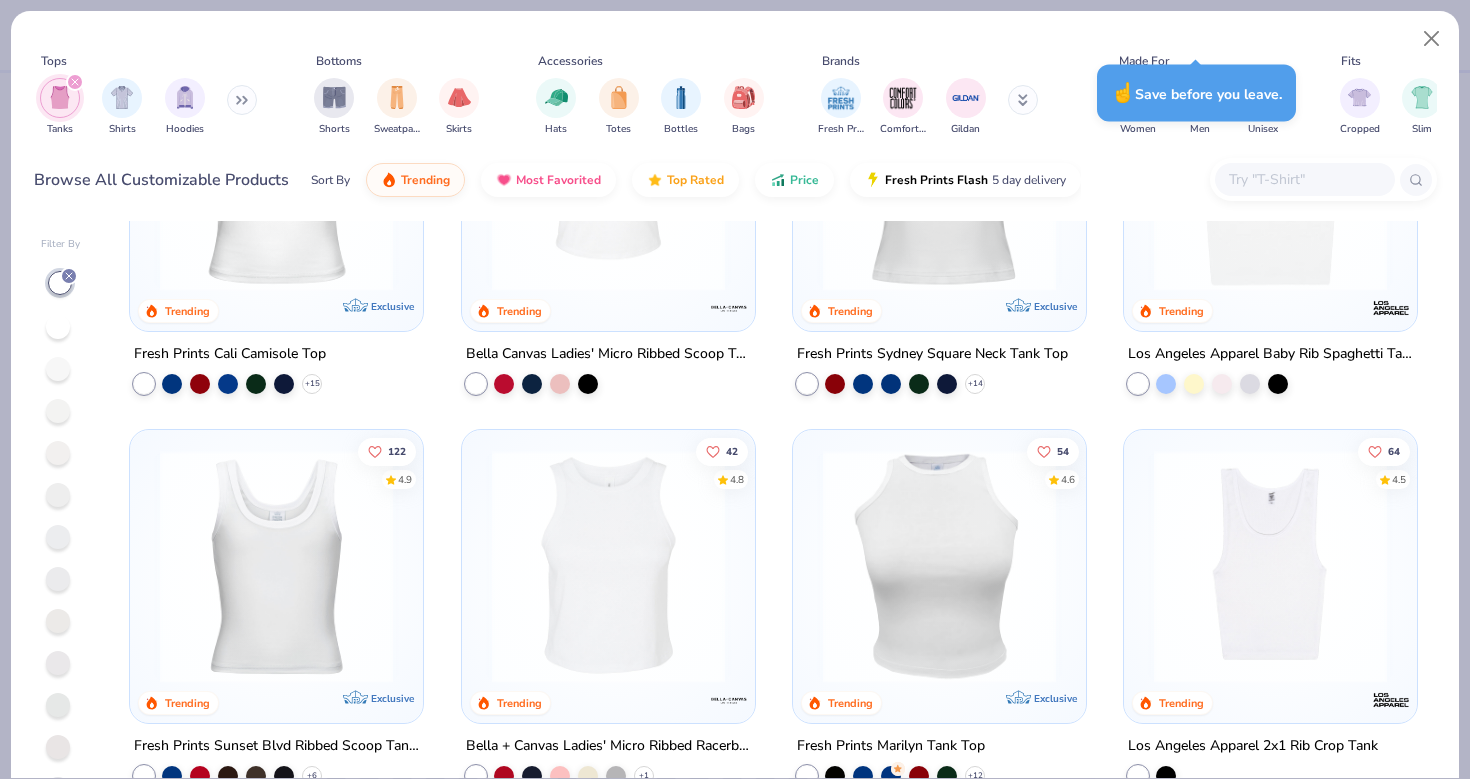 click at bounding box center [1270, 179] 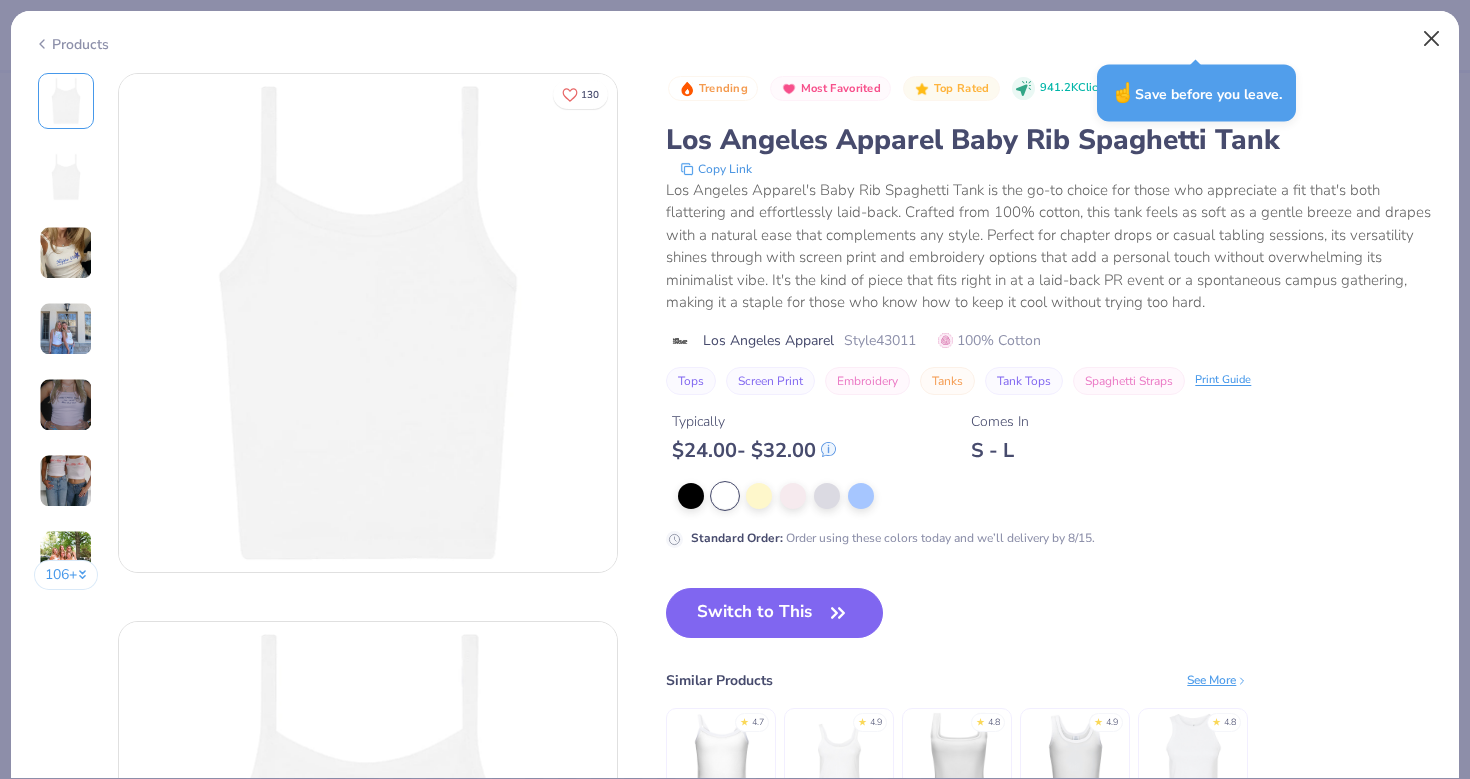 click at bounding box center [1432, 39] 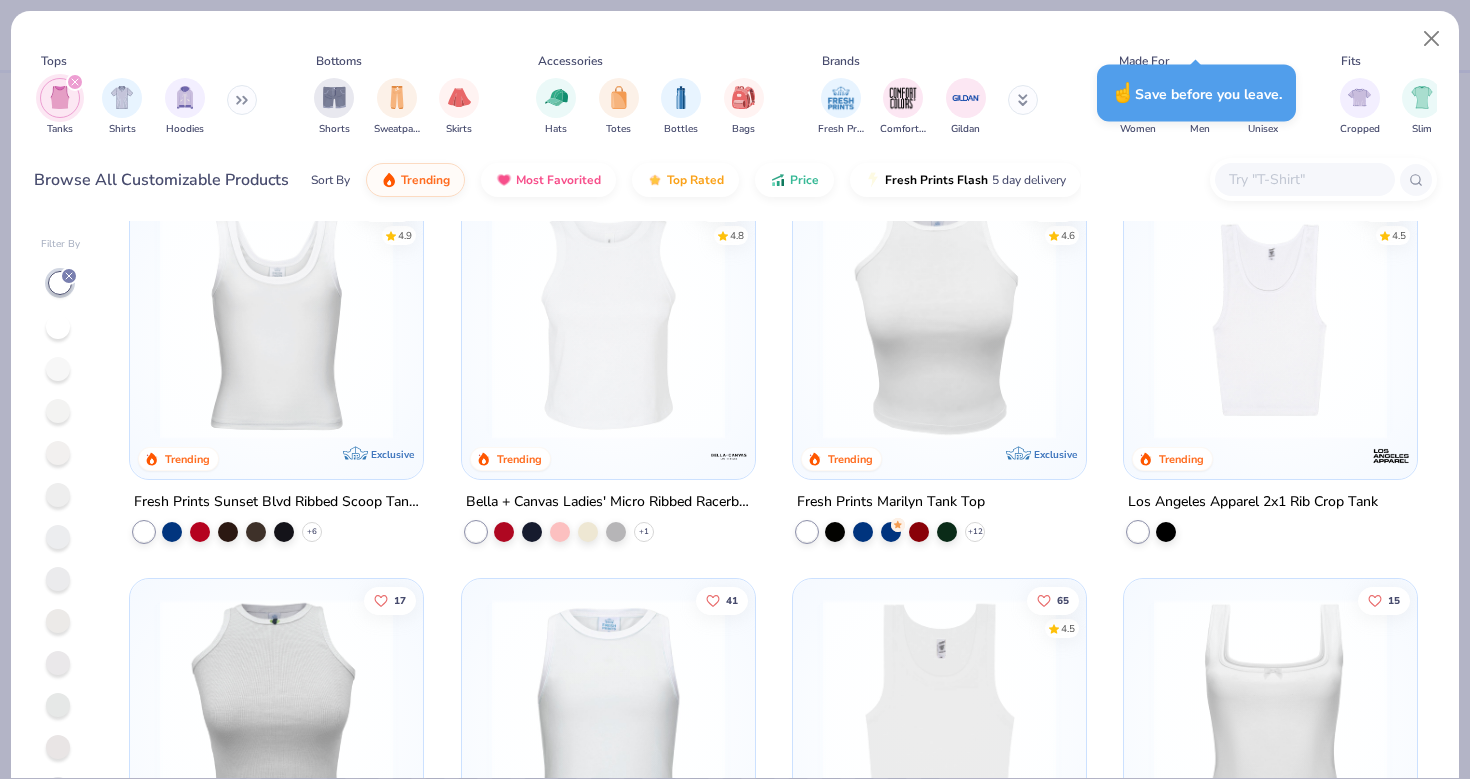 scroll, scrollTop: 444, scrollLeft: 0, axis: vertical 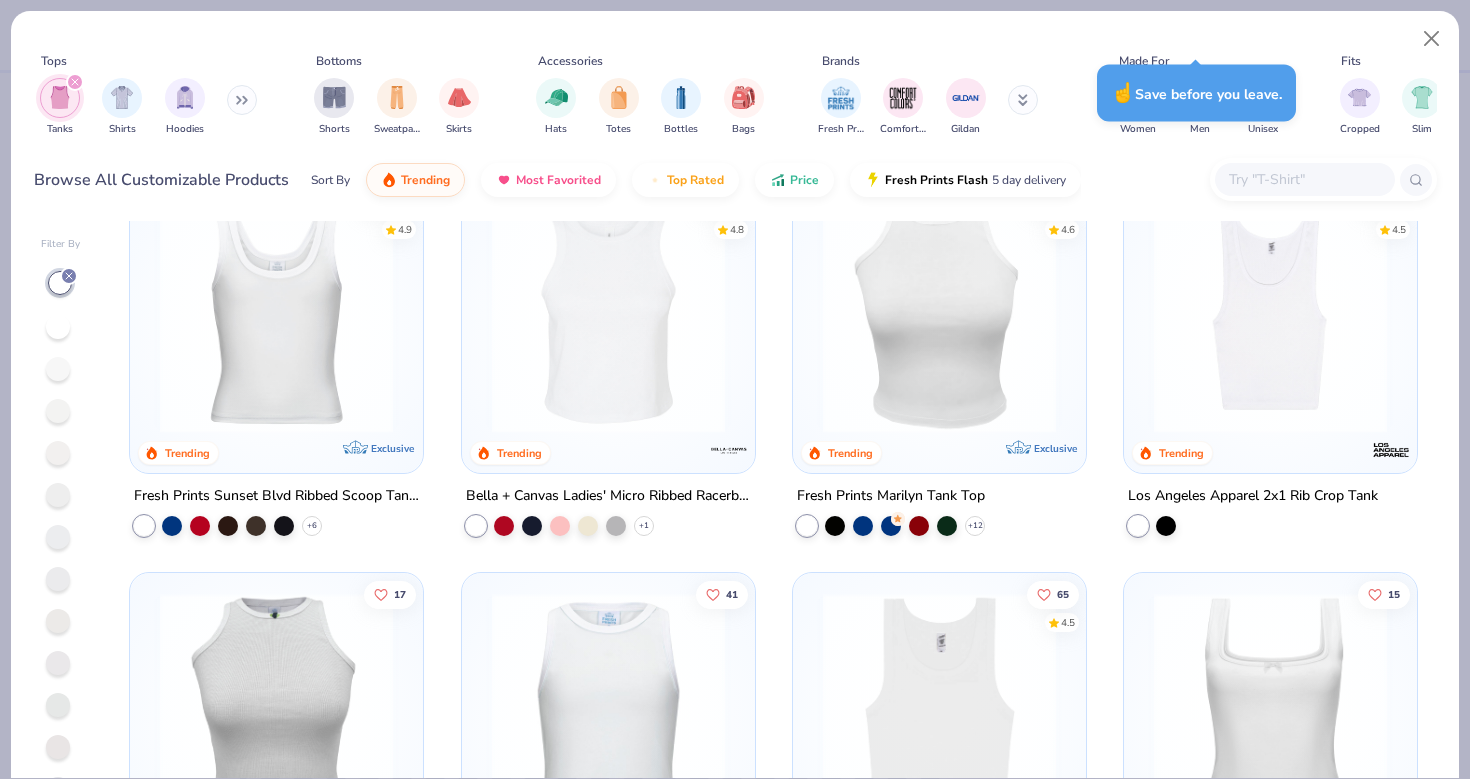 click at bounding box center (1270, 316) 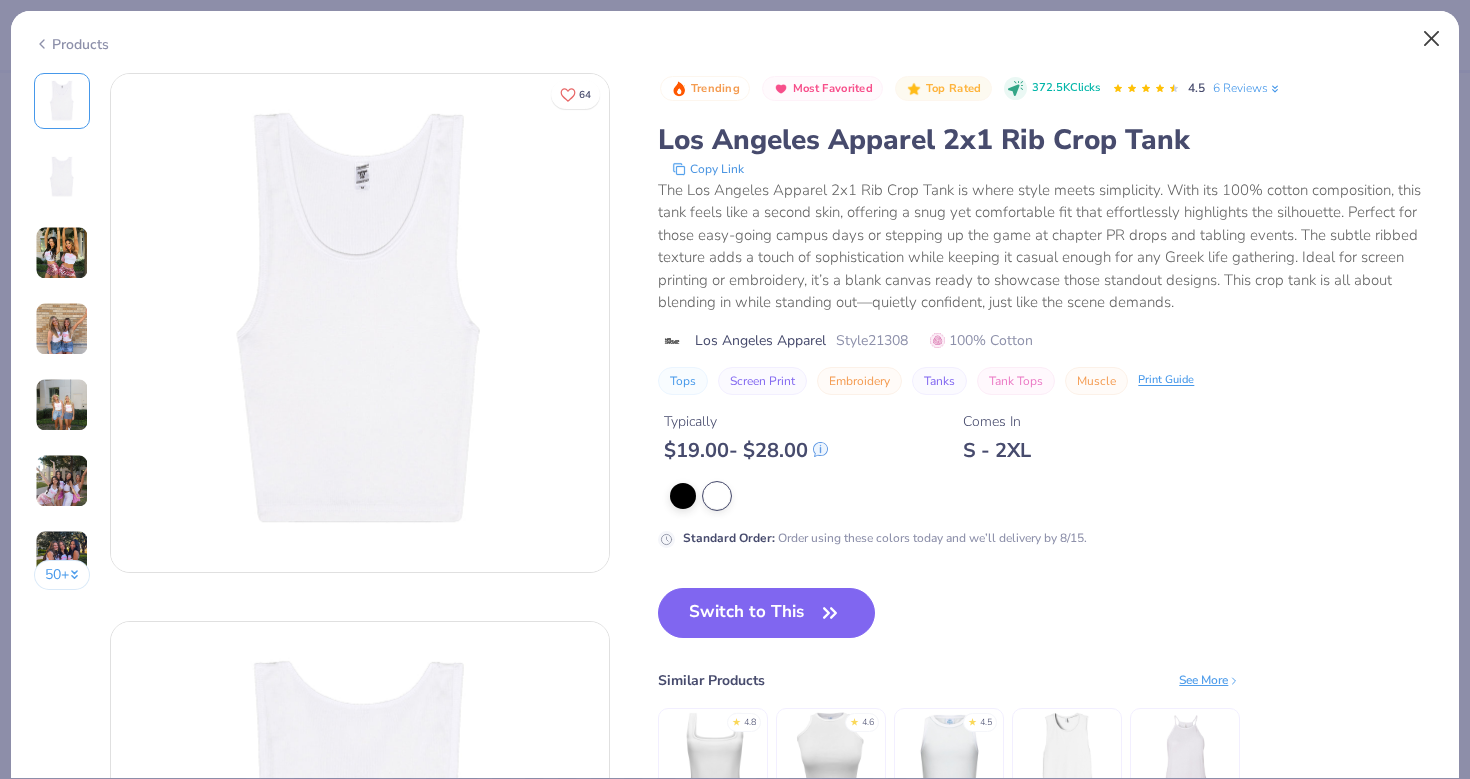 click at bounding box center [1432, 39] 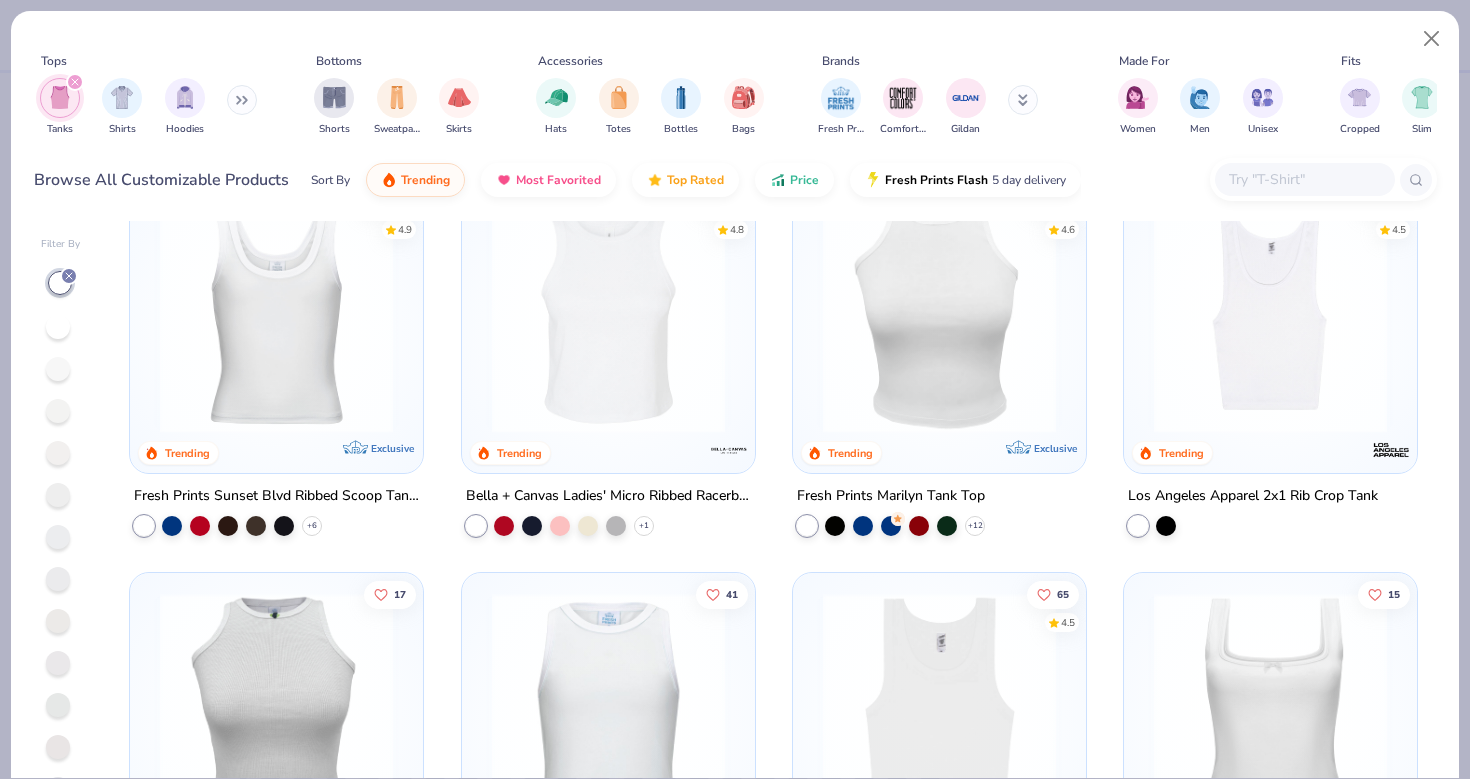 click at bounding box center (939, 708) 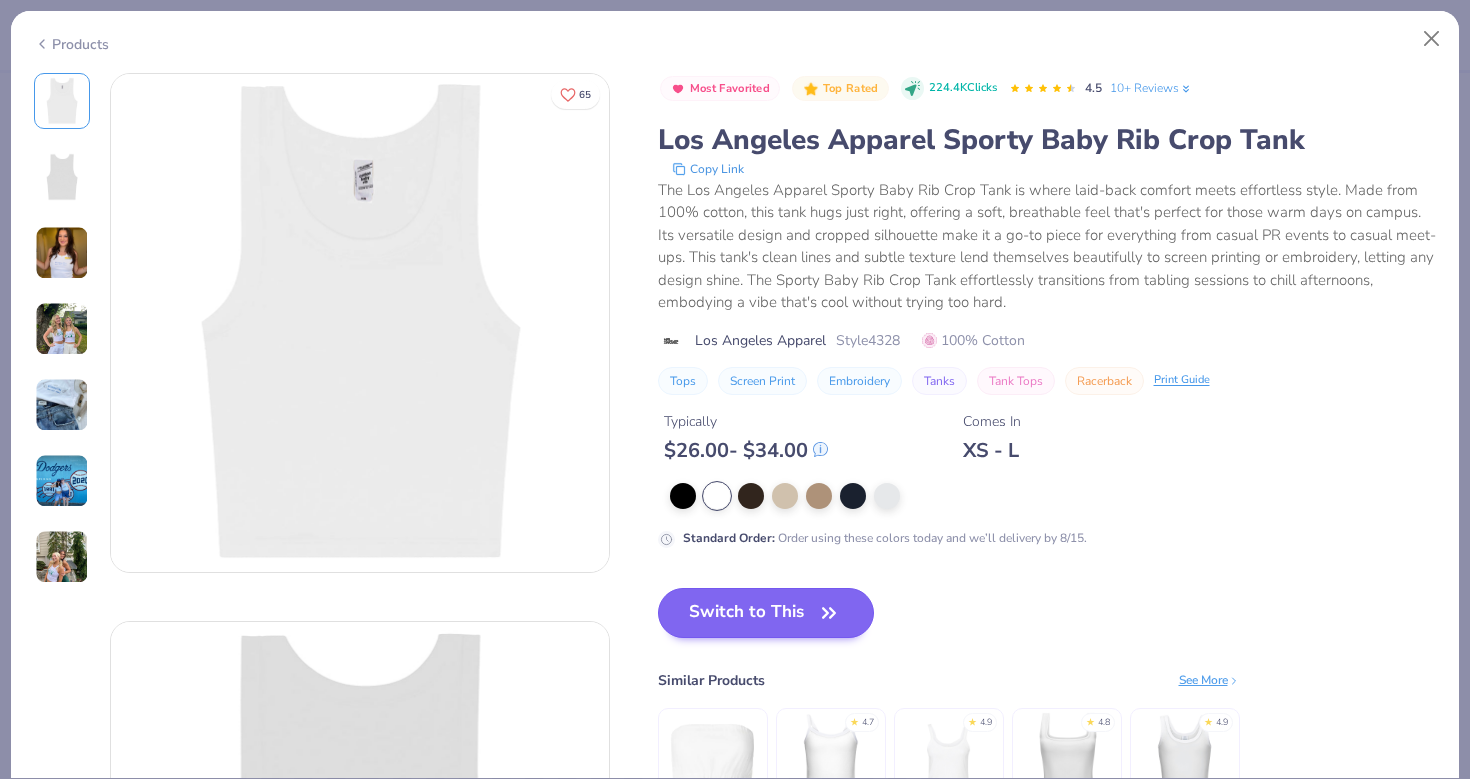 click 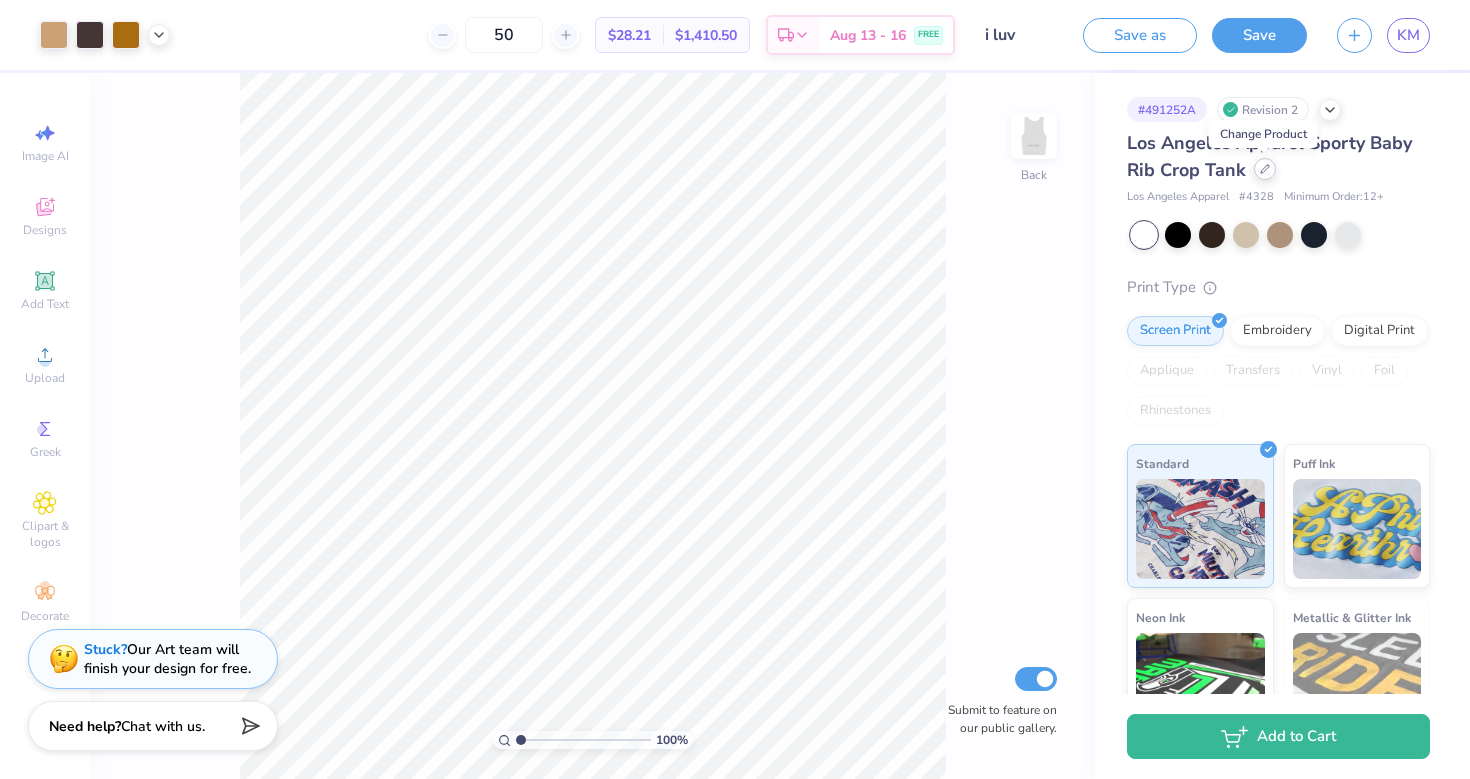 click at bounding box center [1265, 169] 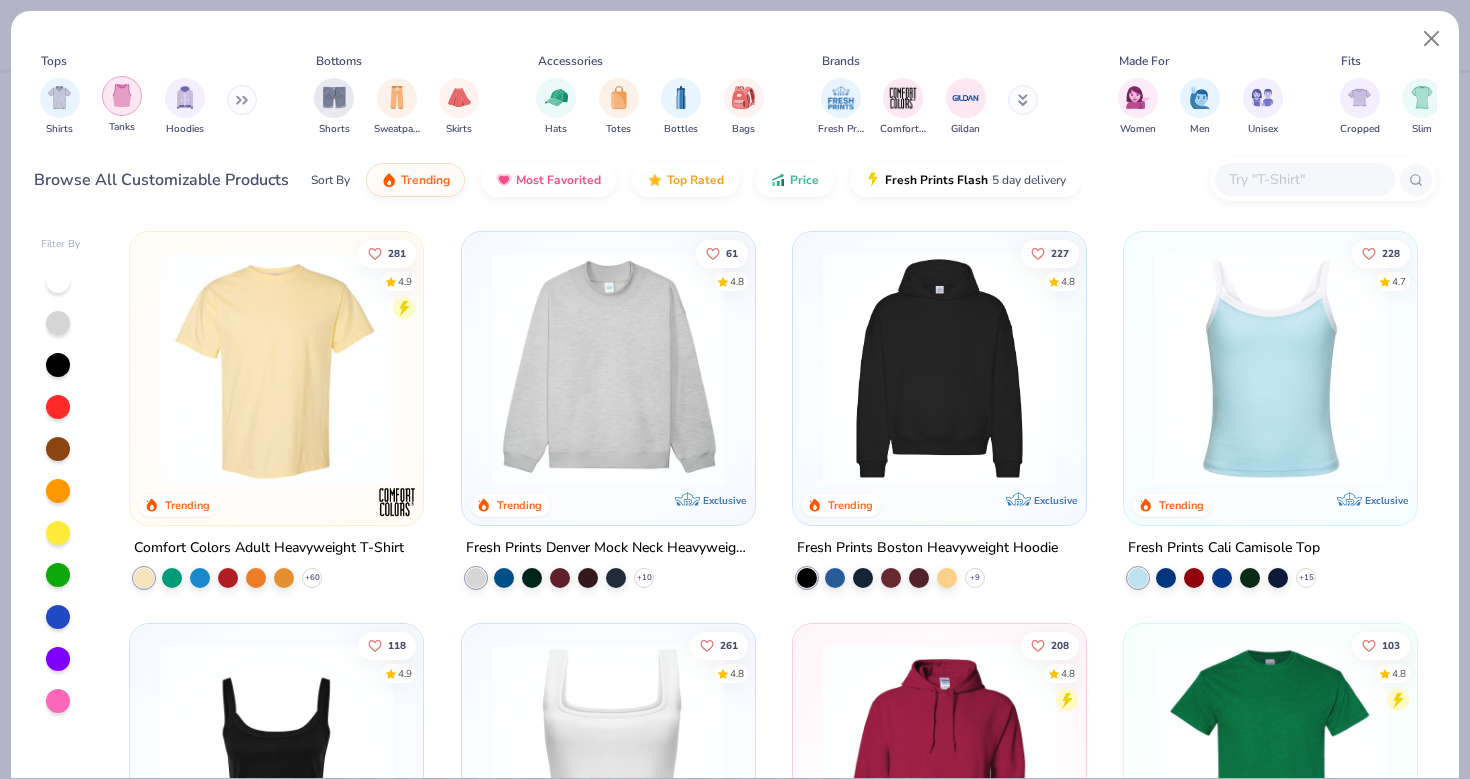click at bounding box center [122, 95] 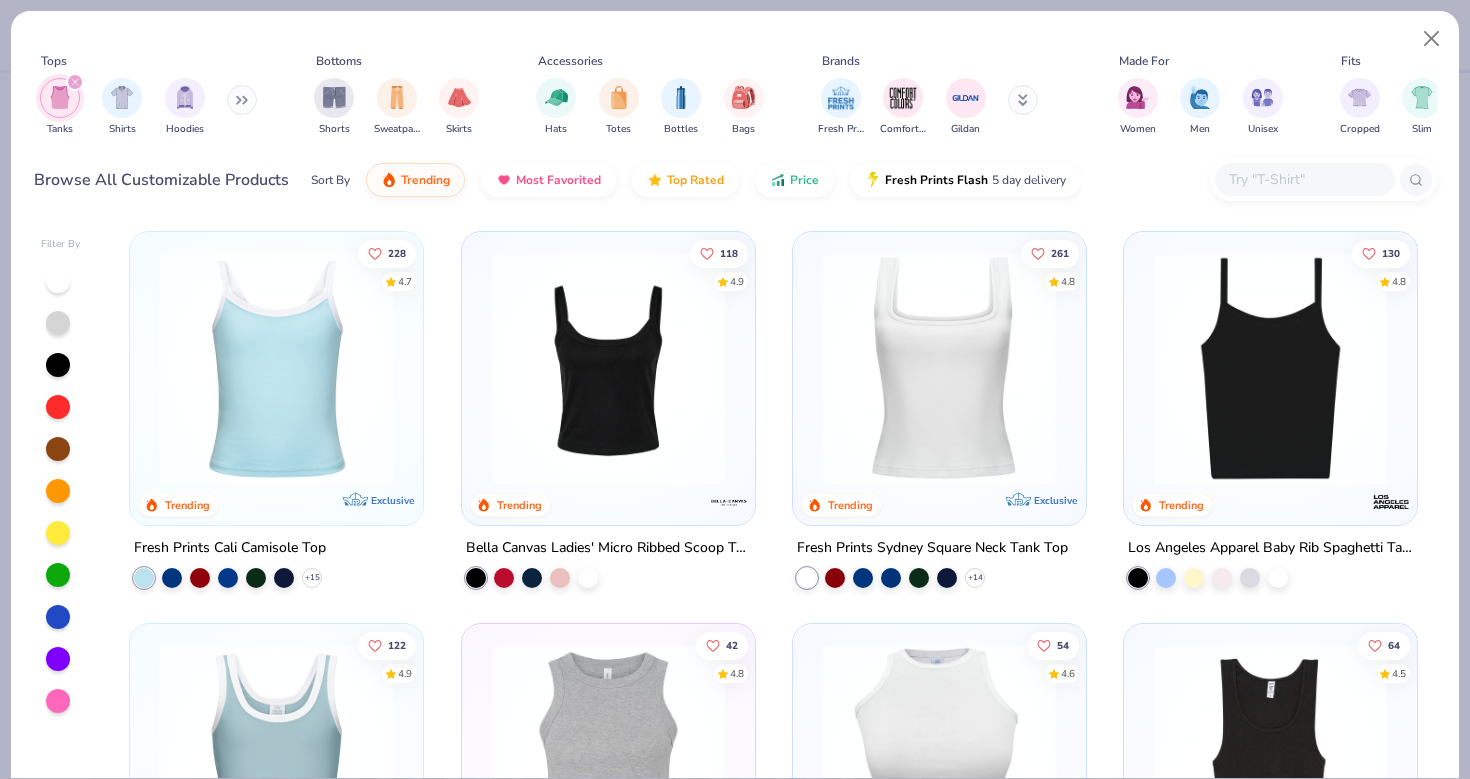 click at bounding box center [58, 281] 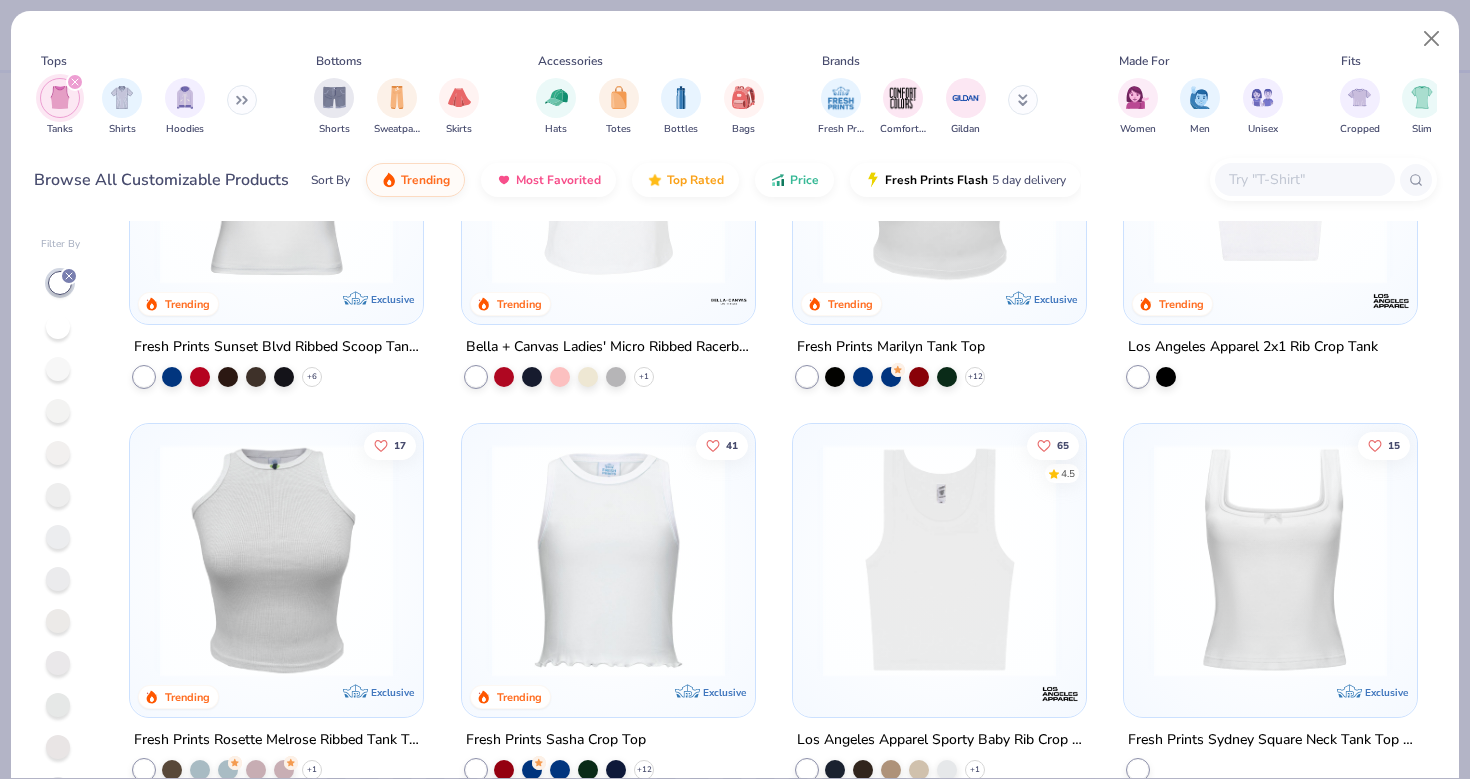 scroll, scrollTop: 600, scrollLeft: 0, axis: vertical 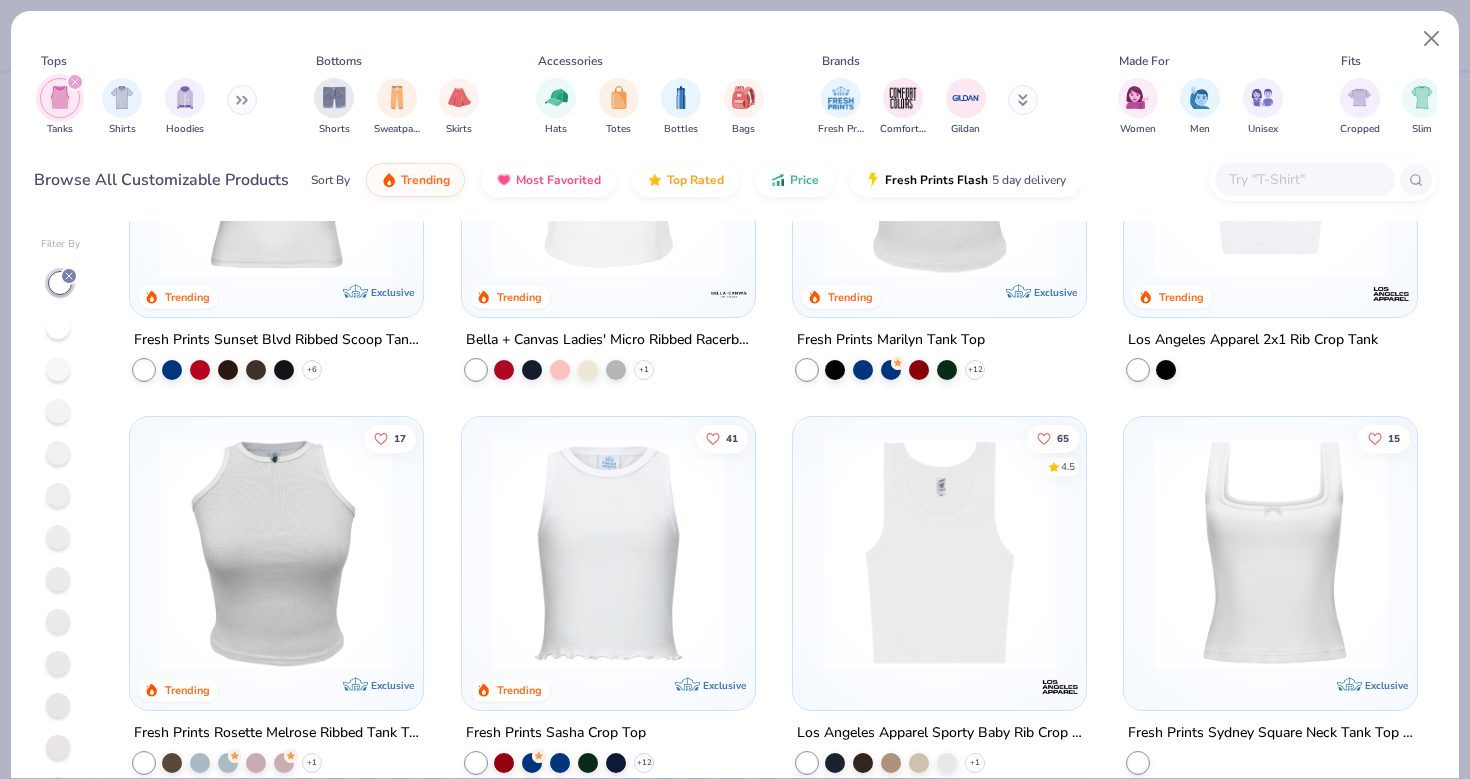 click at bounding box center (939, 552) 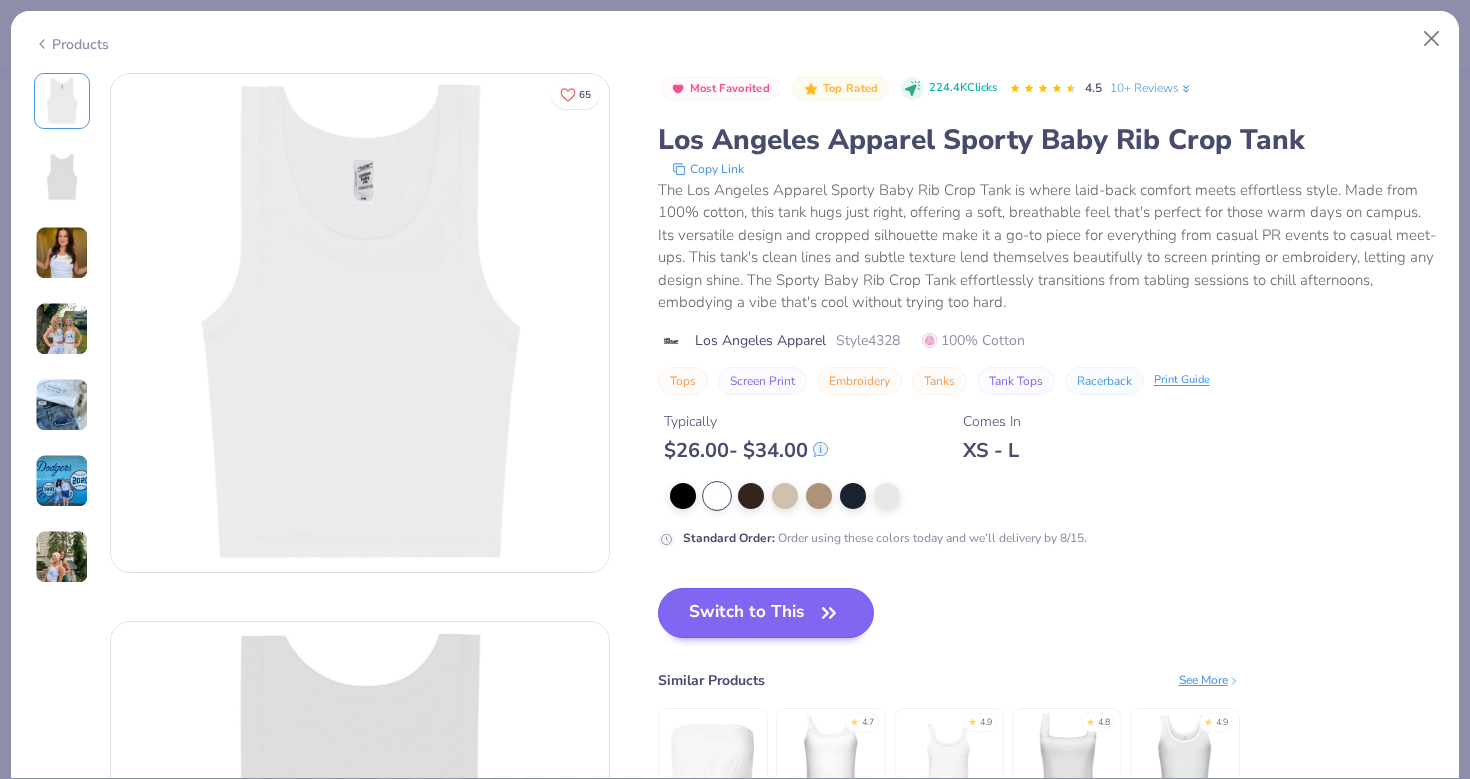 click on "Switch to This" at bounding box center [766, 613] 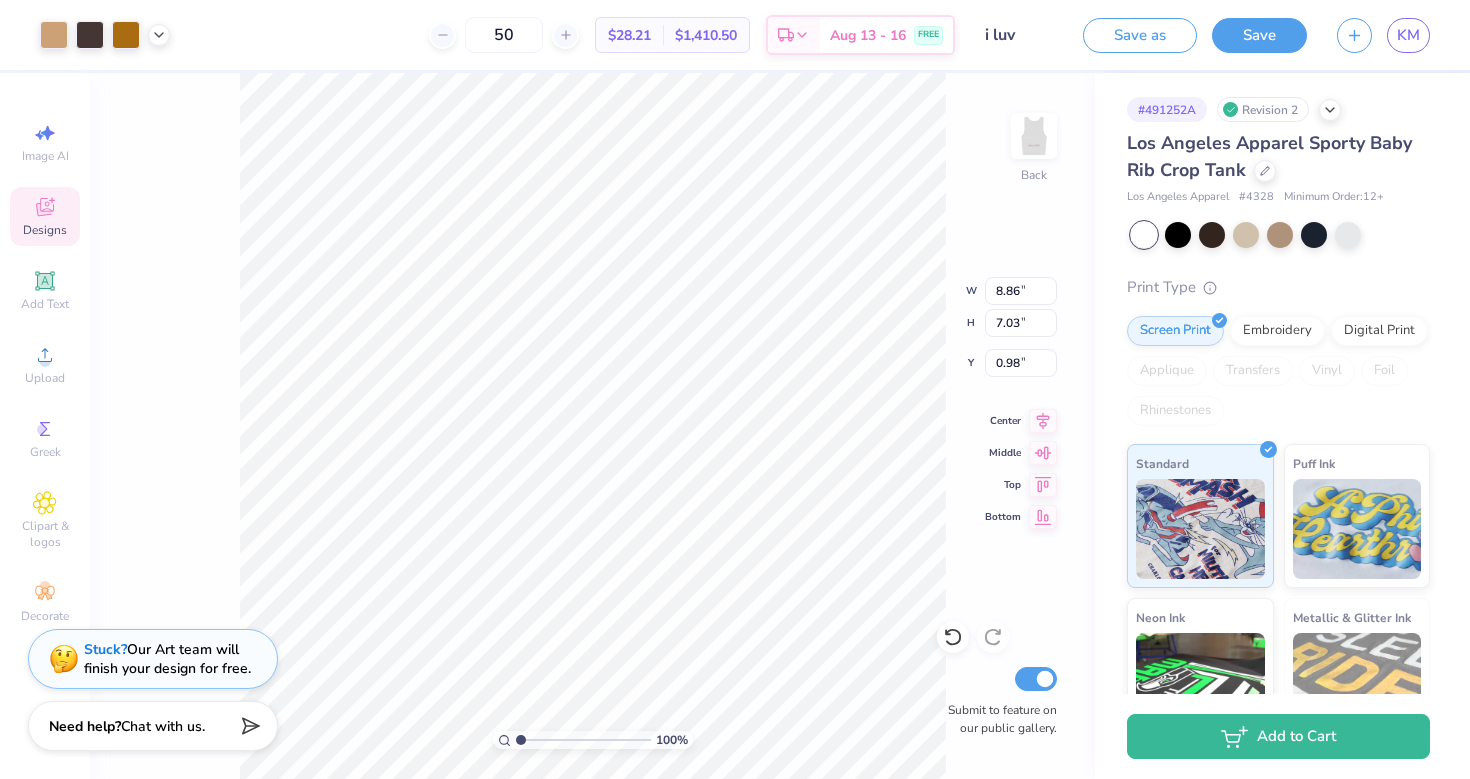 type on "1.84" 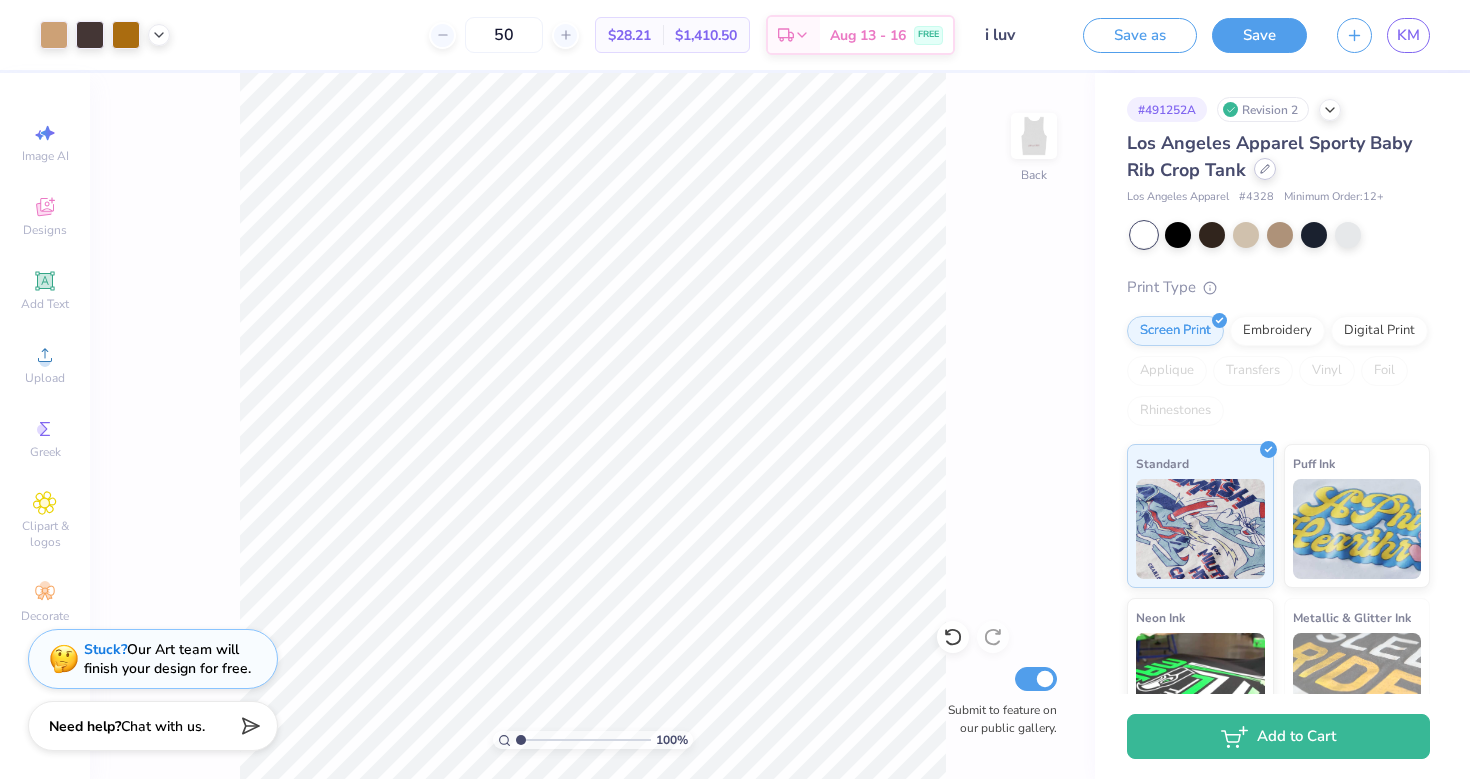 click 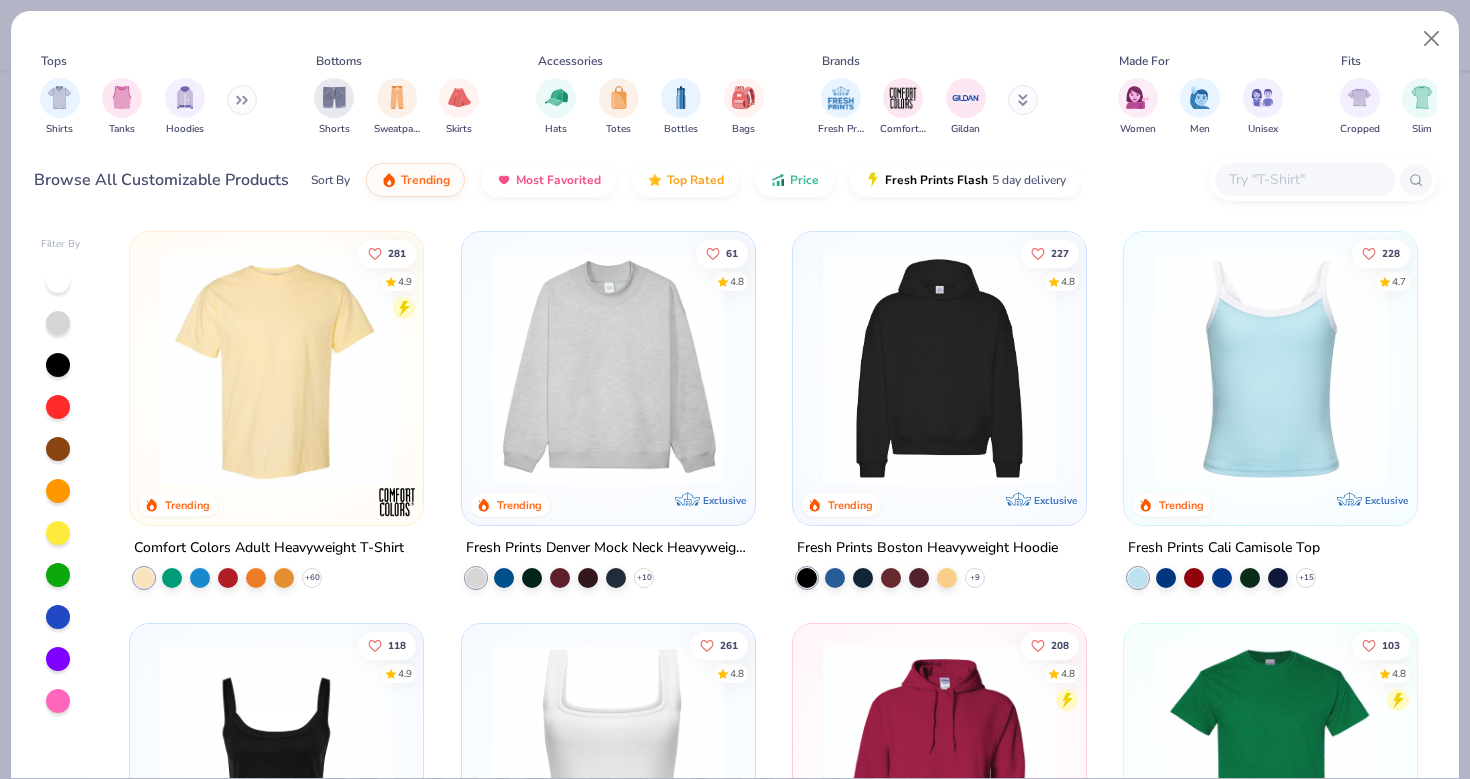 click at bounding box center [58, 281] 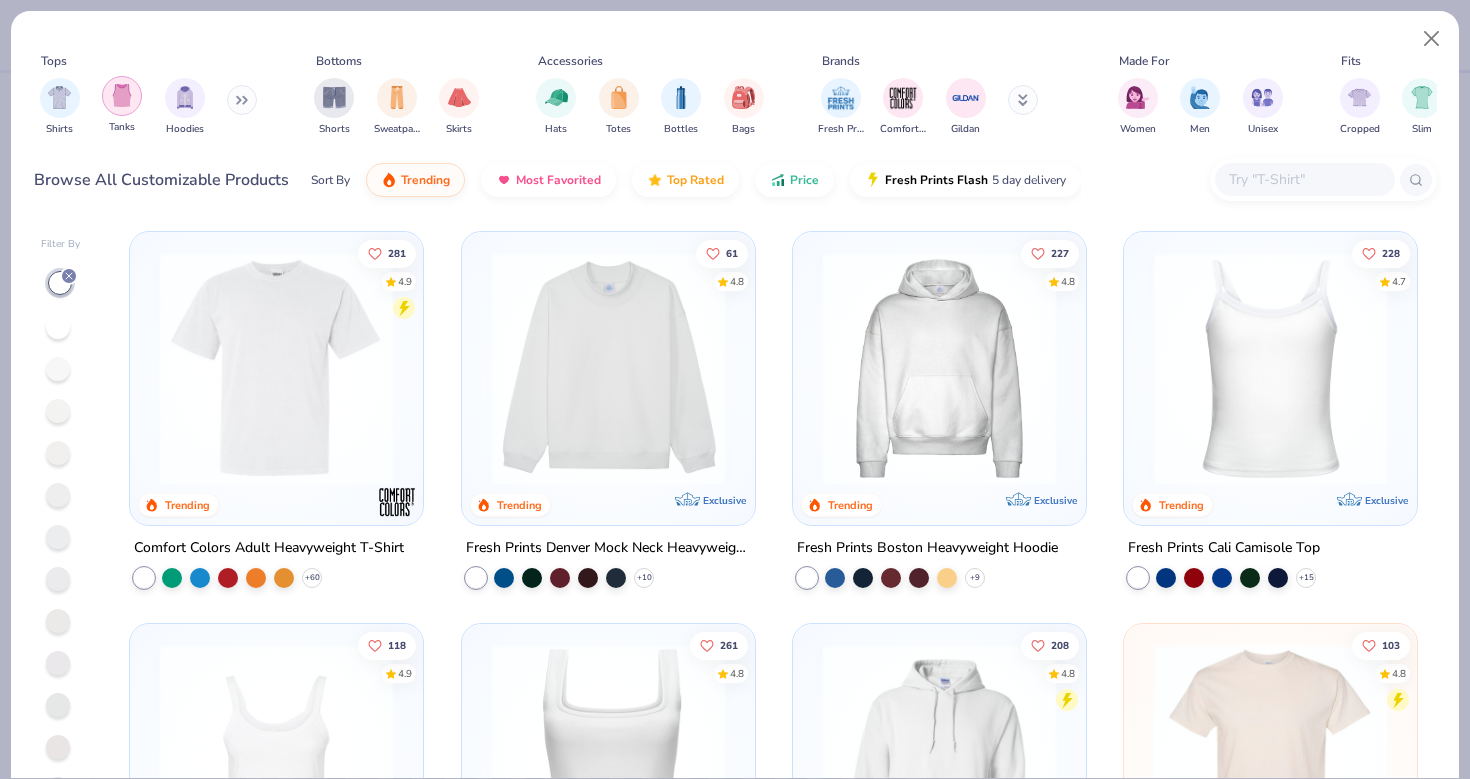click at bounding box center (122, 95) 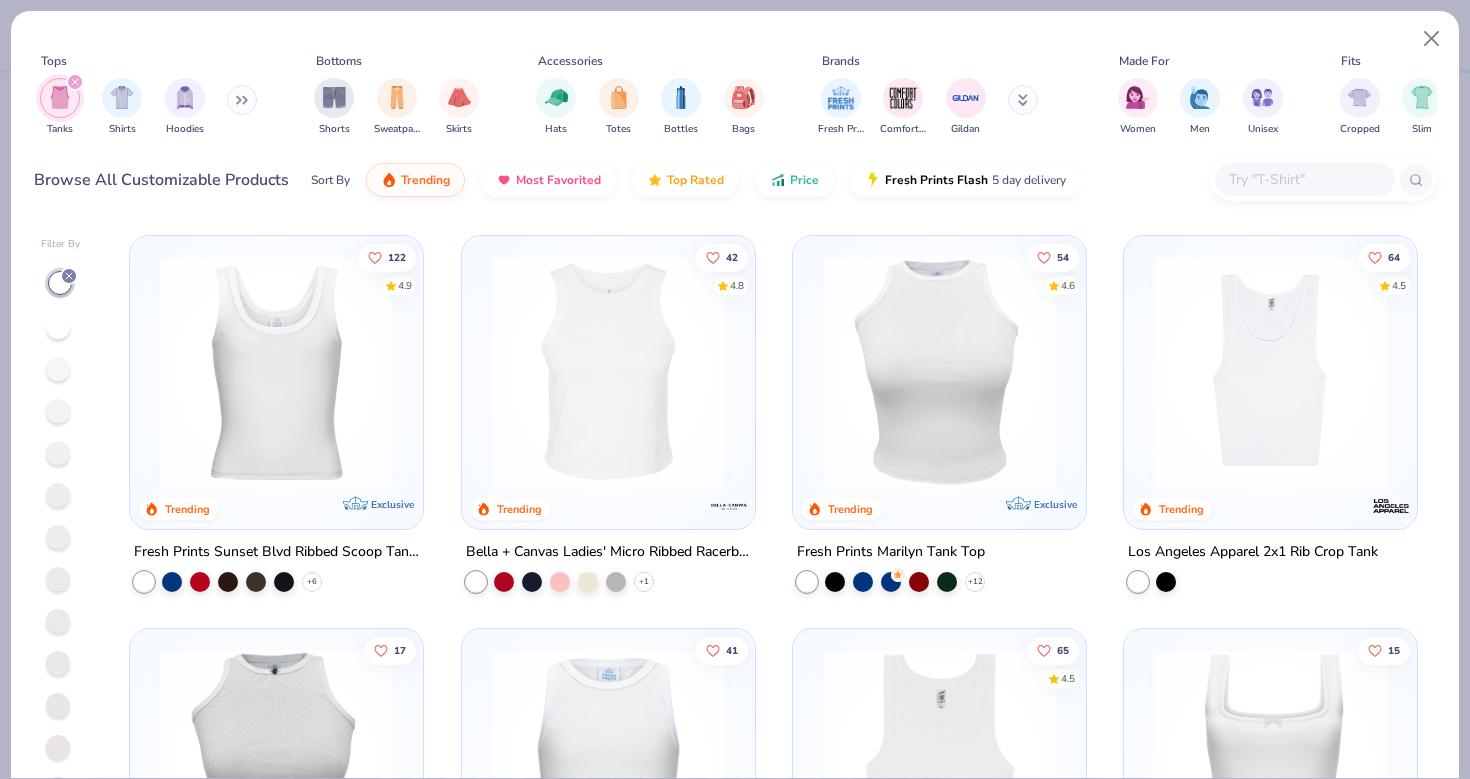scroll, scrollTop: 478, scrollLeft: 0, axis: vertical 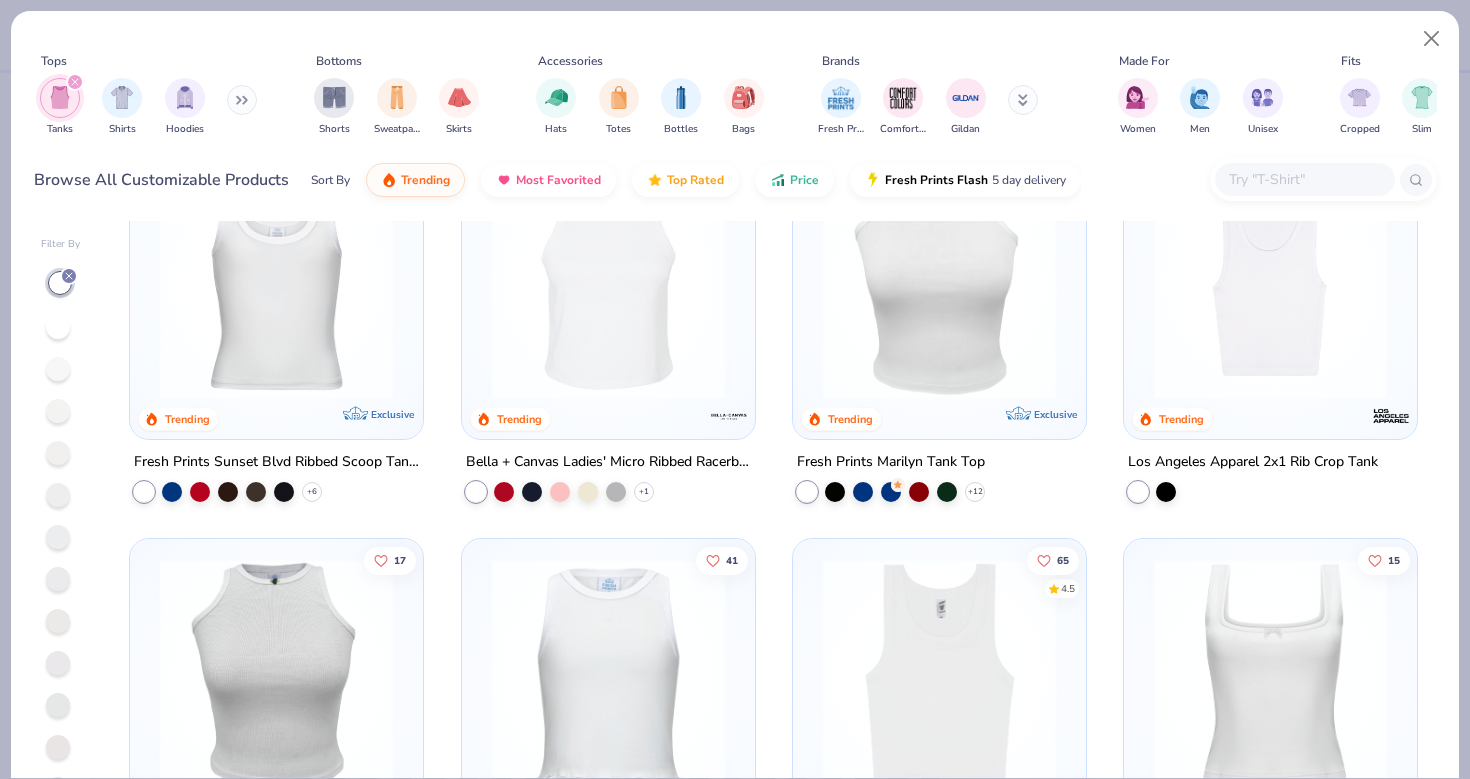click at bounding box center (1270, 282) 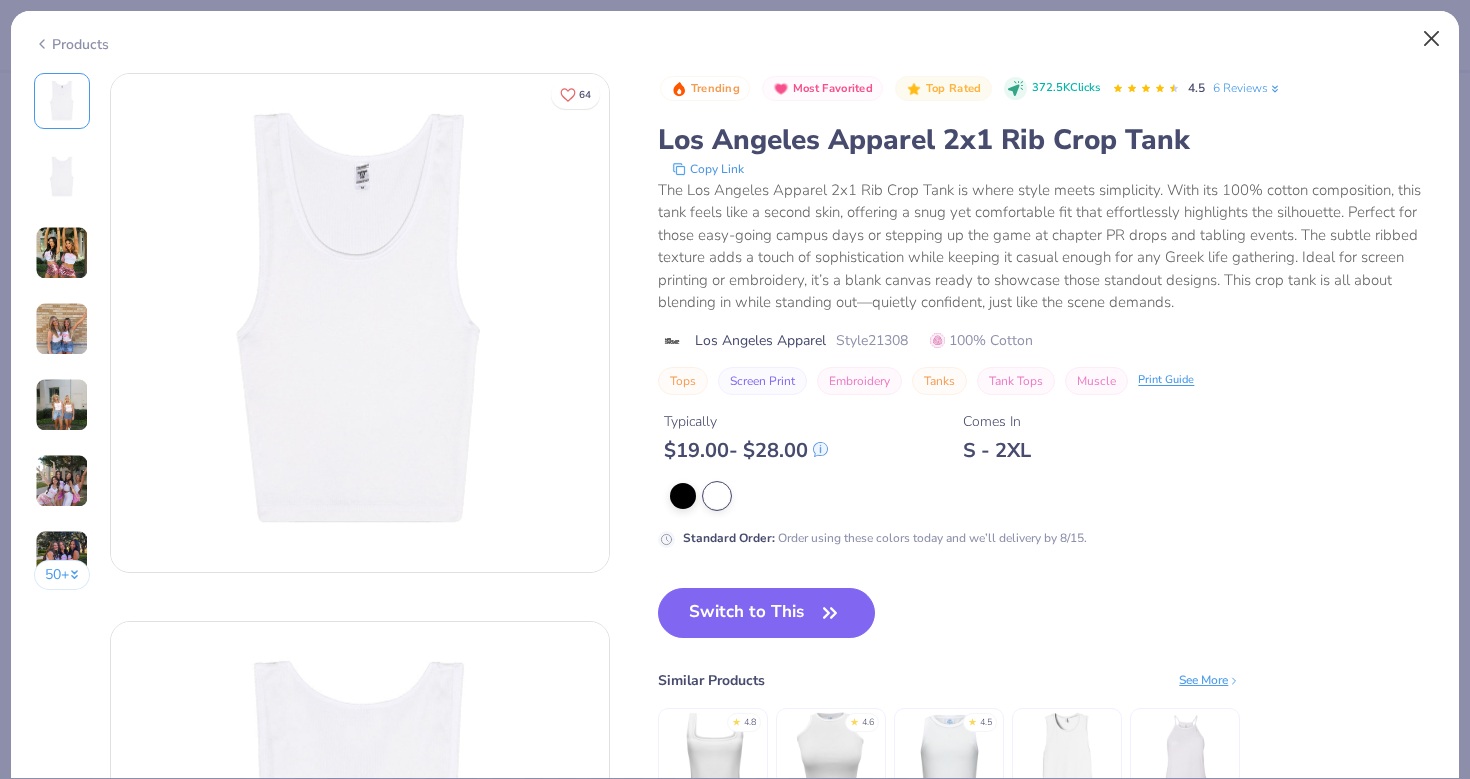 click at bounding box center [1432, 39] 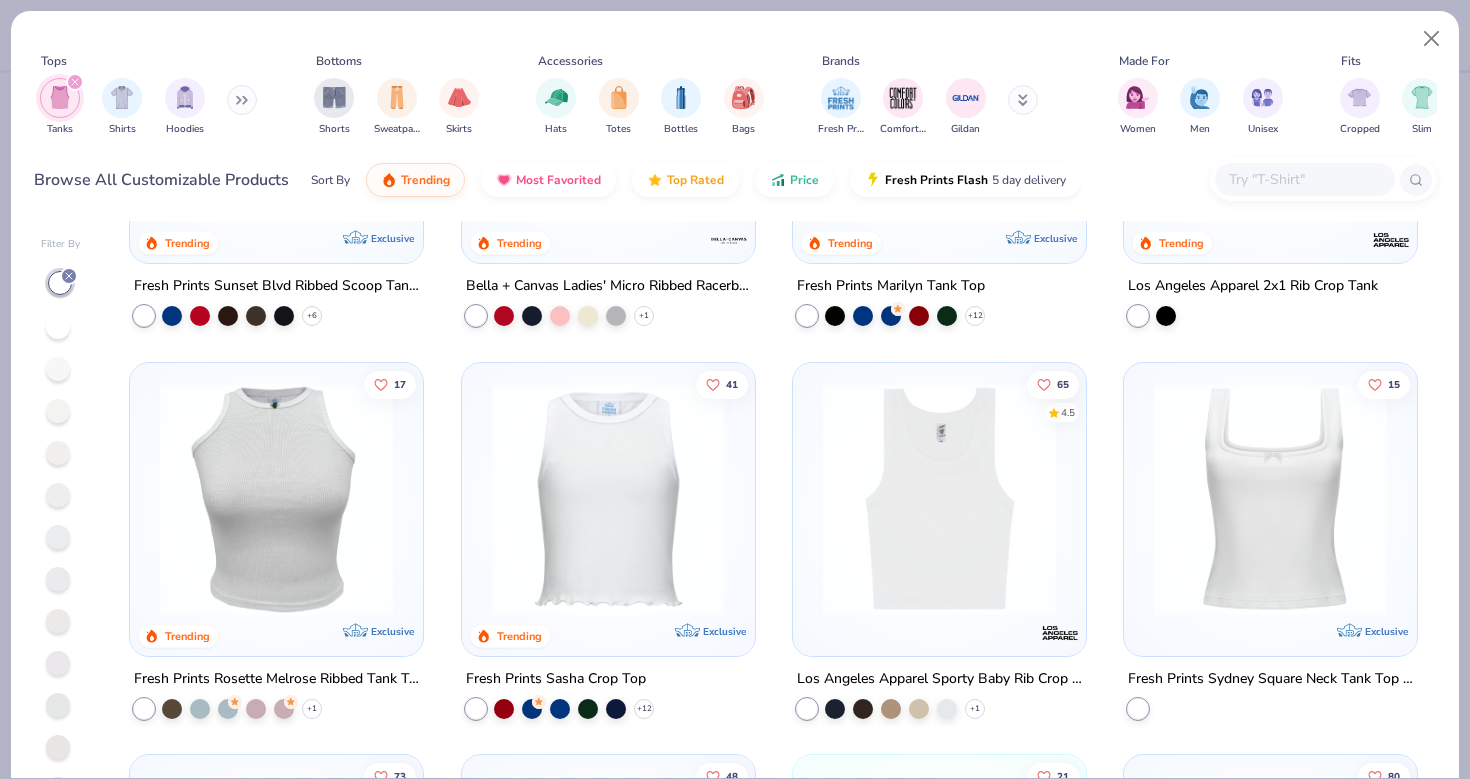 scroll, scrollTop: 753, scrollLeft: 0, axis: vertical 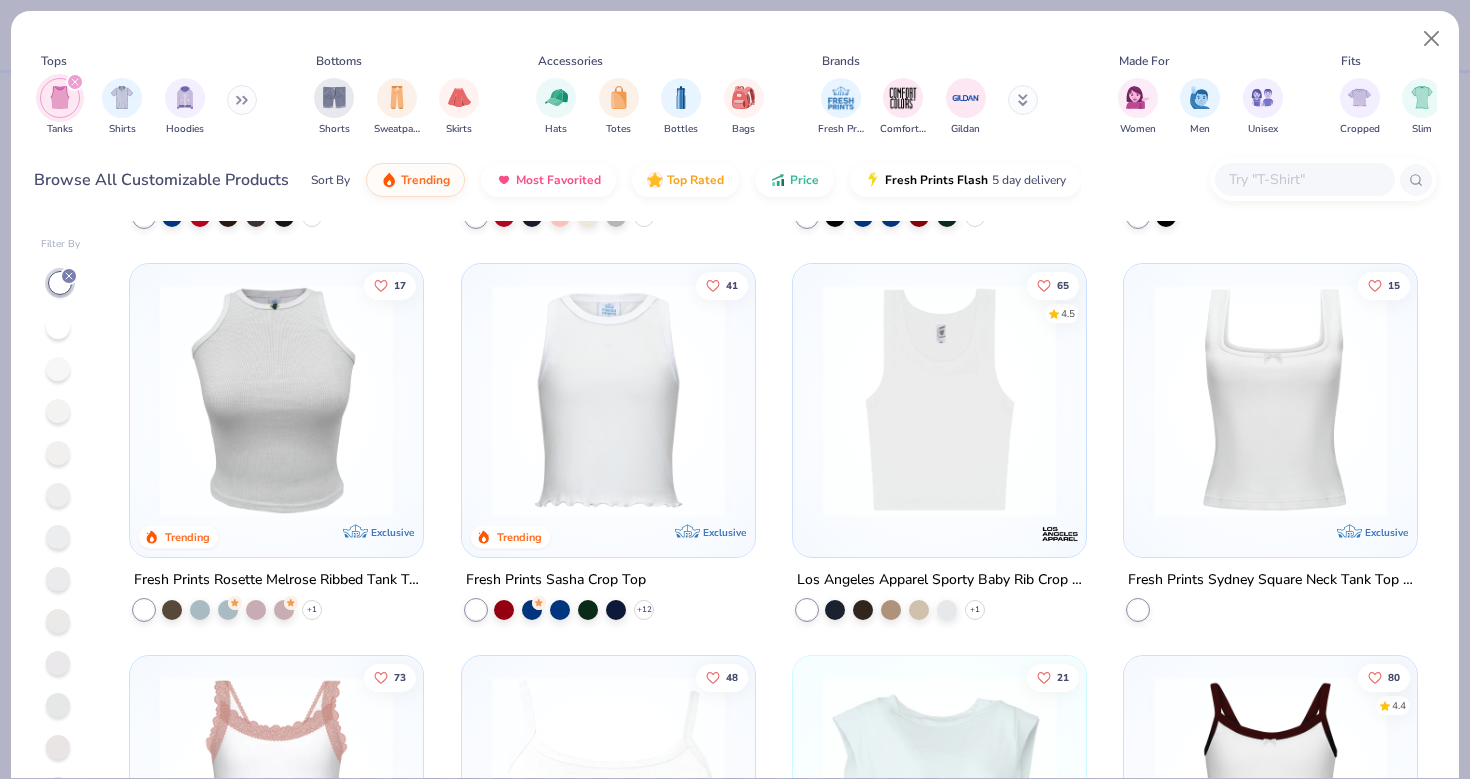 click at bounding box center (939, 399) 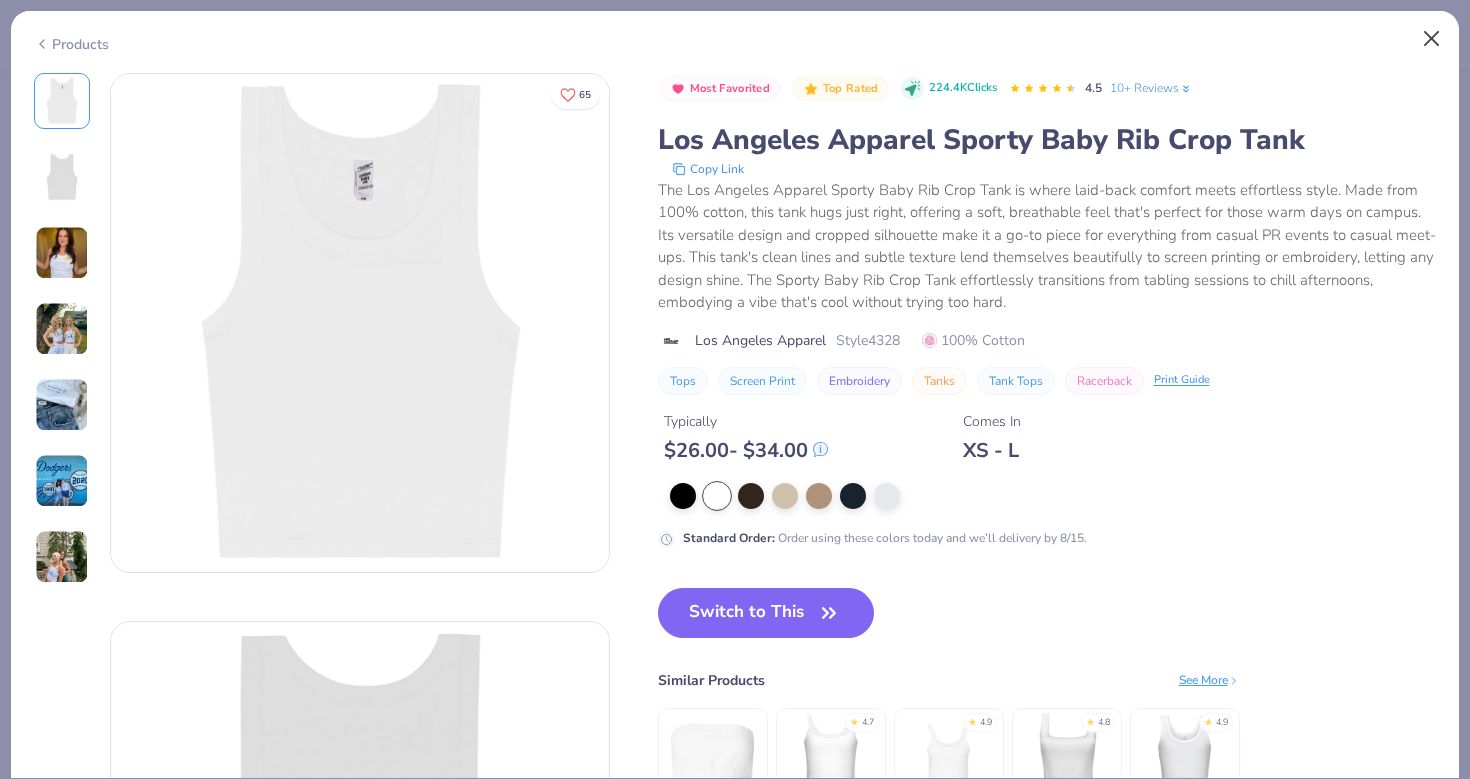 click at bounding box center [1432, 39] 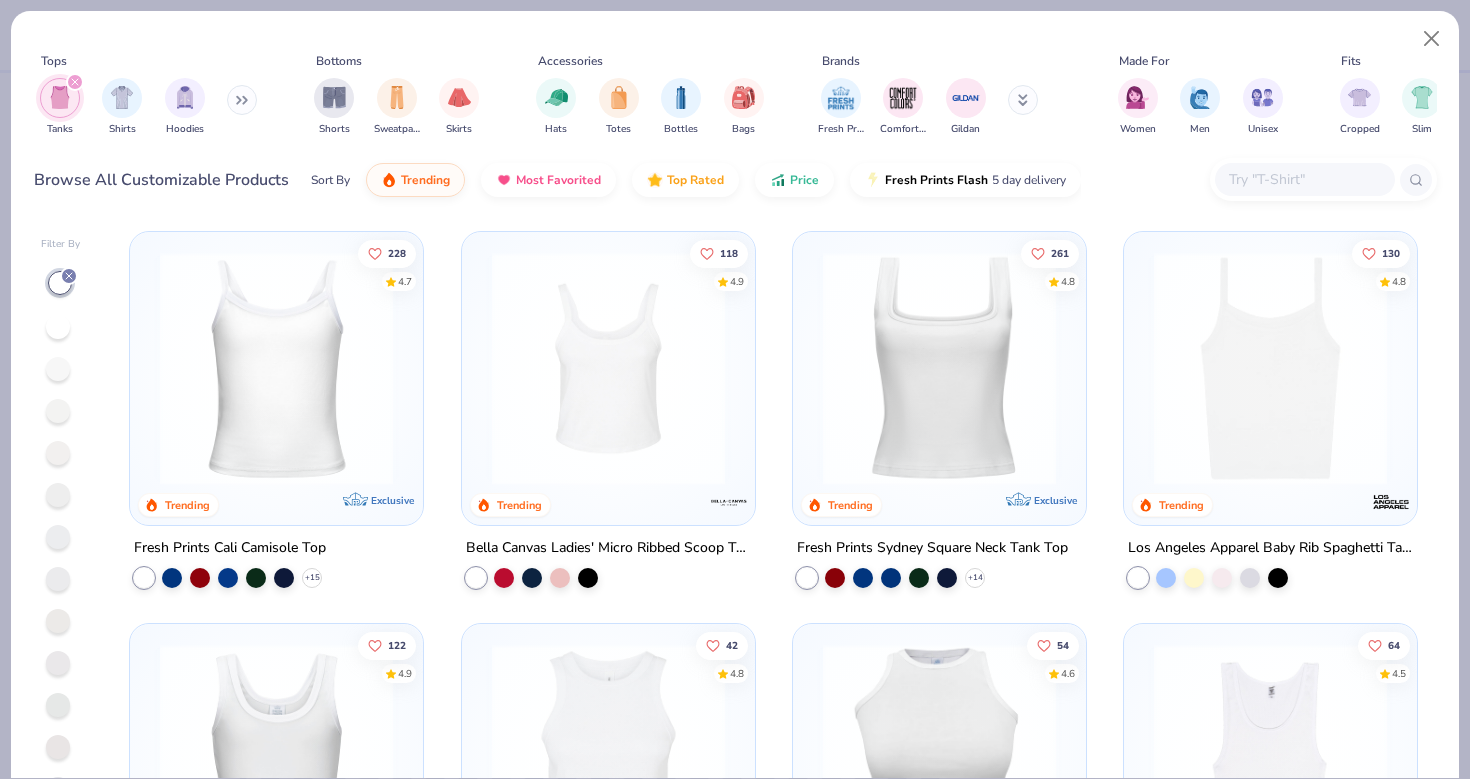 scroll, scrollTop: 0, scrollLeft: 0, axis: both 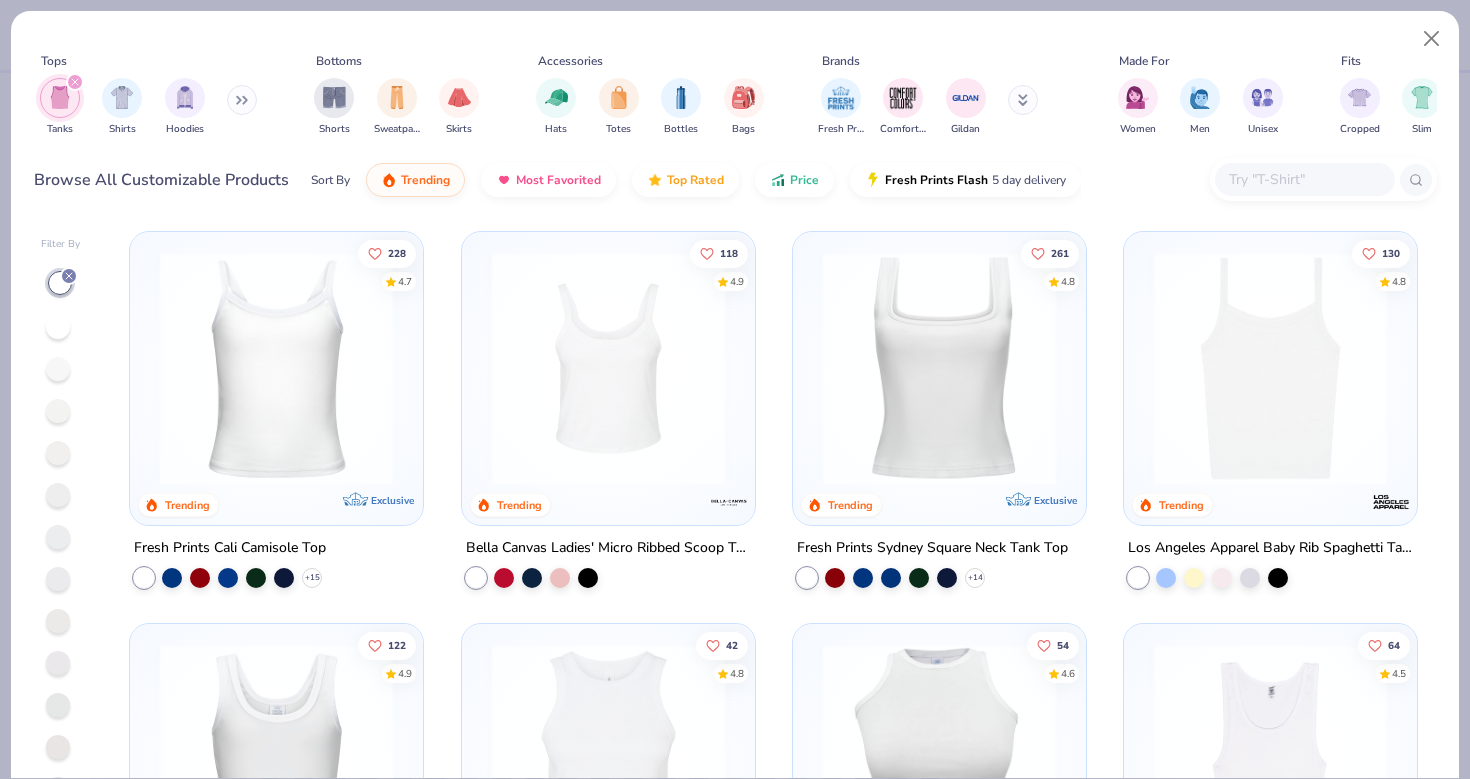 click at bounding box center [1270, 368] 